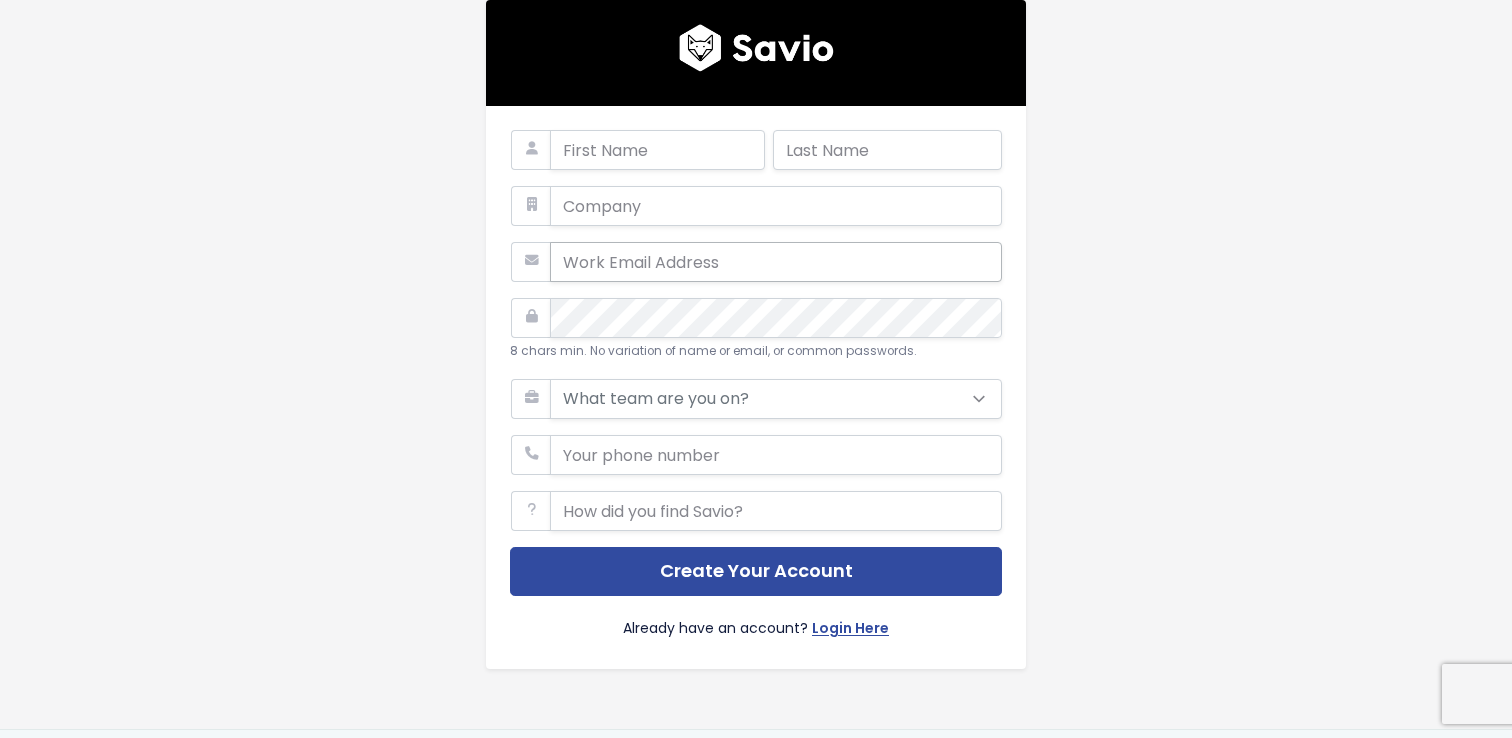 scroll, scrollTop: 0, scrollLeft: 0, axis: both 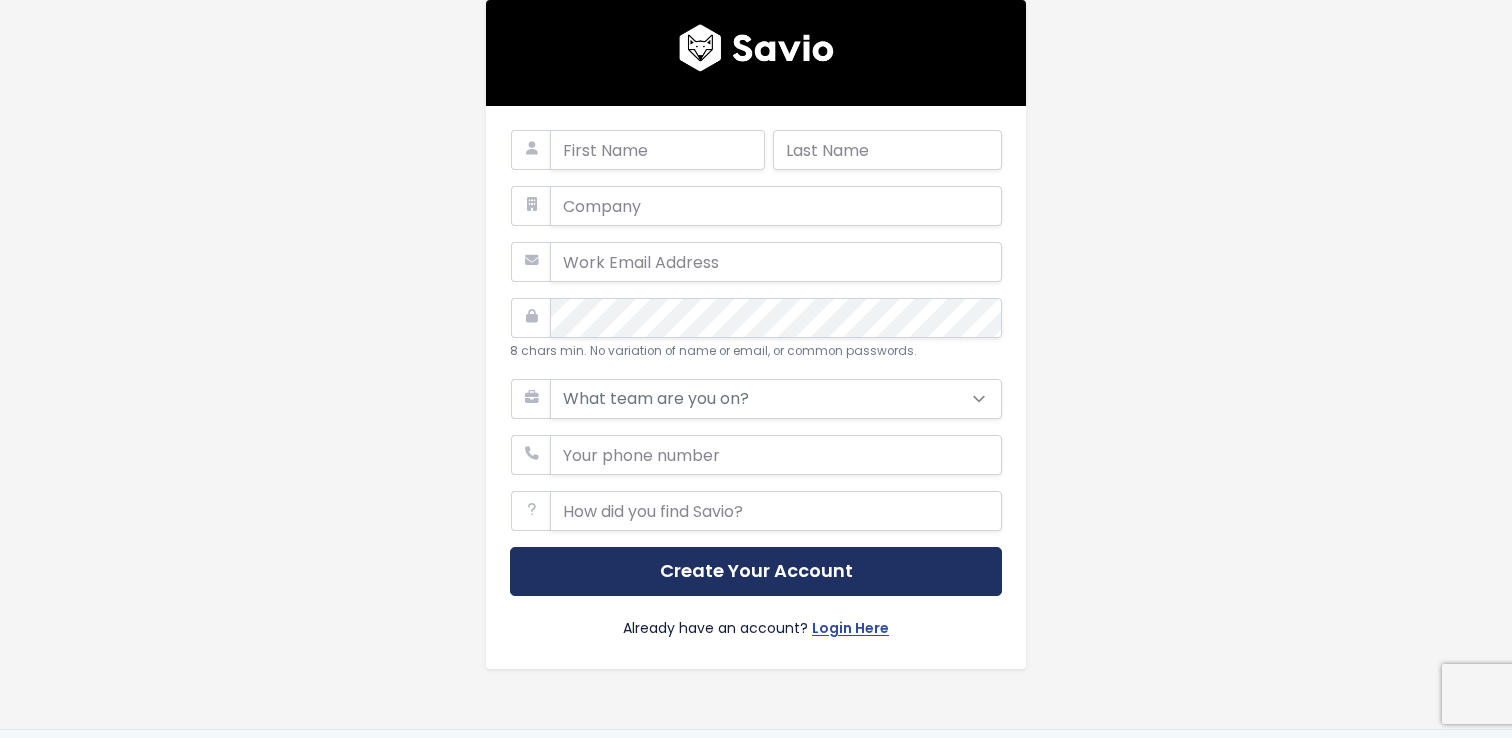 click on "Create Your Account" at bounding box center [756, 571] 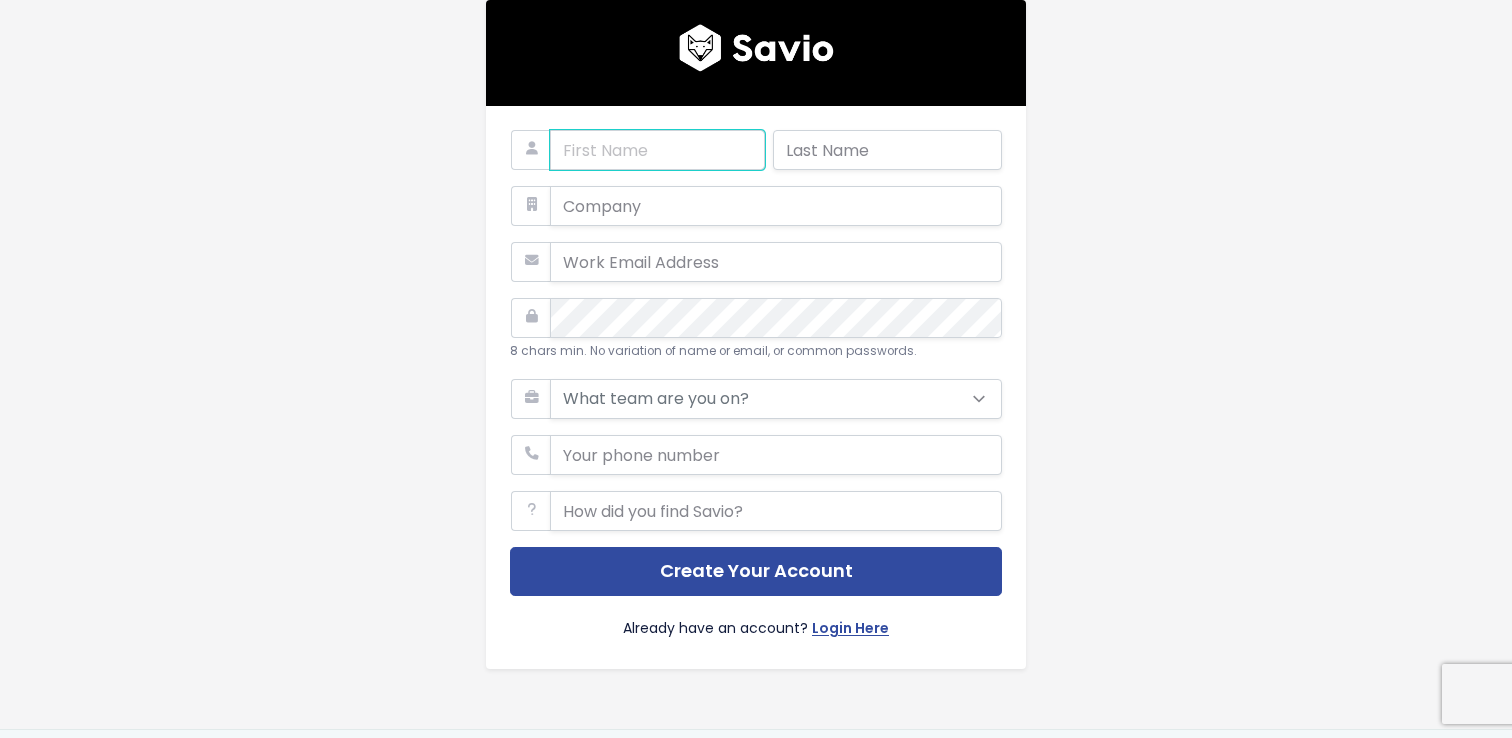 click at bounding box center [657, 150] 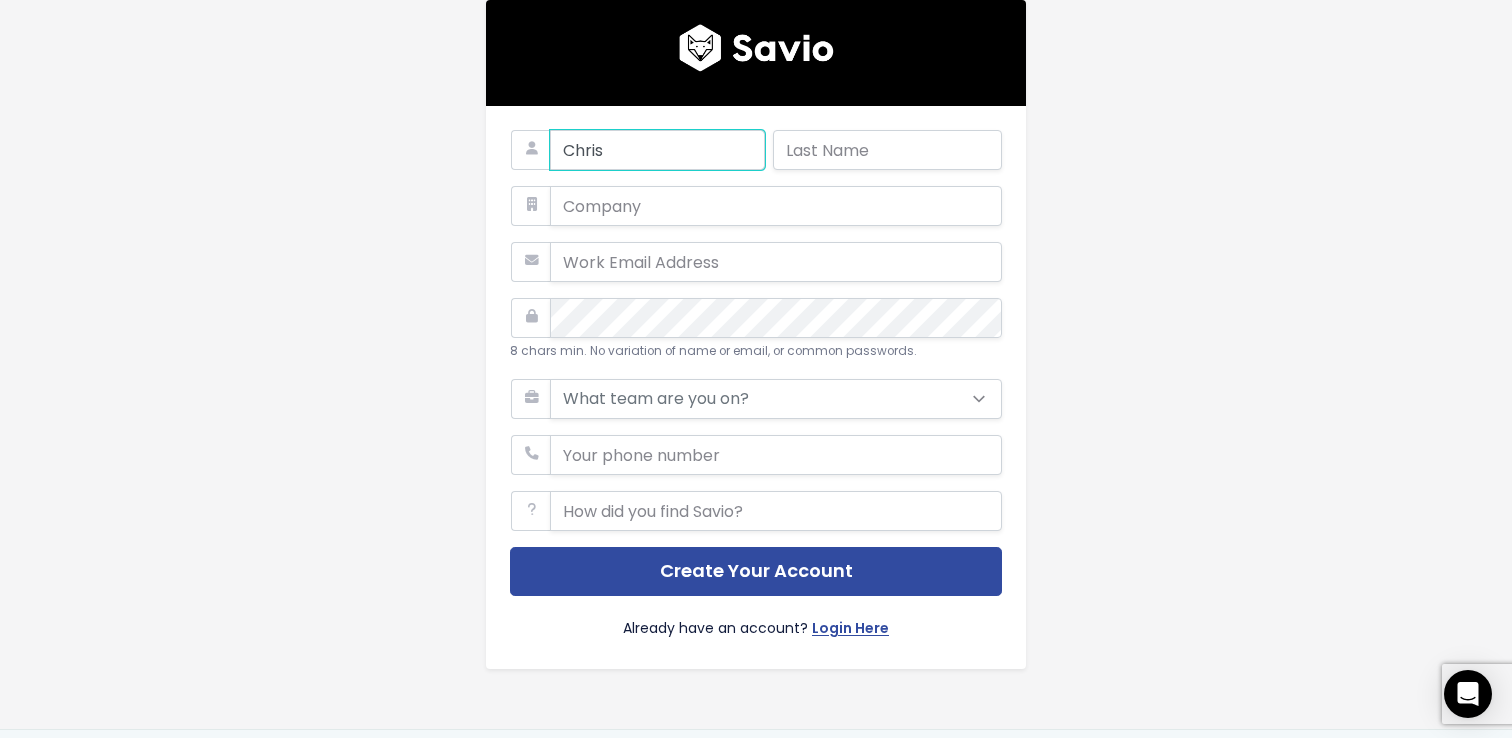 type on "Chris" 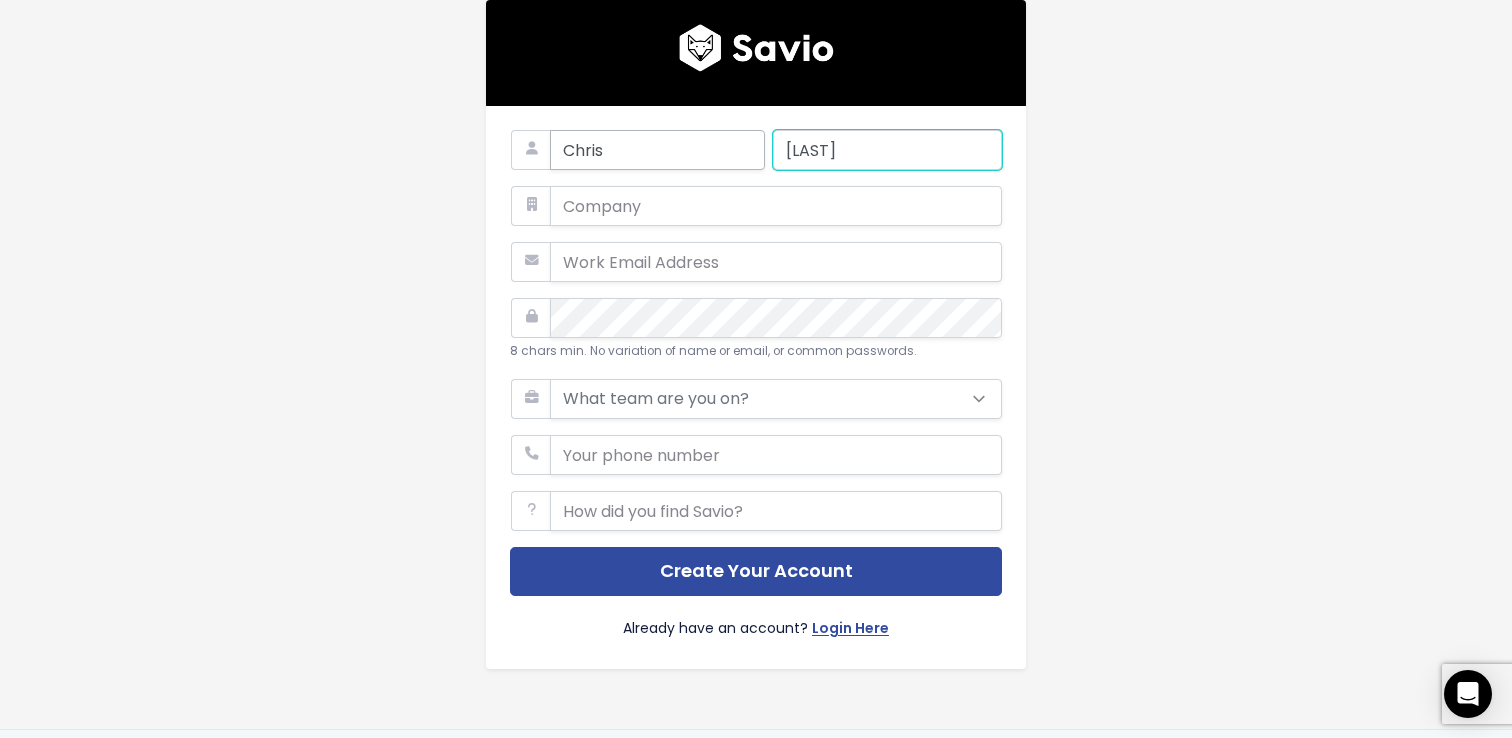 type on "Wilson" 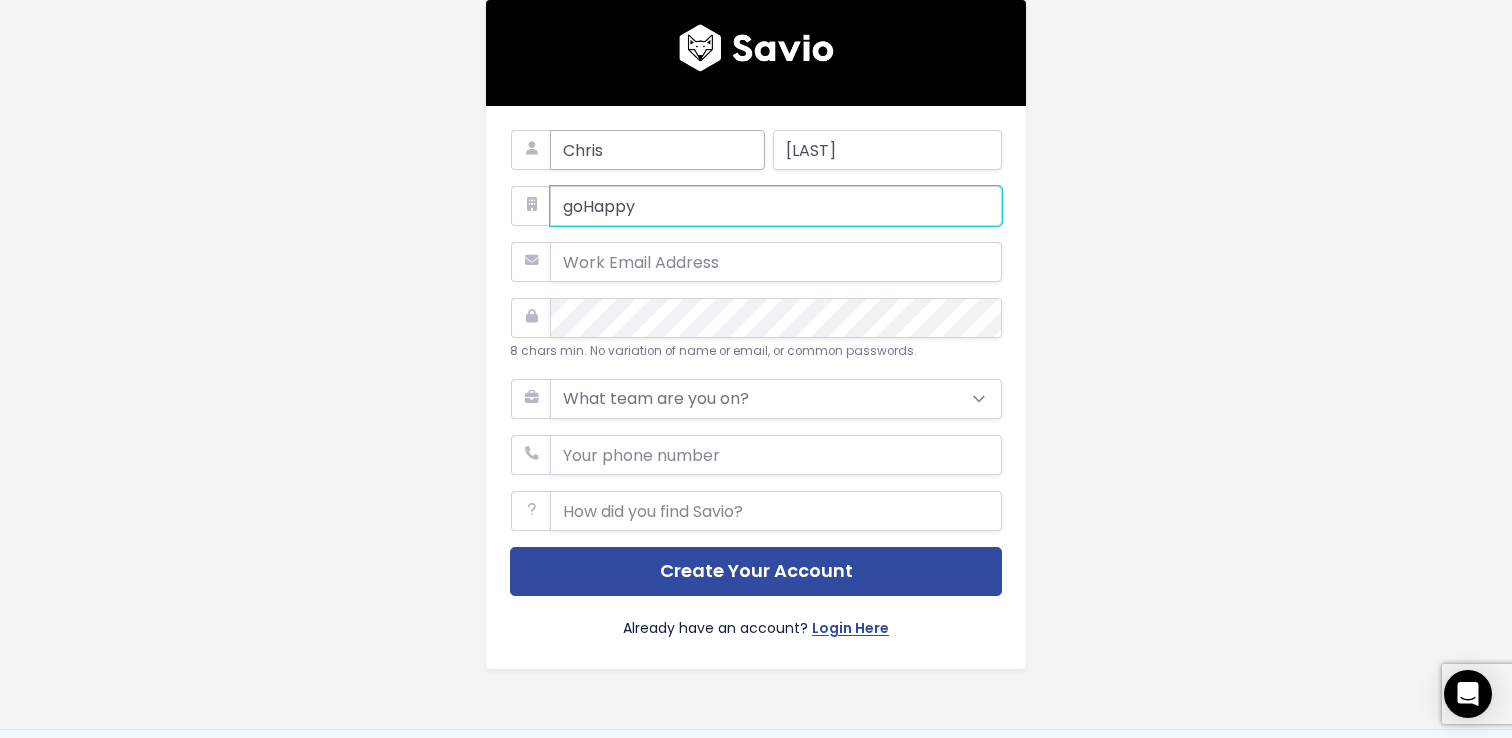 type on "goHappy" 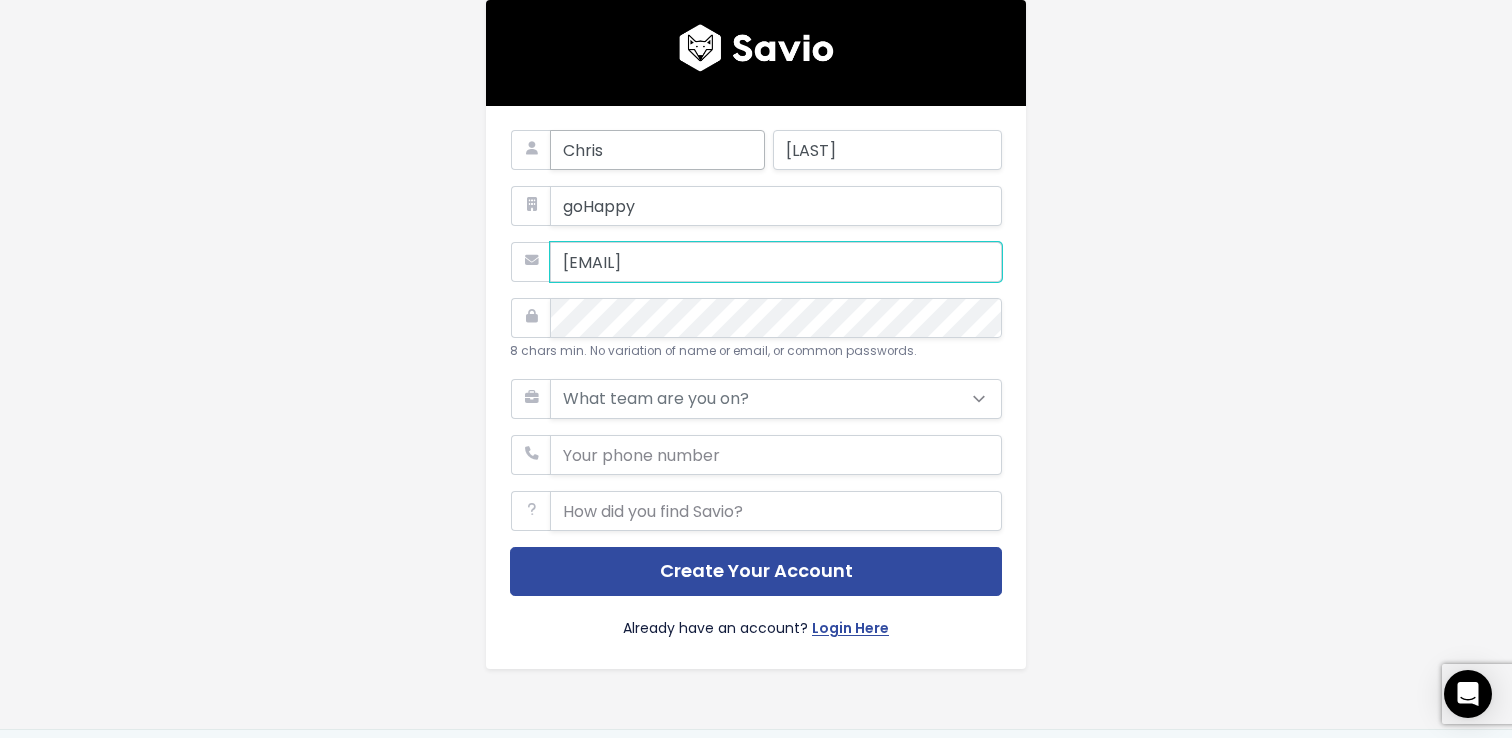 type on "cwilson@gohappyhub.com" 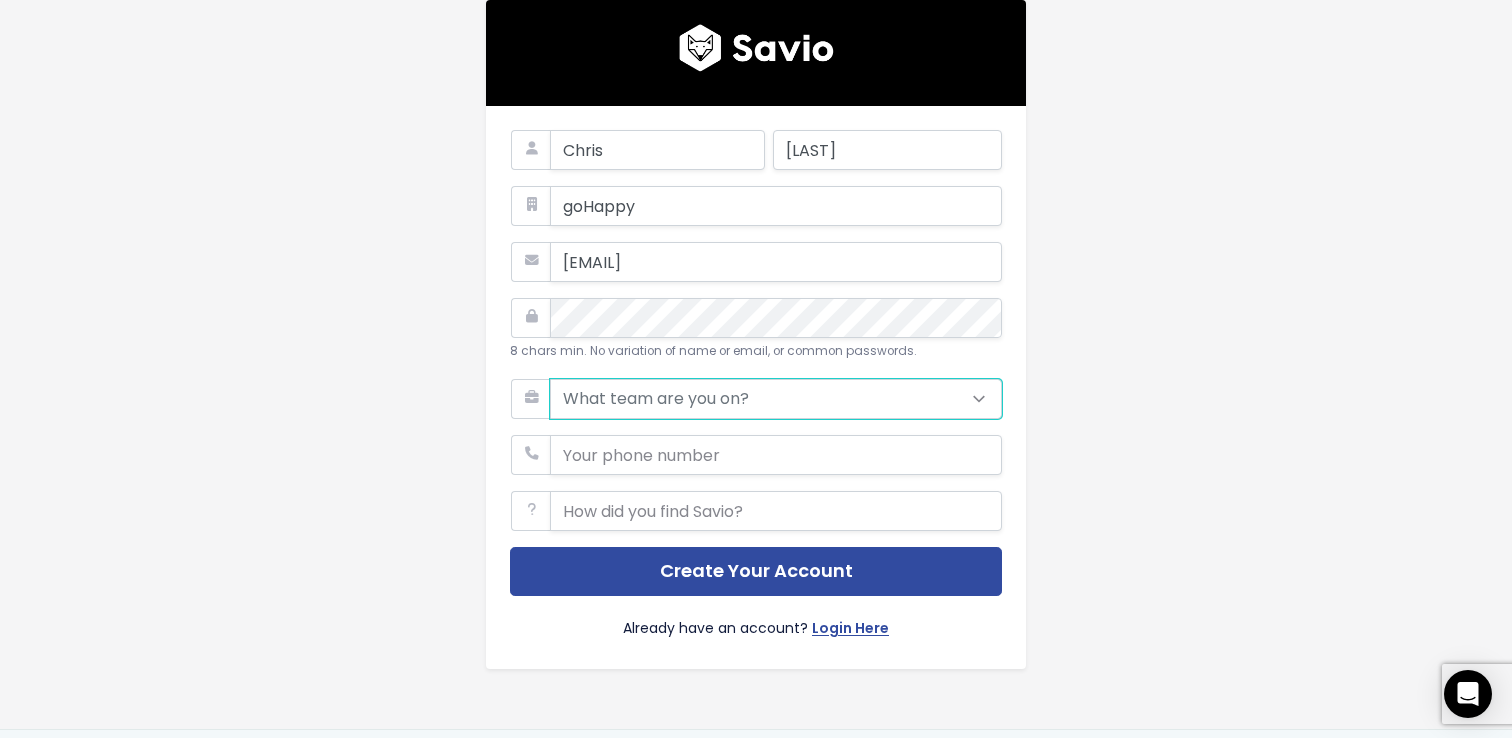 click on "What team are you on?
Support
Product
Sales
Customer Success
Marketing
Other" at bounding box center (776, 399) 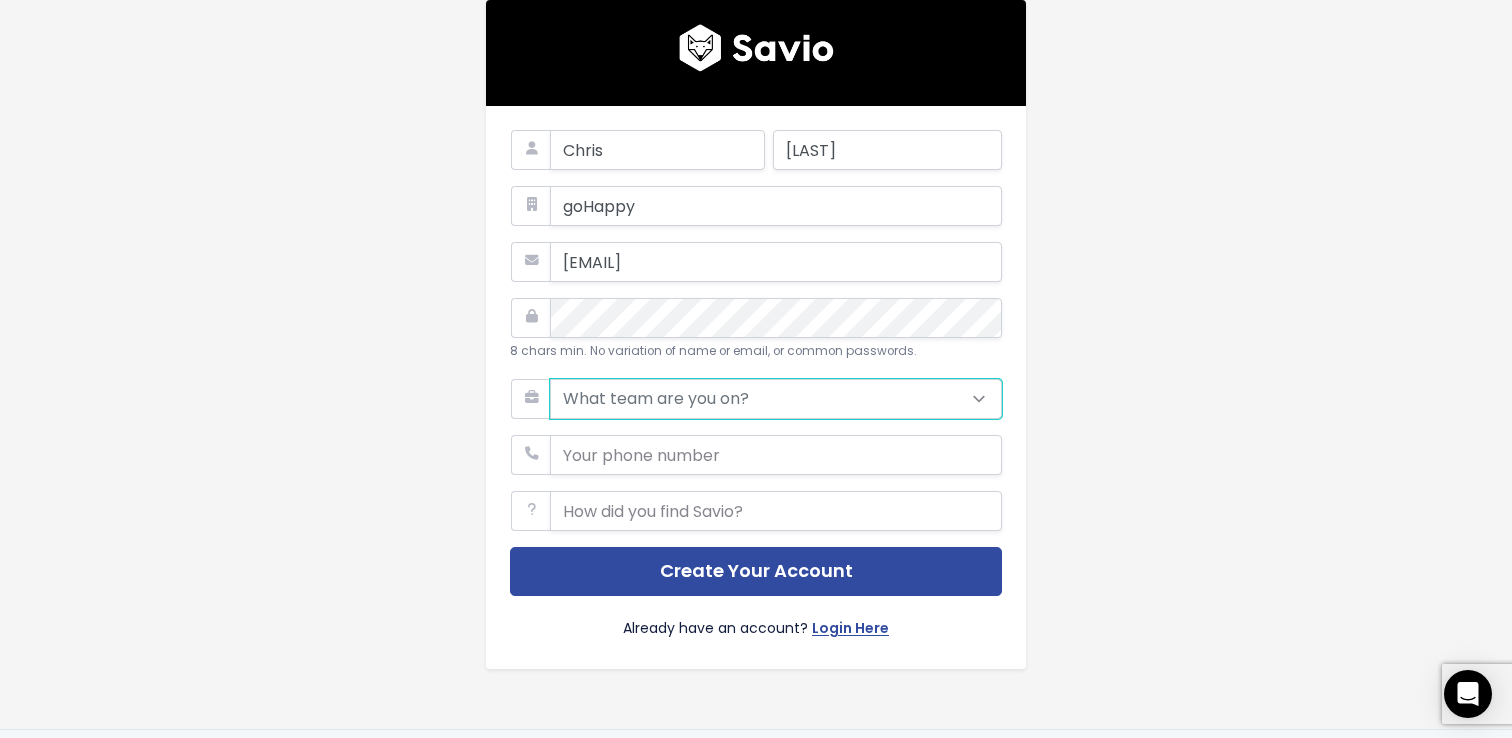 select on "PRODUCT" 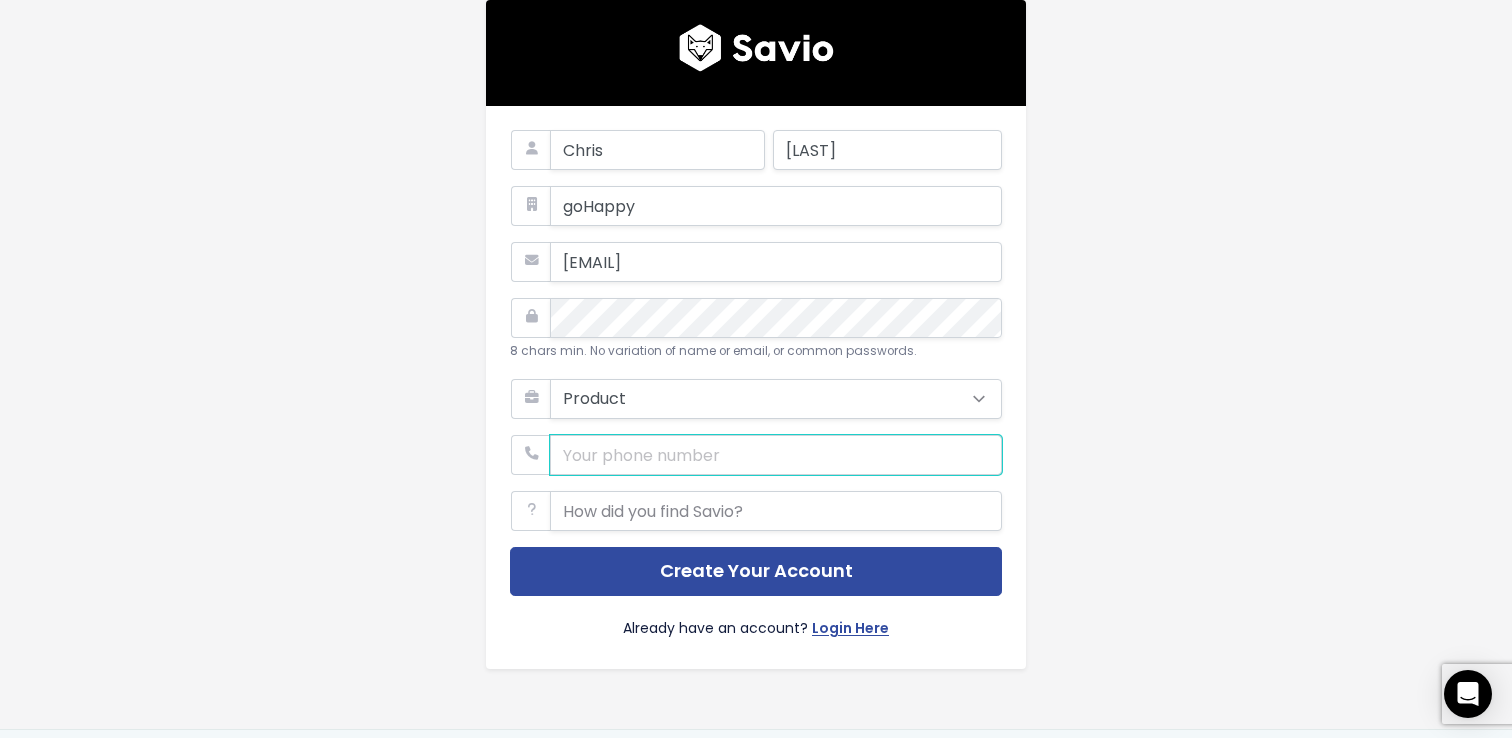 click at bounding box center (776, 455) 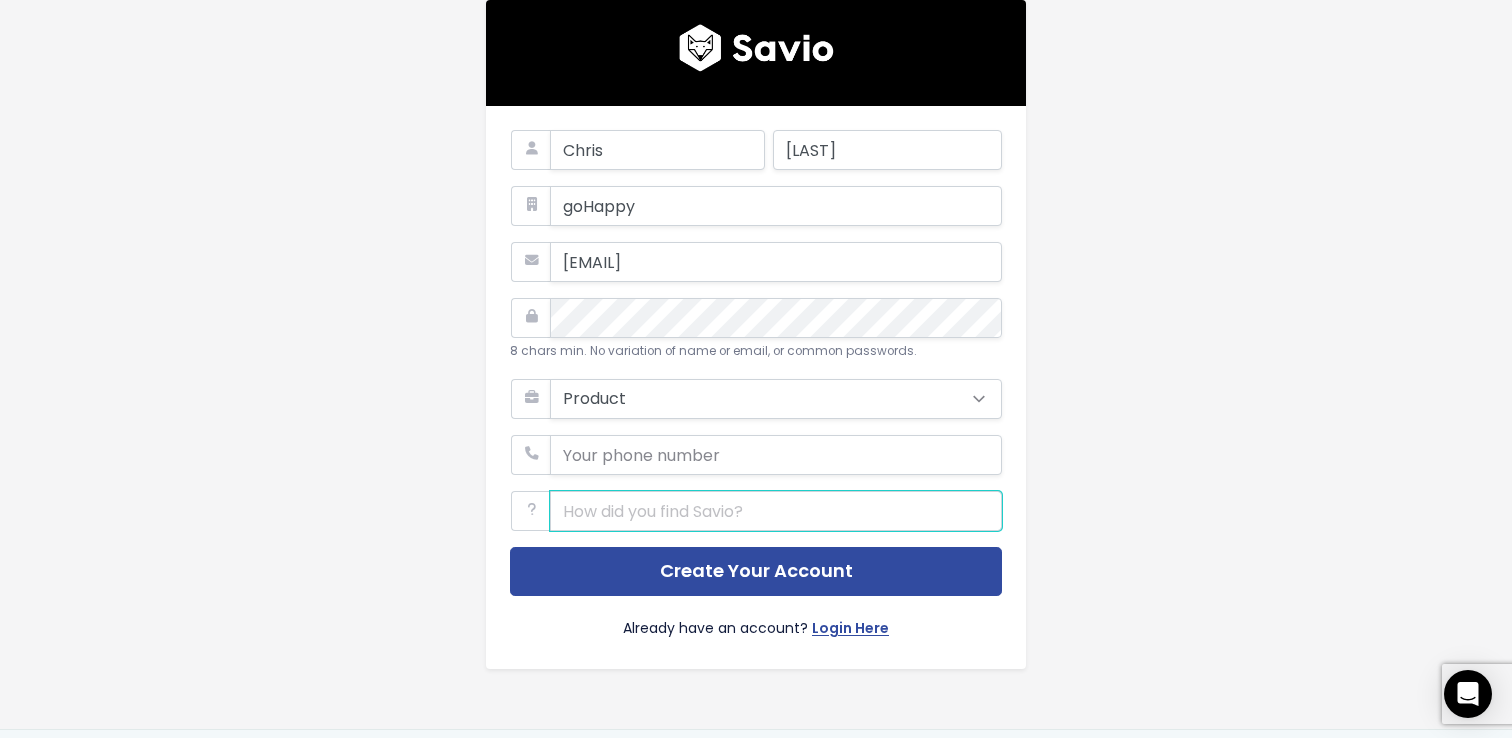 click on "Chris
Wilson
goHappy
cwilson@gohappyhub.com
8 chars min. No variation of name or email, or common passwords.
What team are you on?
Support
Product
Sales
Customer Success
Marketing
Other" at bounding box center (756, 387) 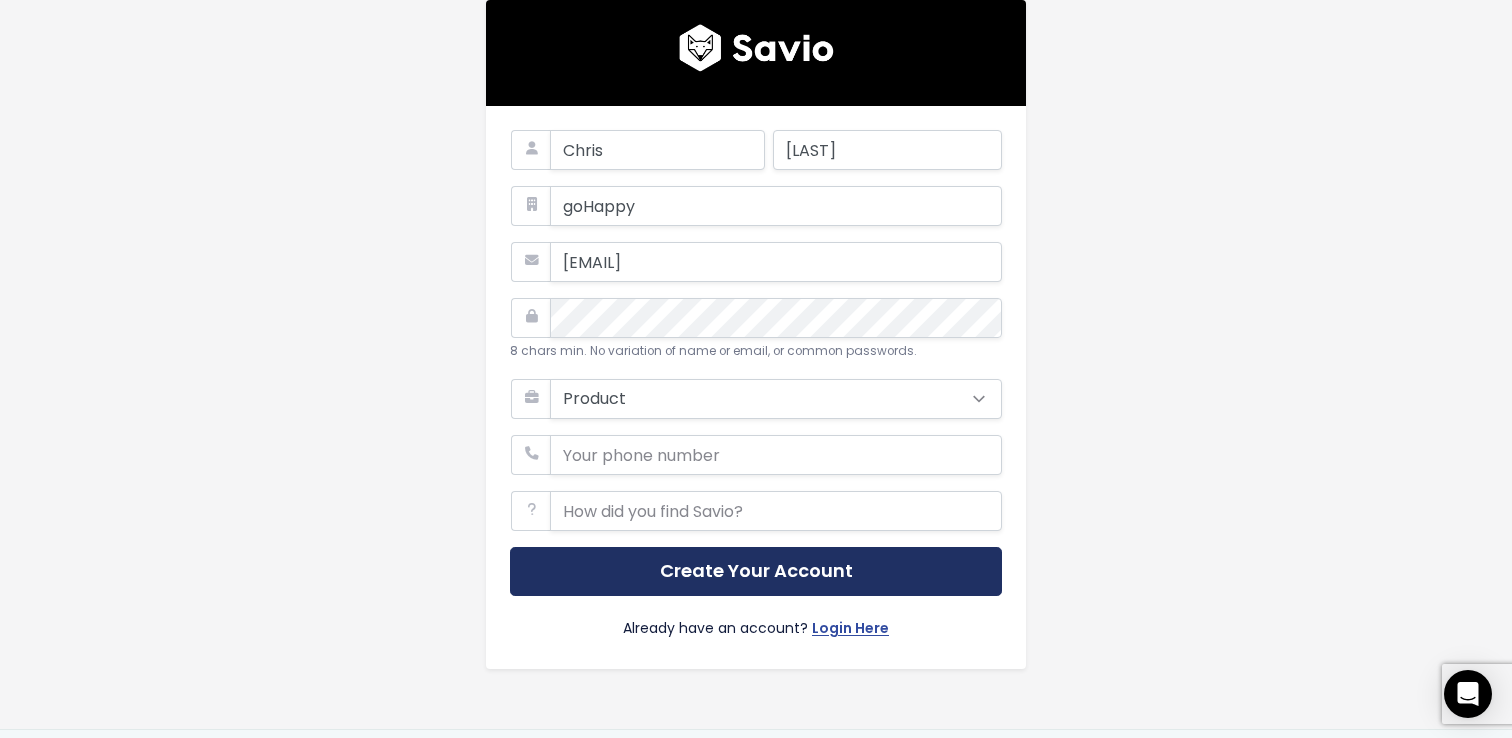 click on "Create Your Account" at bounding box center [756, 571] 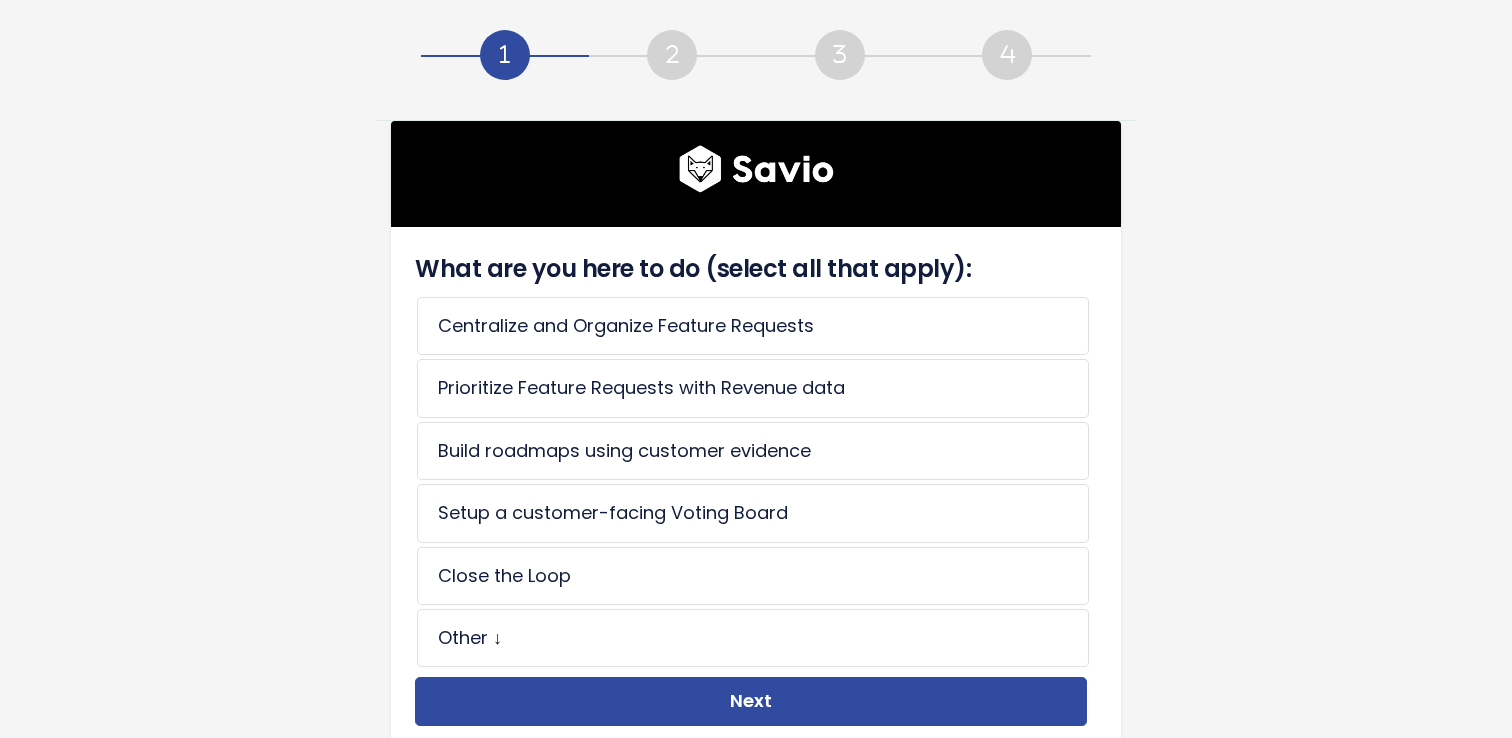 scroll, scrollTop: 0, scrollLeft: 0, axis: both 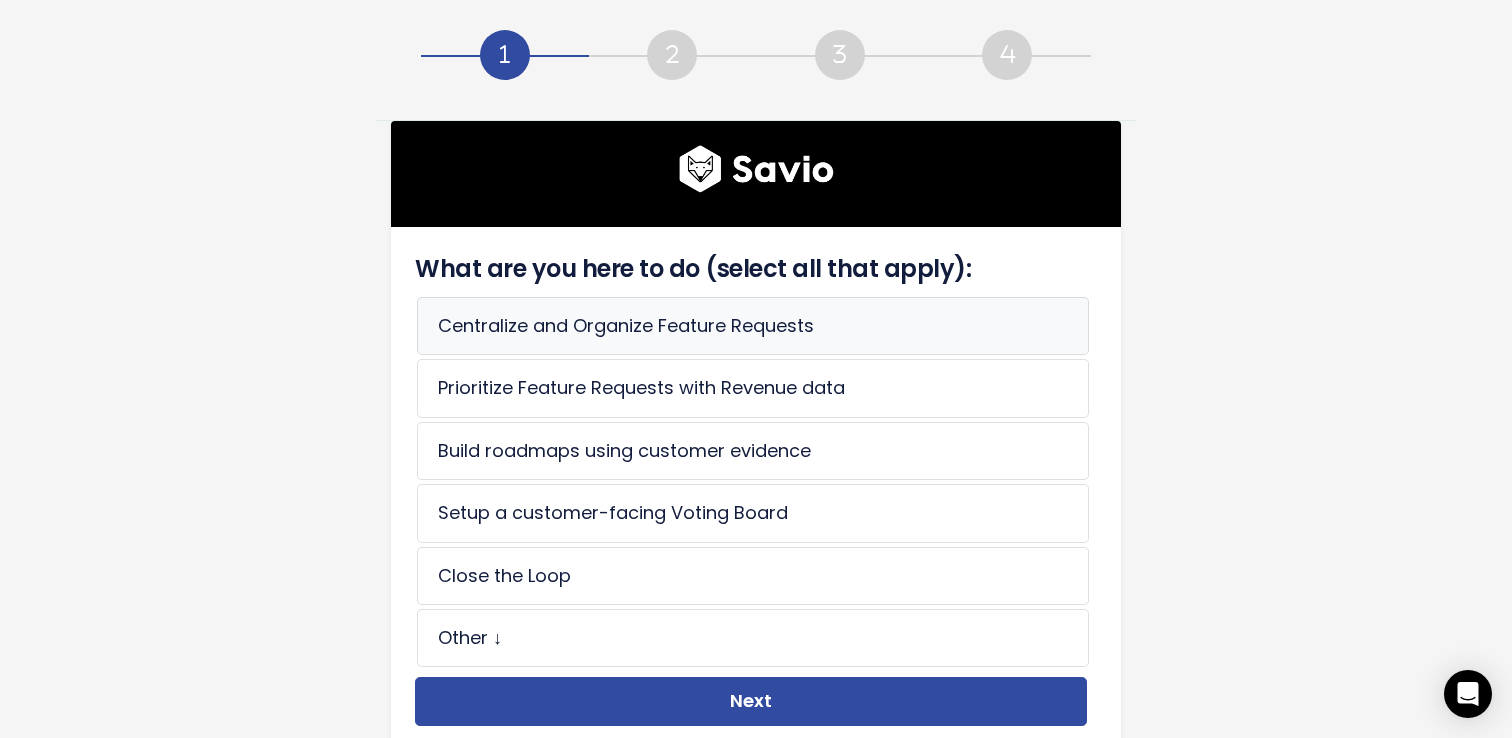 click on "Centralize and Organize Feature Requests" at bounding box center [753, 326] 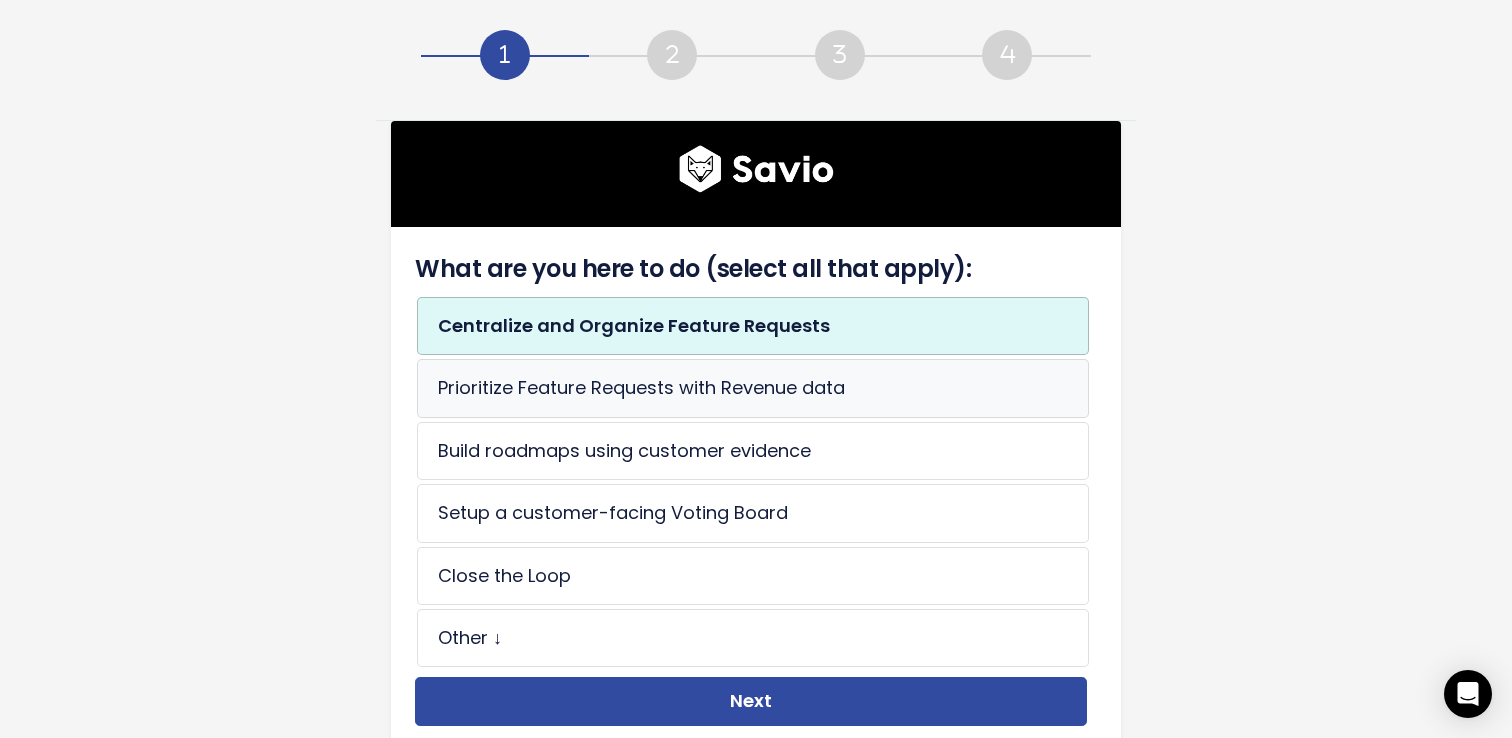 click on "Prioritize Feature Requests with Revenue data" at bounding box center [753, 388] 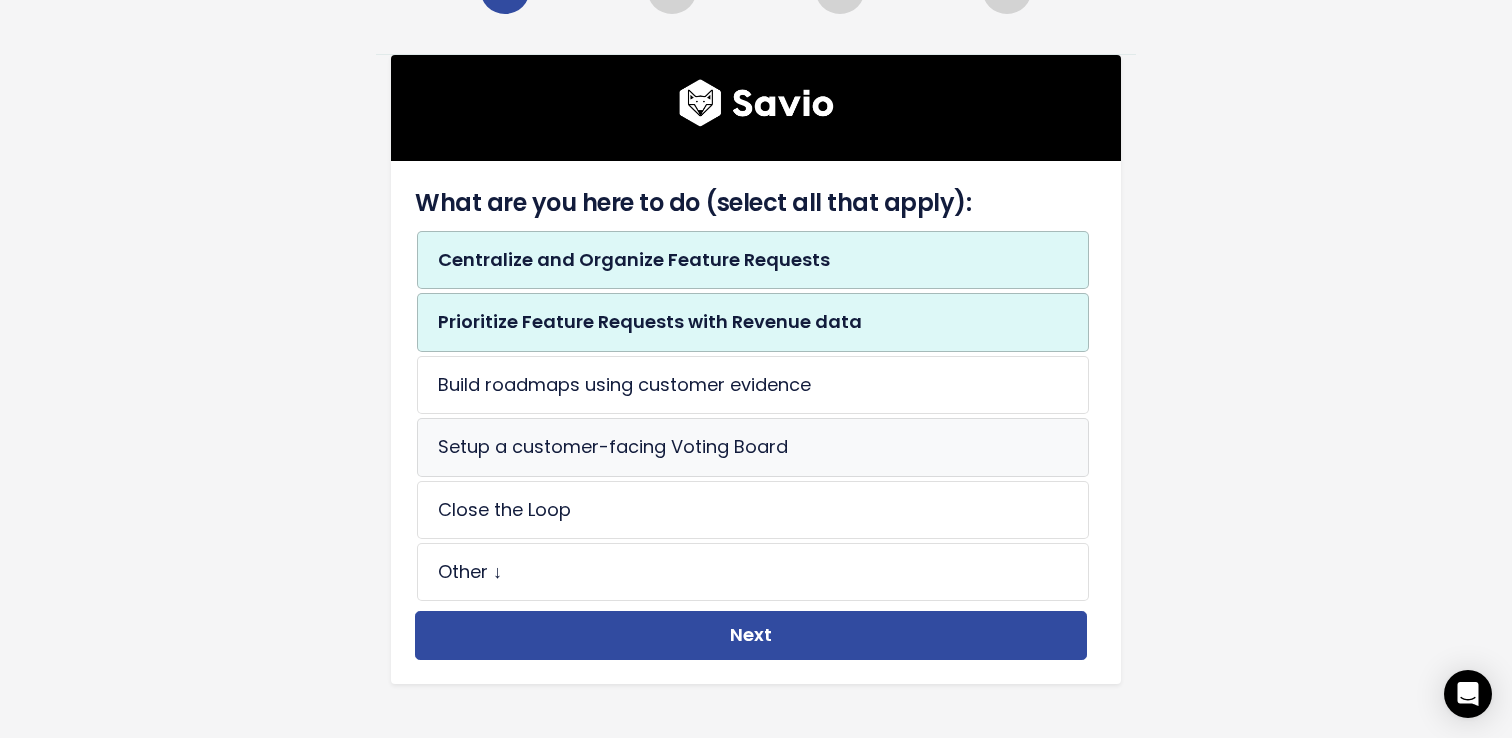 scroll, scrollTop: 96, scrollLeft: 0, axis: vertical 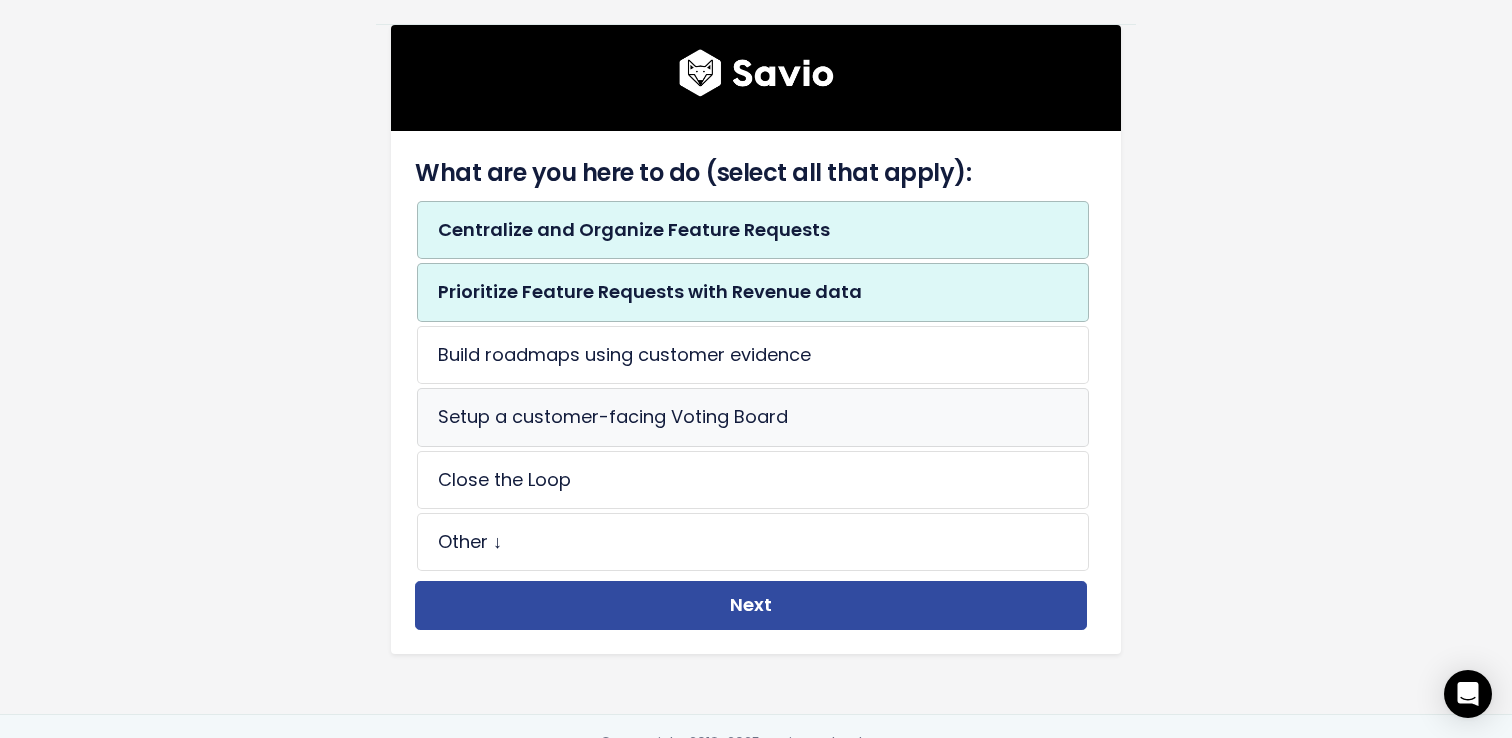 click on "Setup a customer-facing Voting Board" at bounding box center [753, 417] 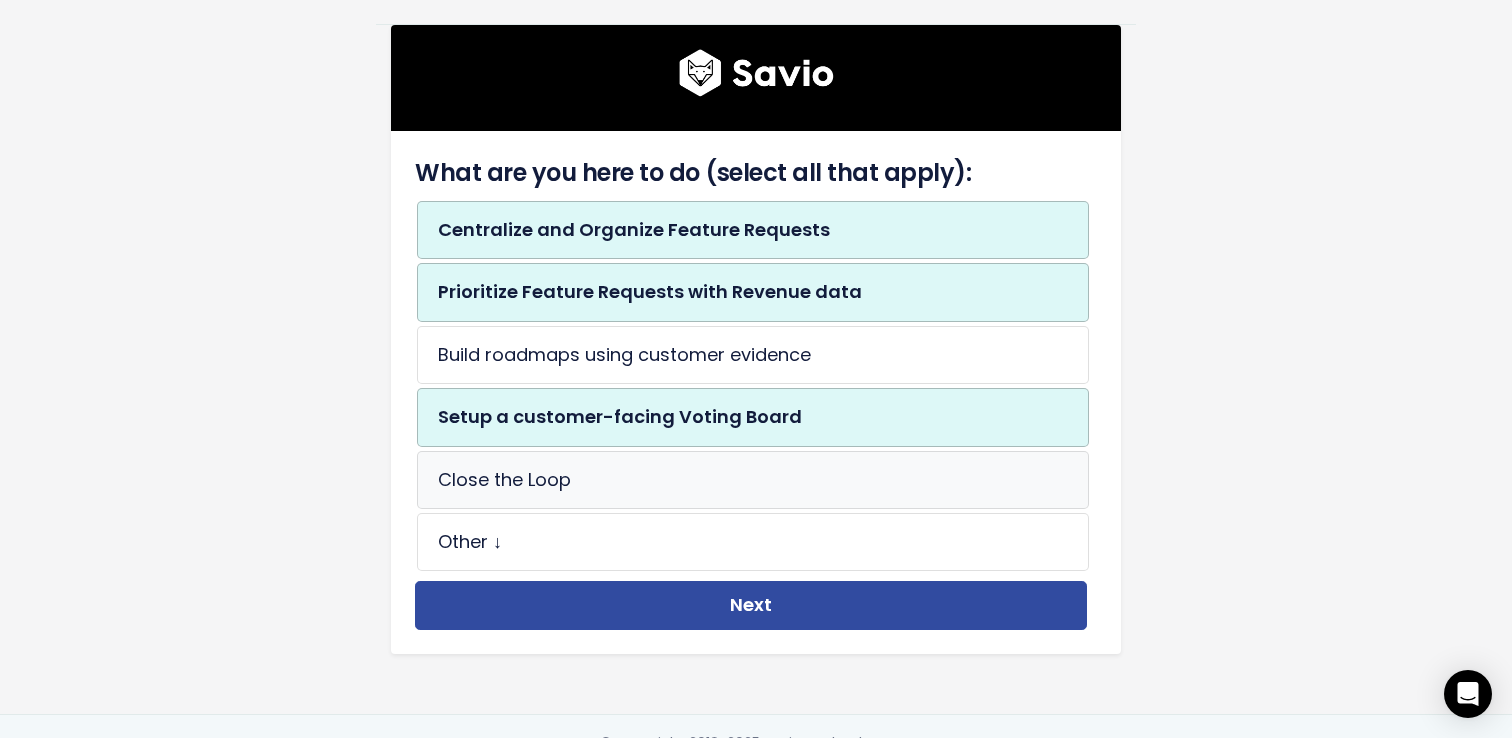 click on "Close the Loop" at bounding box center [753, 480] 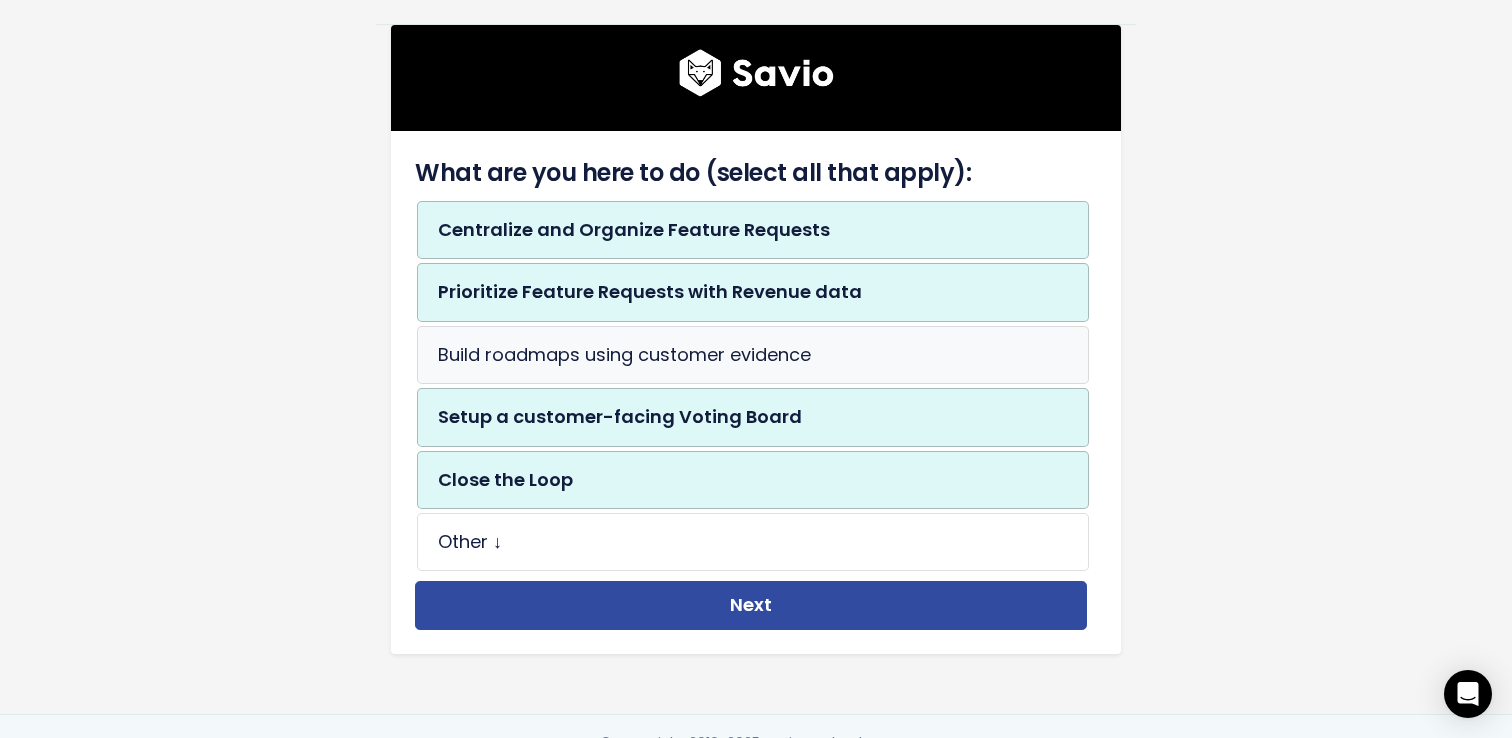 click on "Build roadmaps using customer evidence" at bounding box center (753, 355) 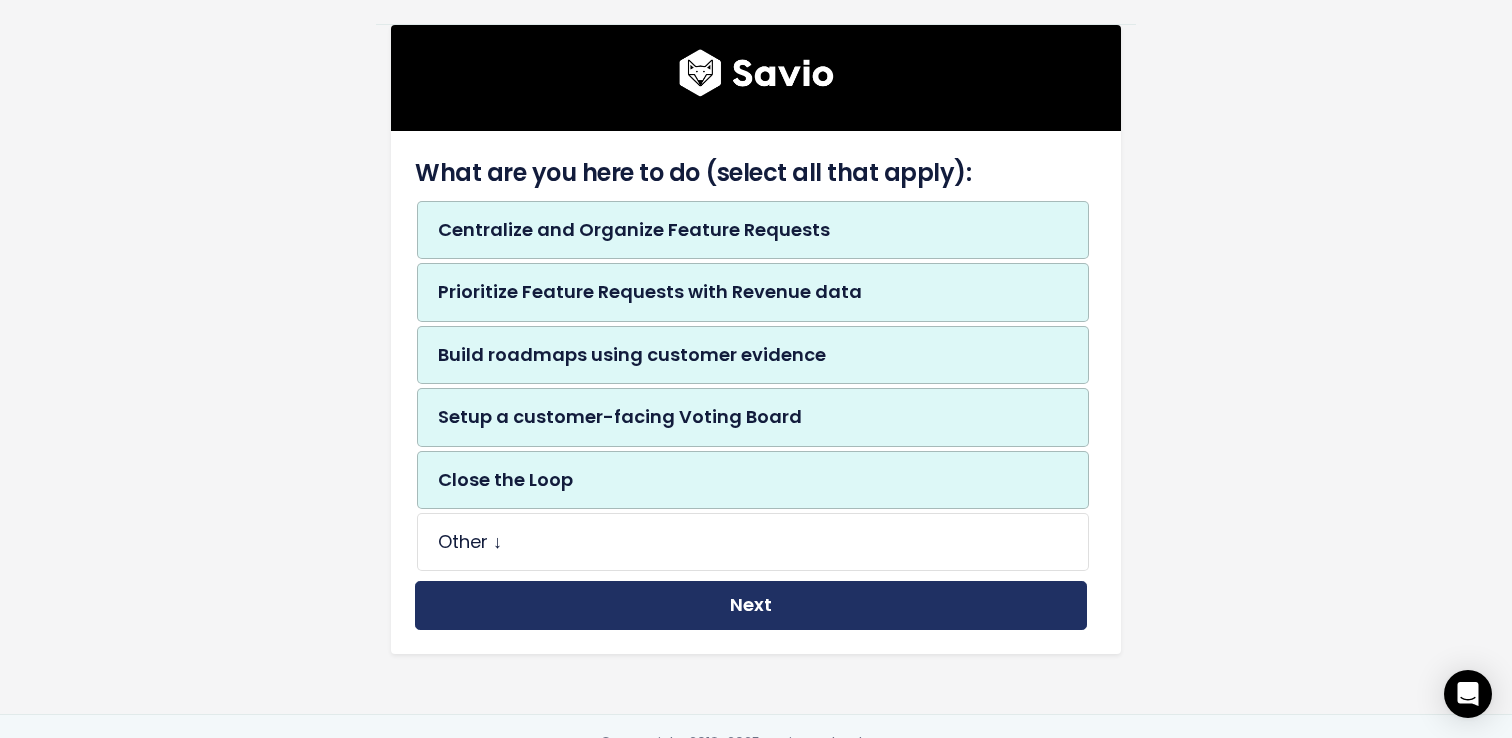 click on "Next" at bounding box center [751, 605] 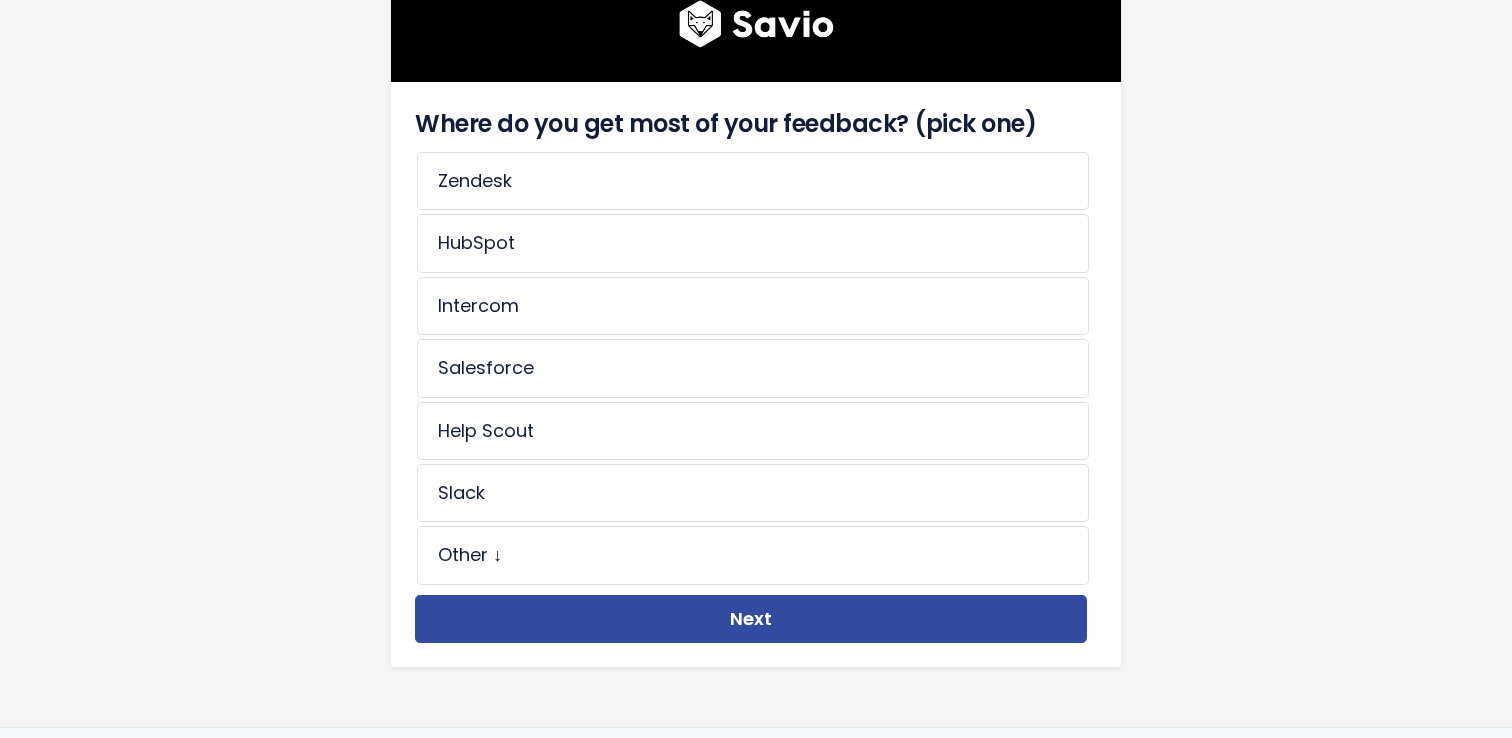 scroll, scrollTop: 168, scrollLeft: 0, axis: vertical 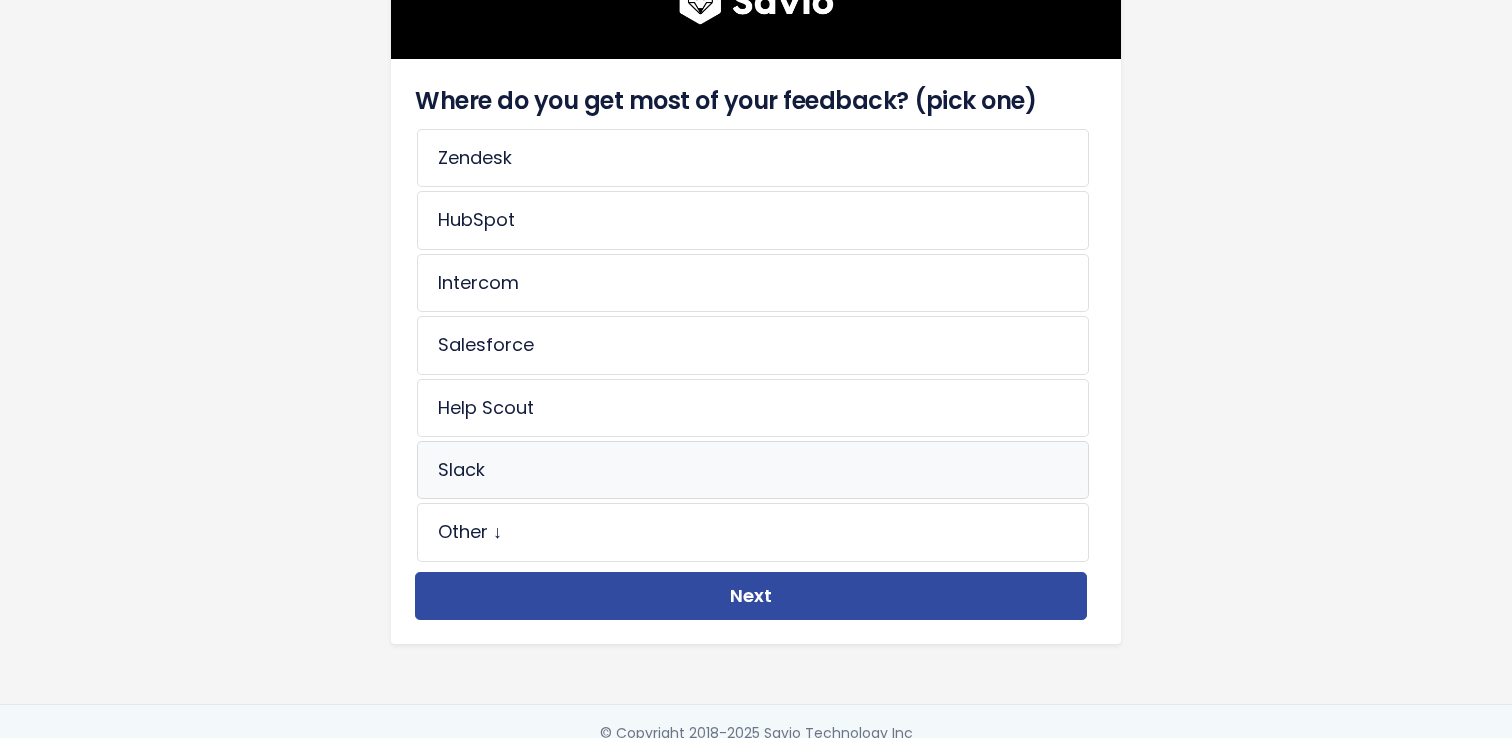 click on "Slack" at bounding box center (753, 470) 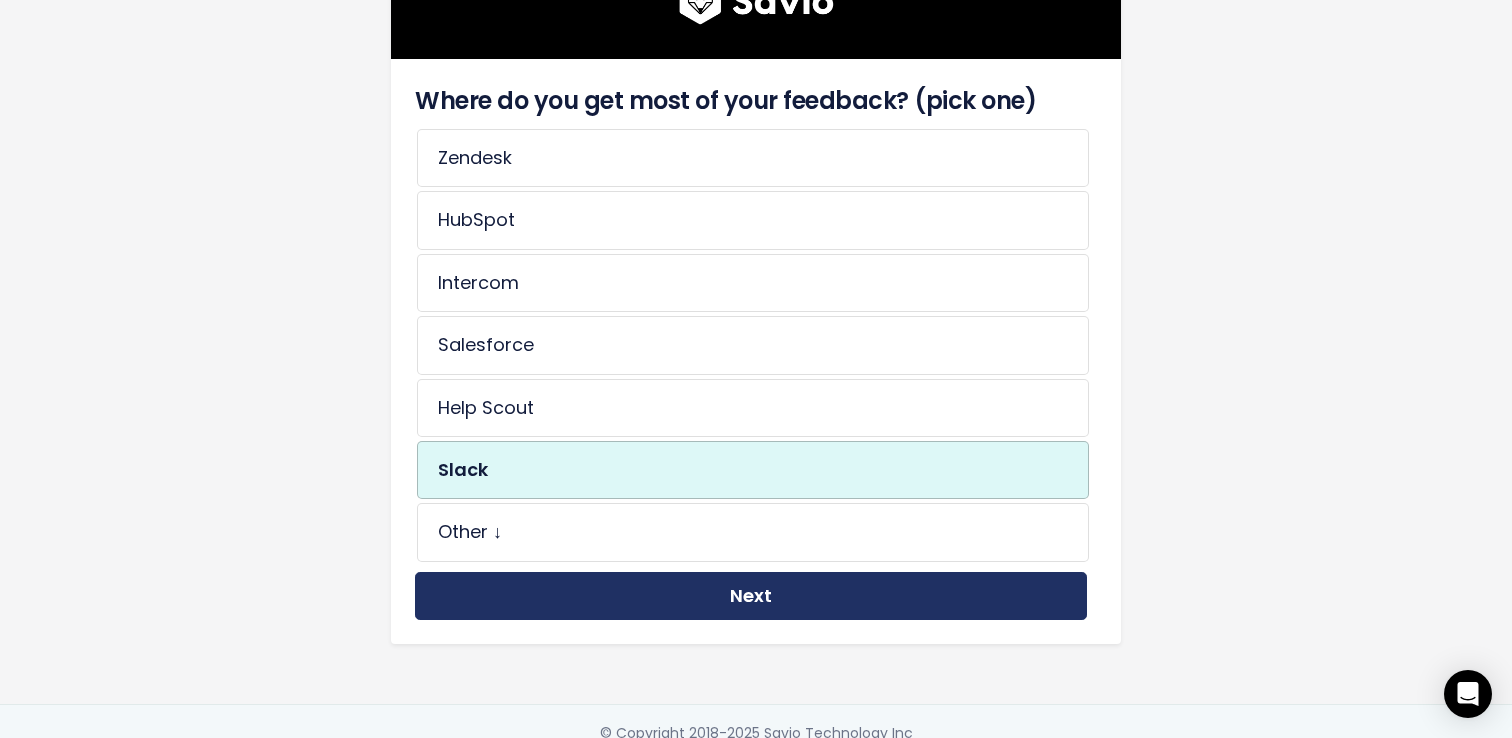 click on "Next" at bounding box center (751, 596) 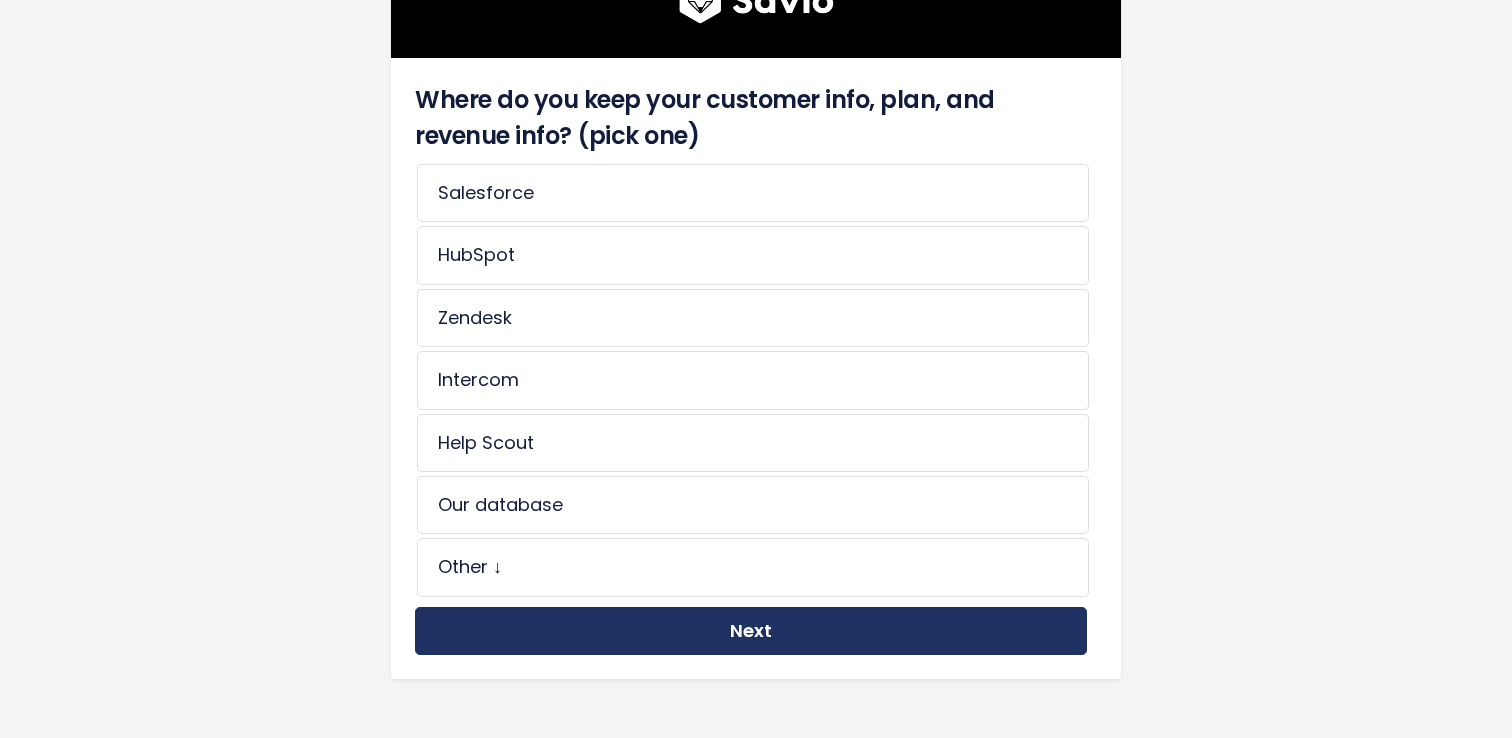 scroll, scrollTop: 165, scrollLeft: 0, axis: vertical 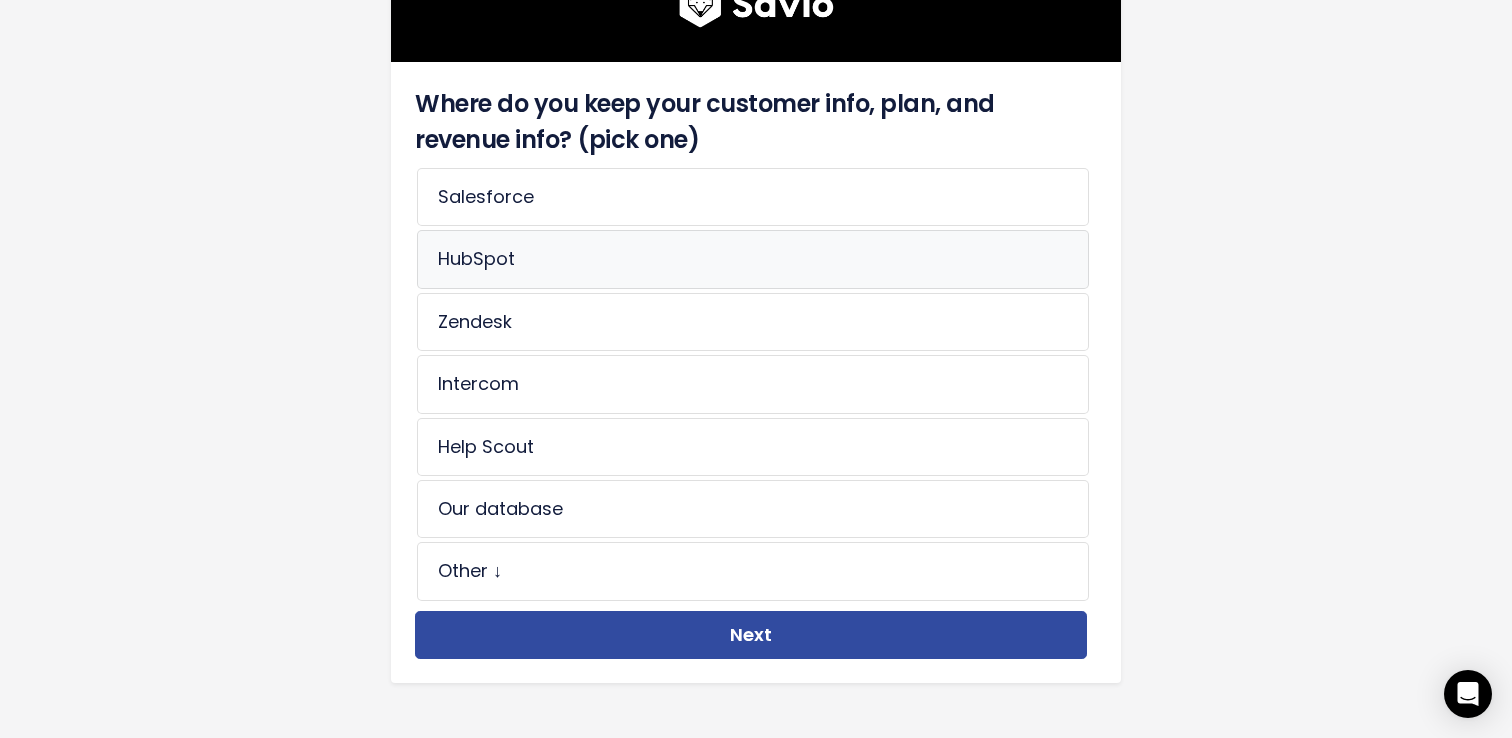 click on "HubSpot" at bounding box center [753, 259] 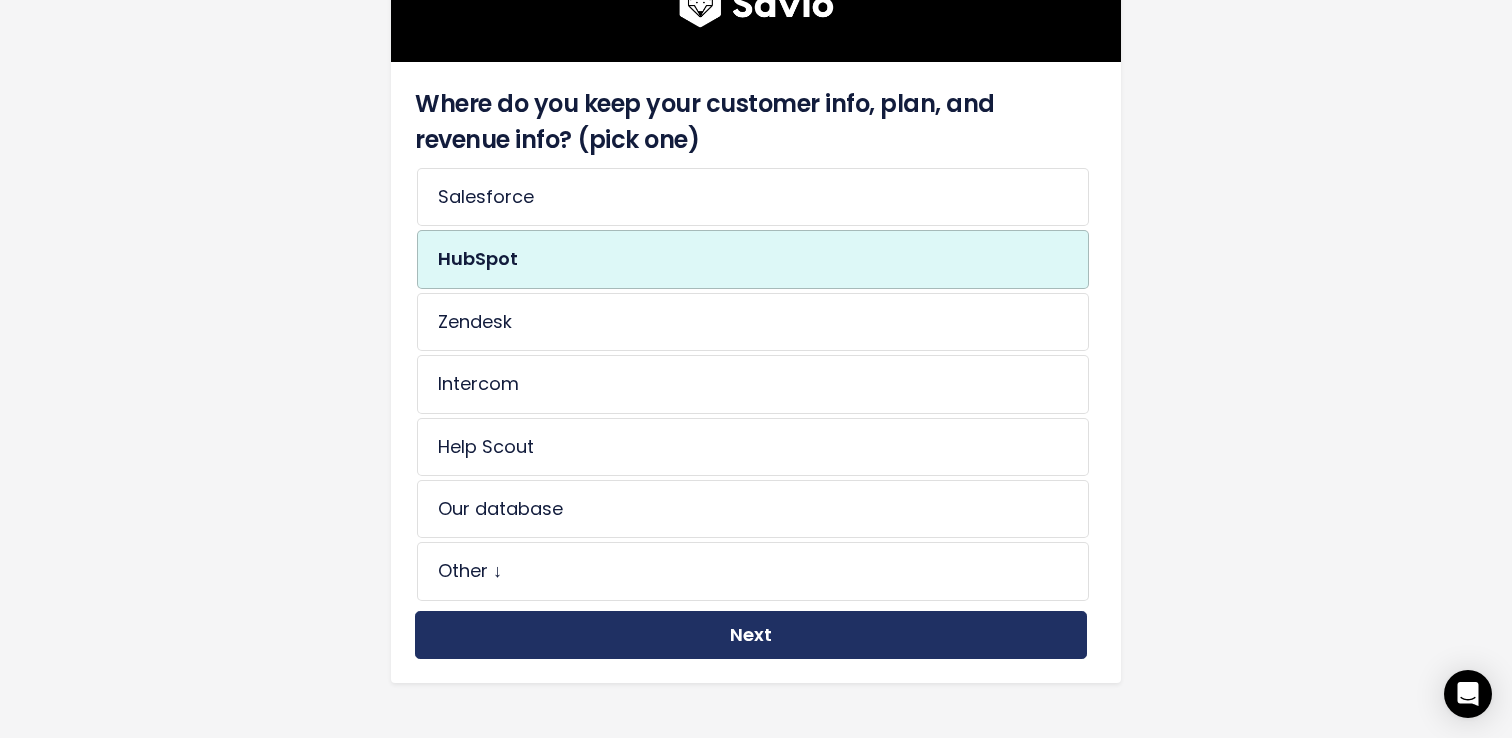 click on "Next" at bounding box center (751, 635) 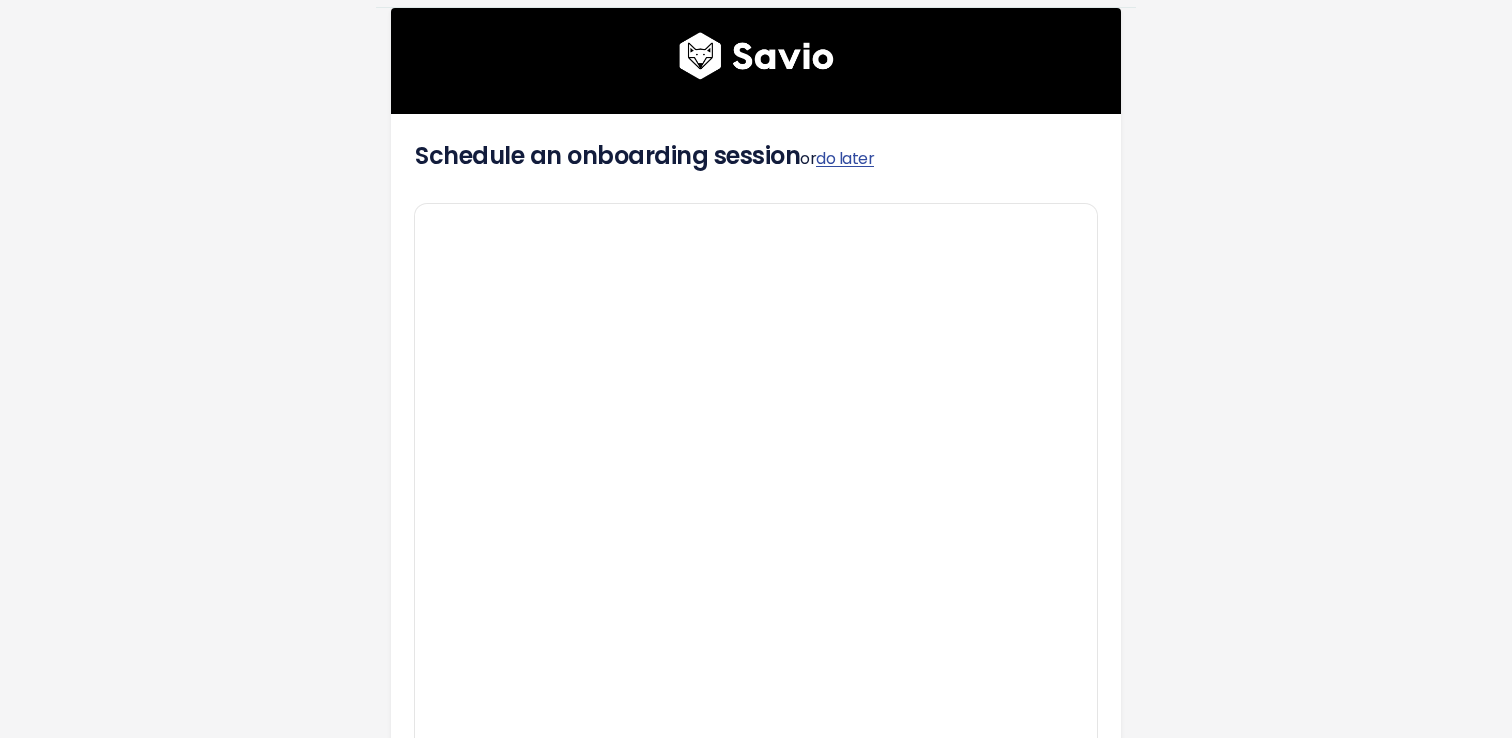 scroll, scrollTop: 0, scrollLeft: 0, axis: both 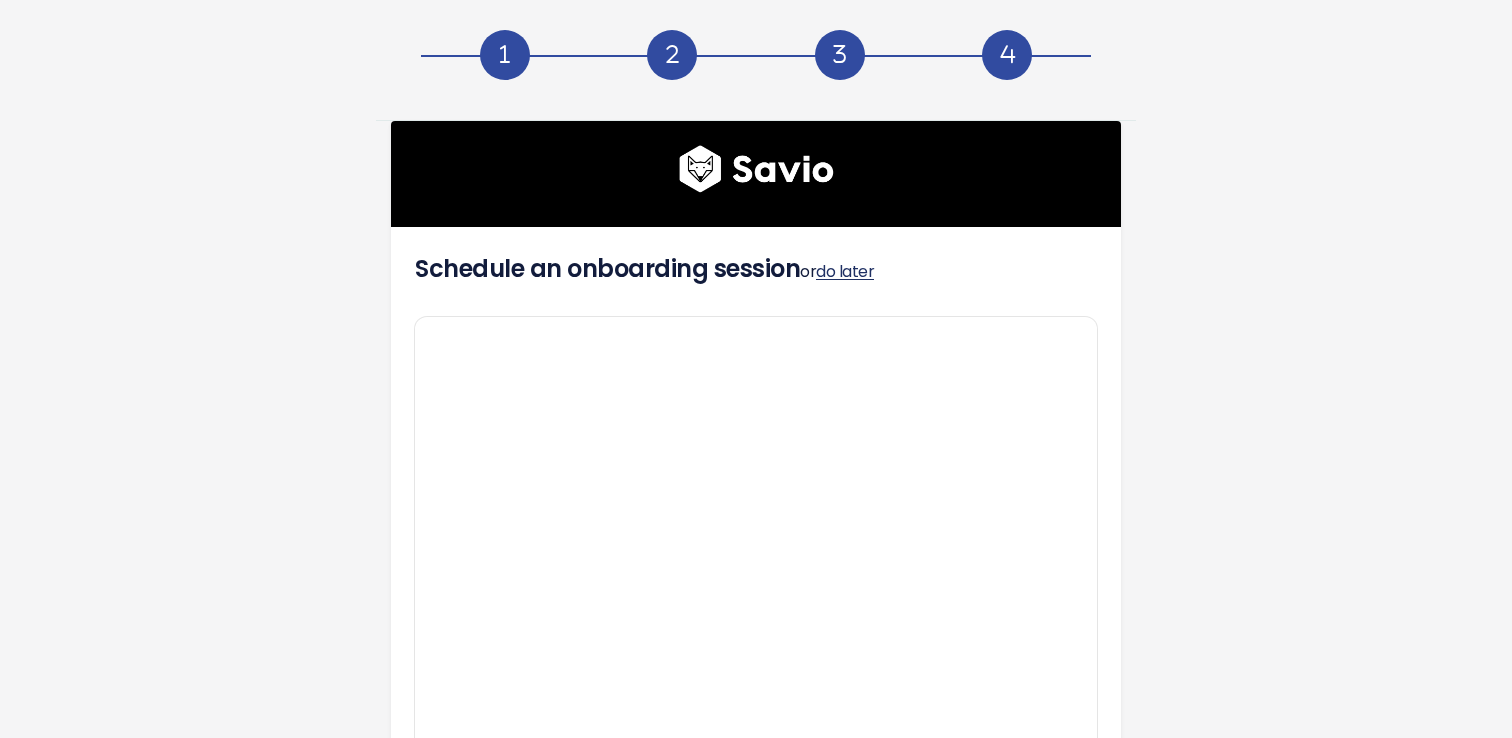 click on "do later" at bounding box center [845, 271] 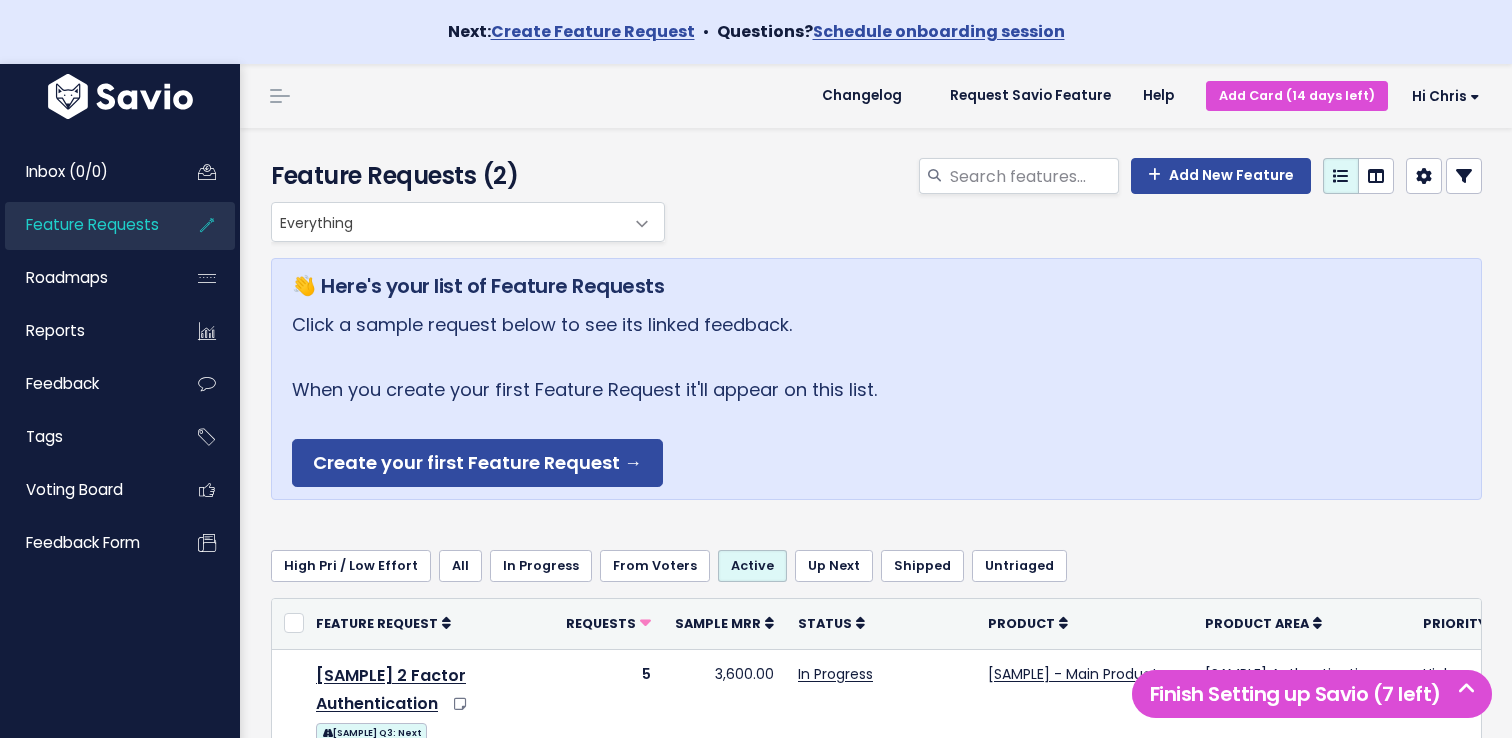scroll, scrollTop: 0, scrollLeft: 0, axis: both 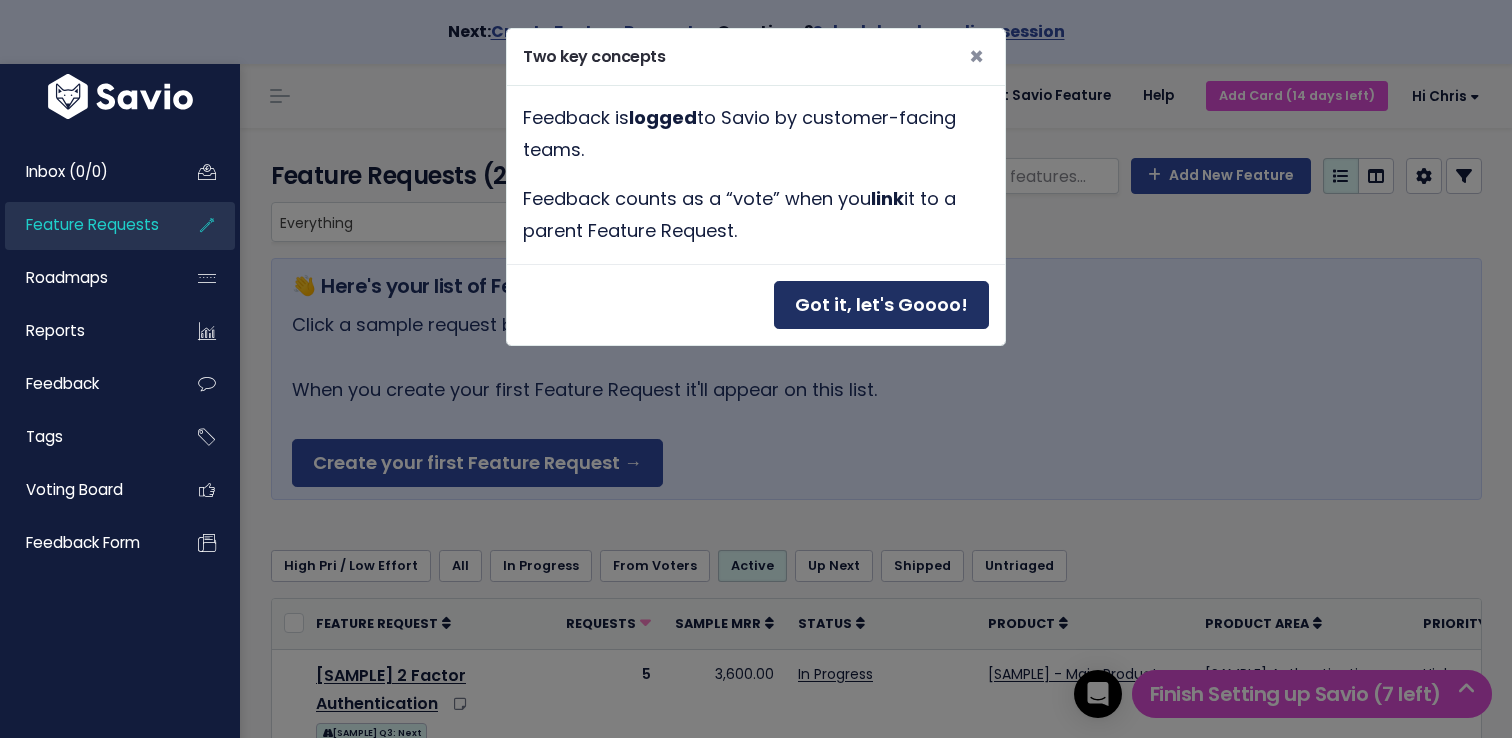 click on "Got it, let's Goooo!" at bounding box center (881, 305) 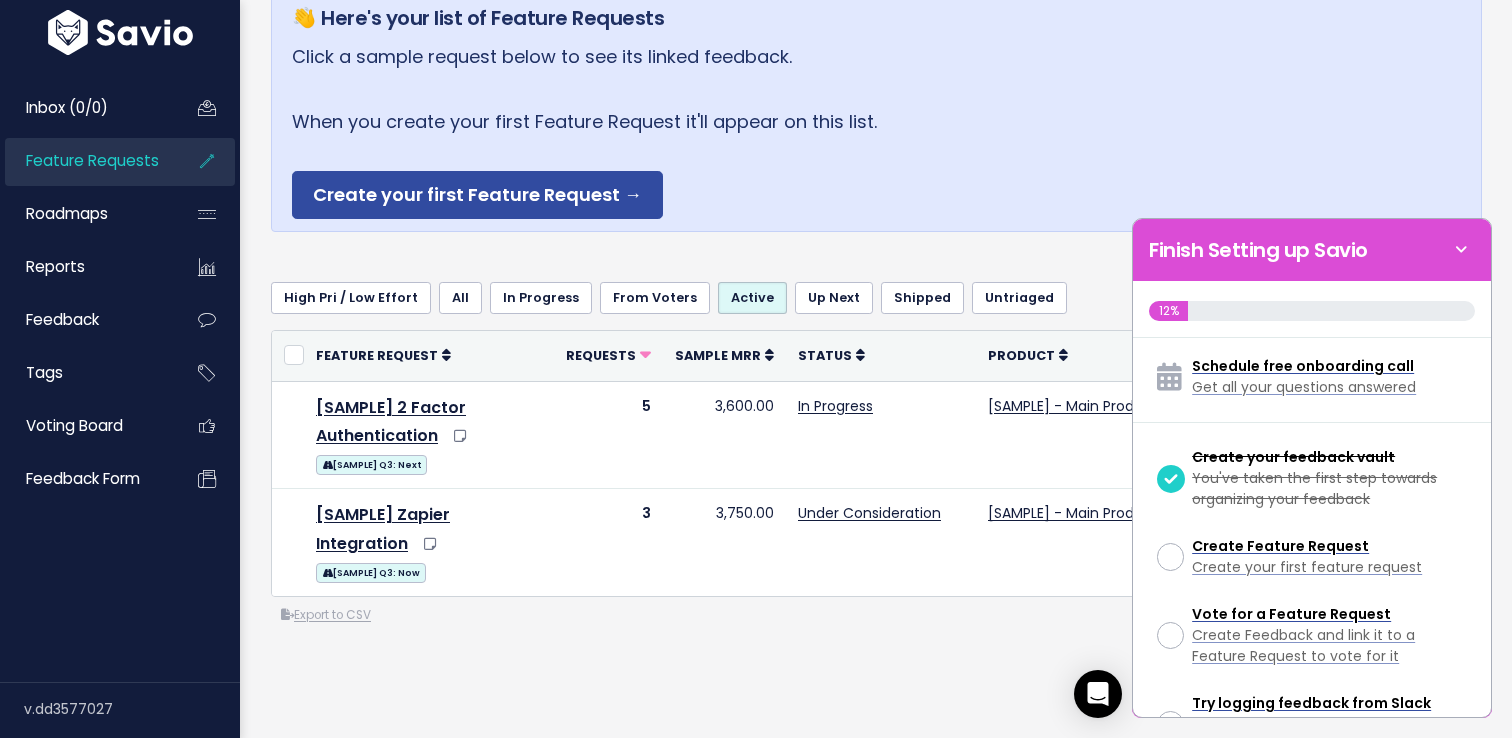 scroll, scrollTop: 294, scrollLeft: 0, axis: vertical 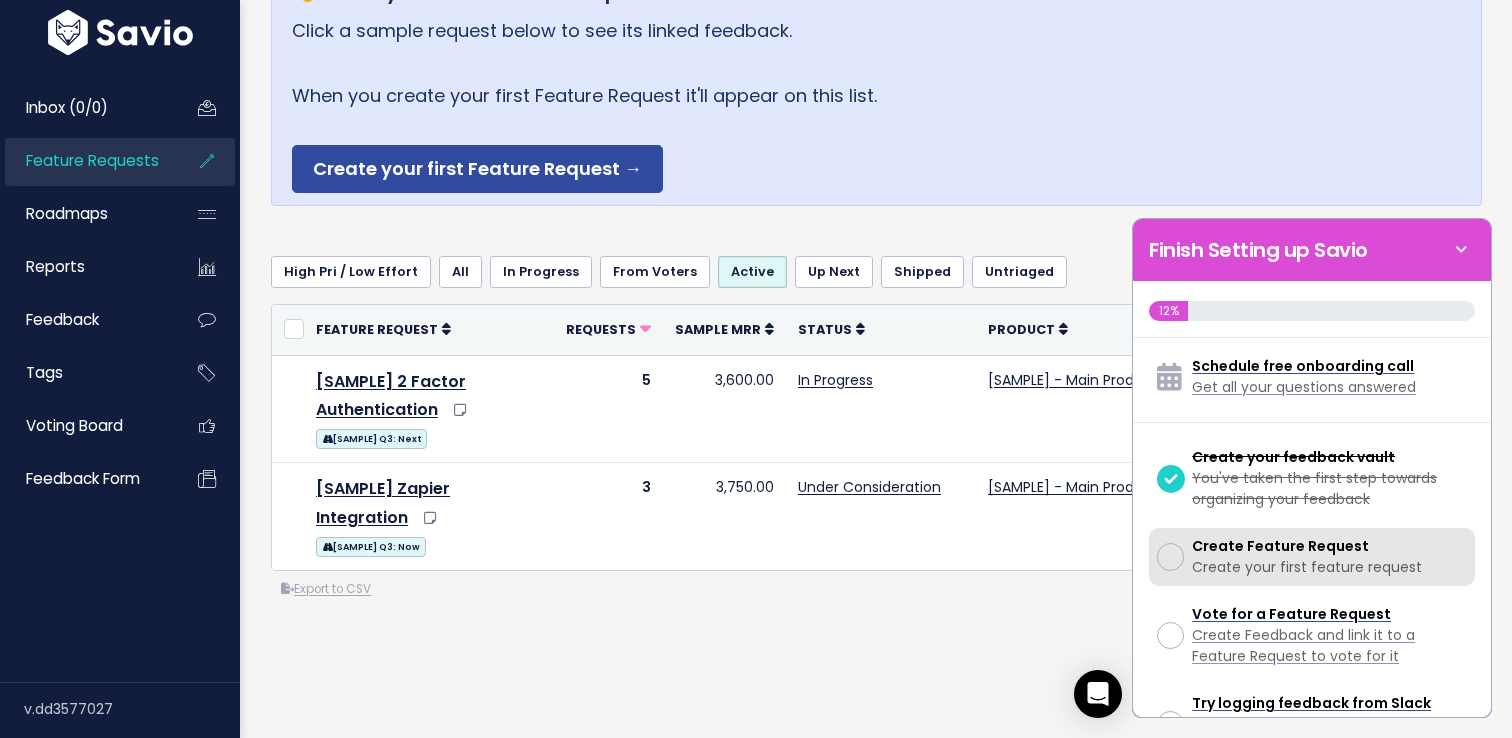 click on "Create Feature Request" at bounding box center (1280, 546) 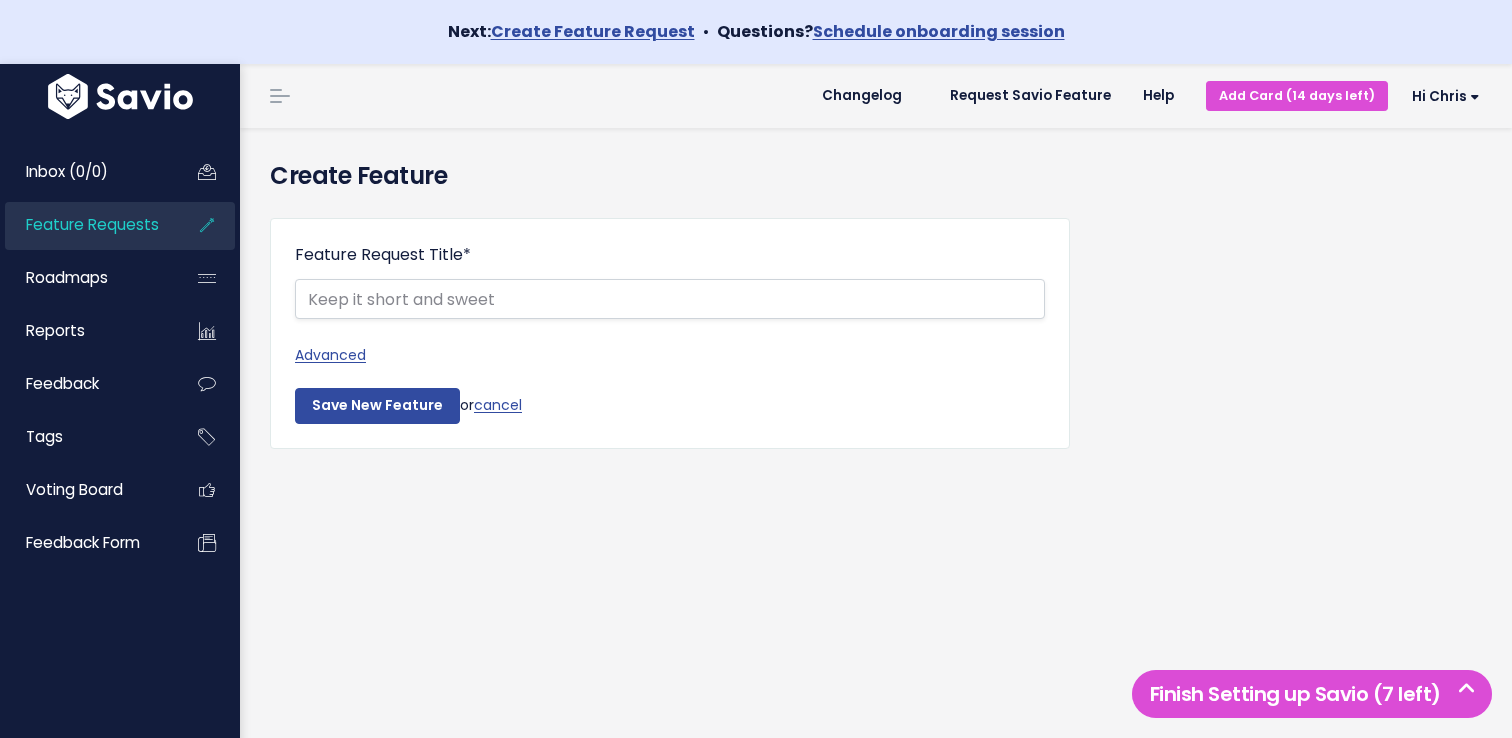scroll, scrollTop: 0, scrollLeft: 0, axis: both 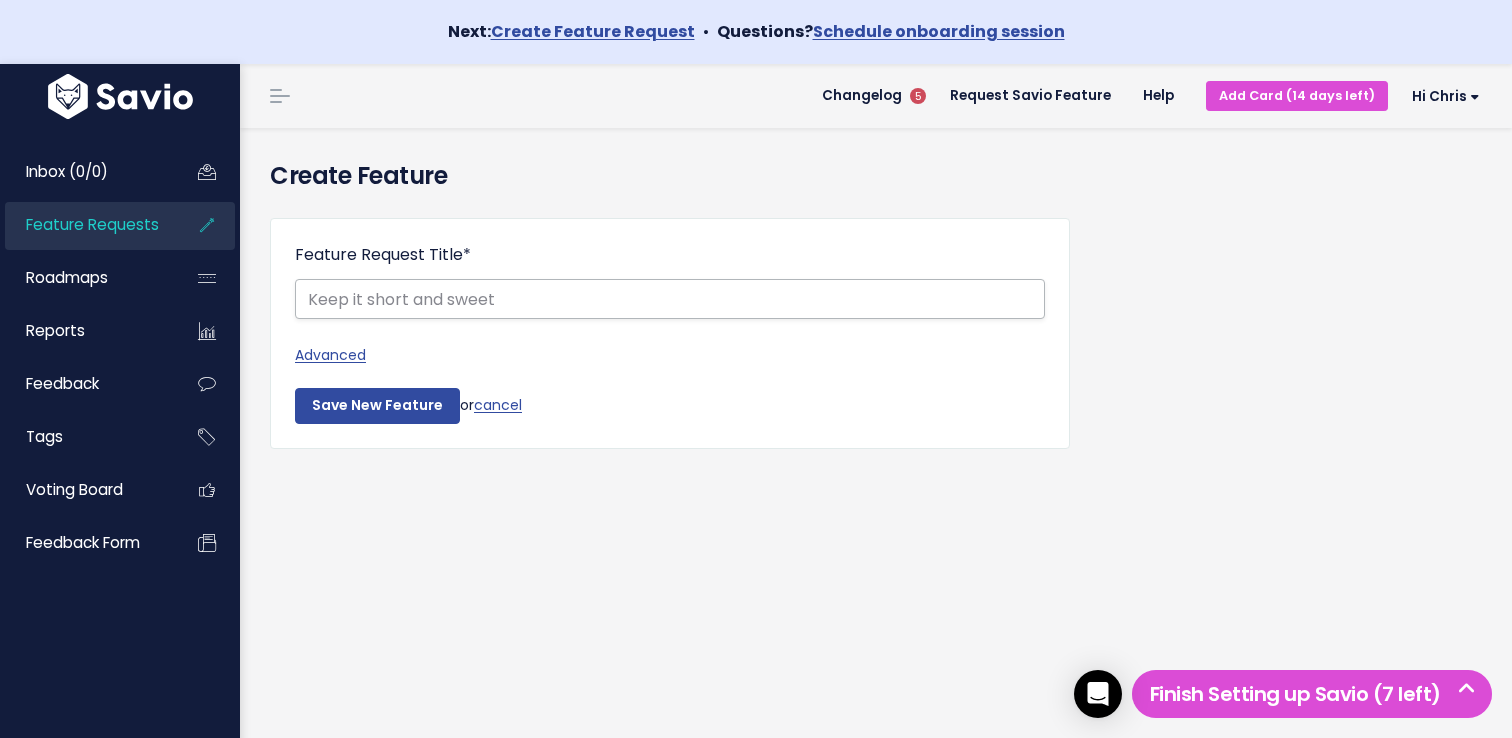 click on "Feature Request Title *" at bounding box center [670, 299] 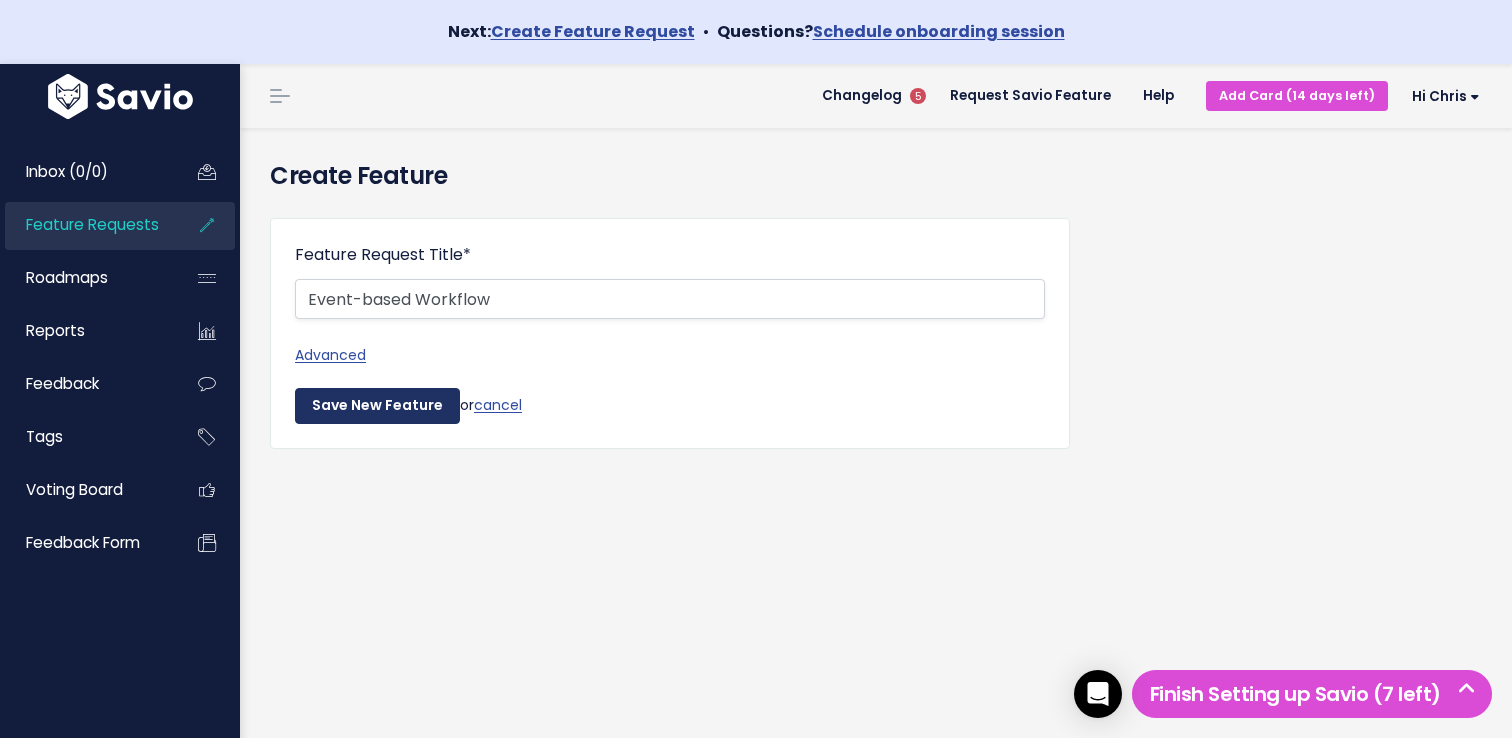 type on "Event-based Workflow" 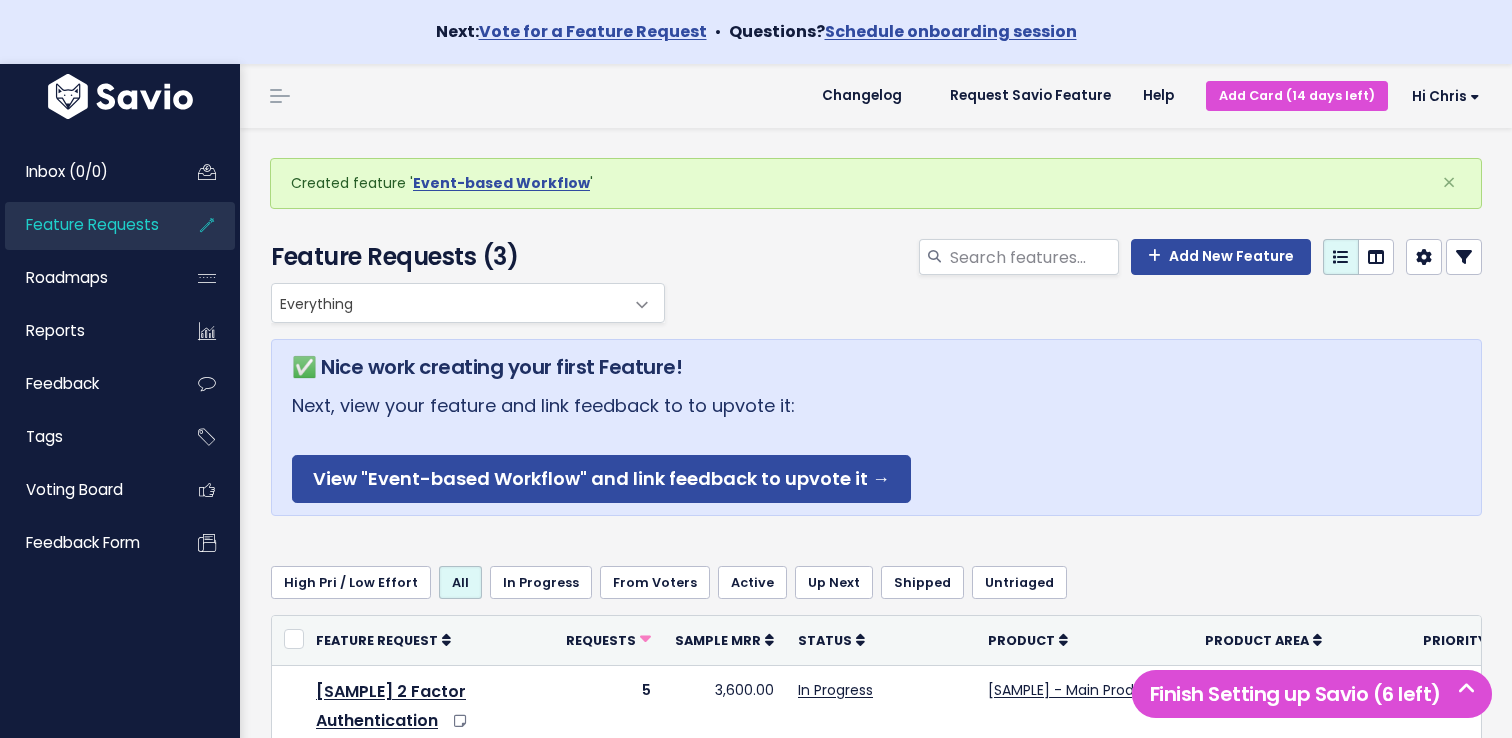 scroll, scrollTop: 0, scrollLeft: 0, axis: both 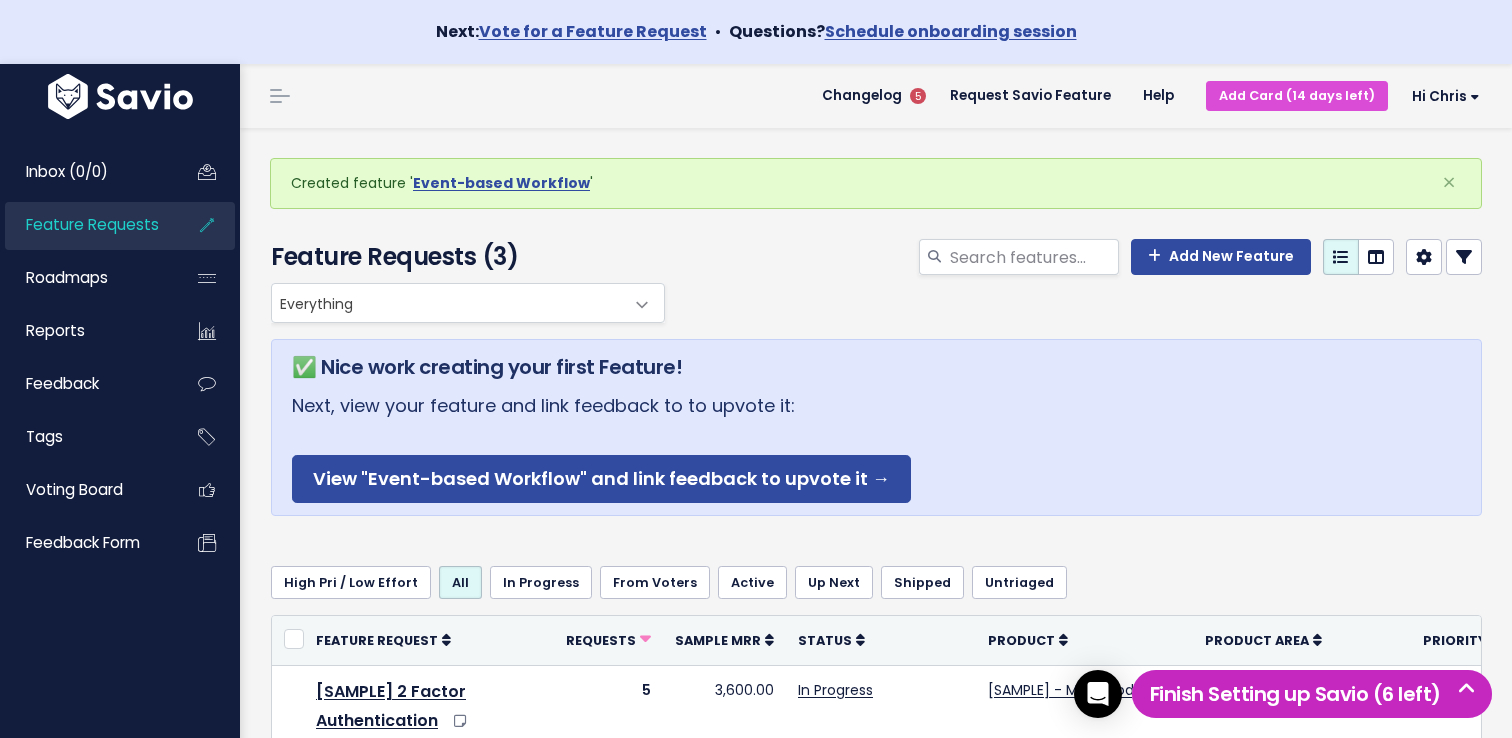 click at bounding box center (1467, 689) 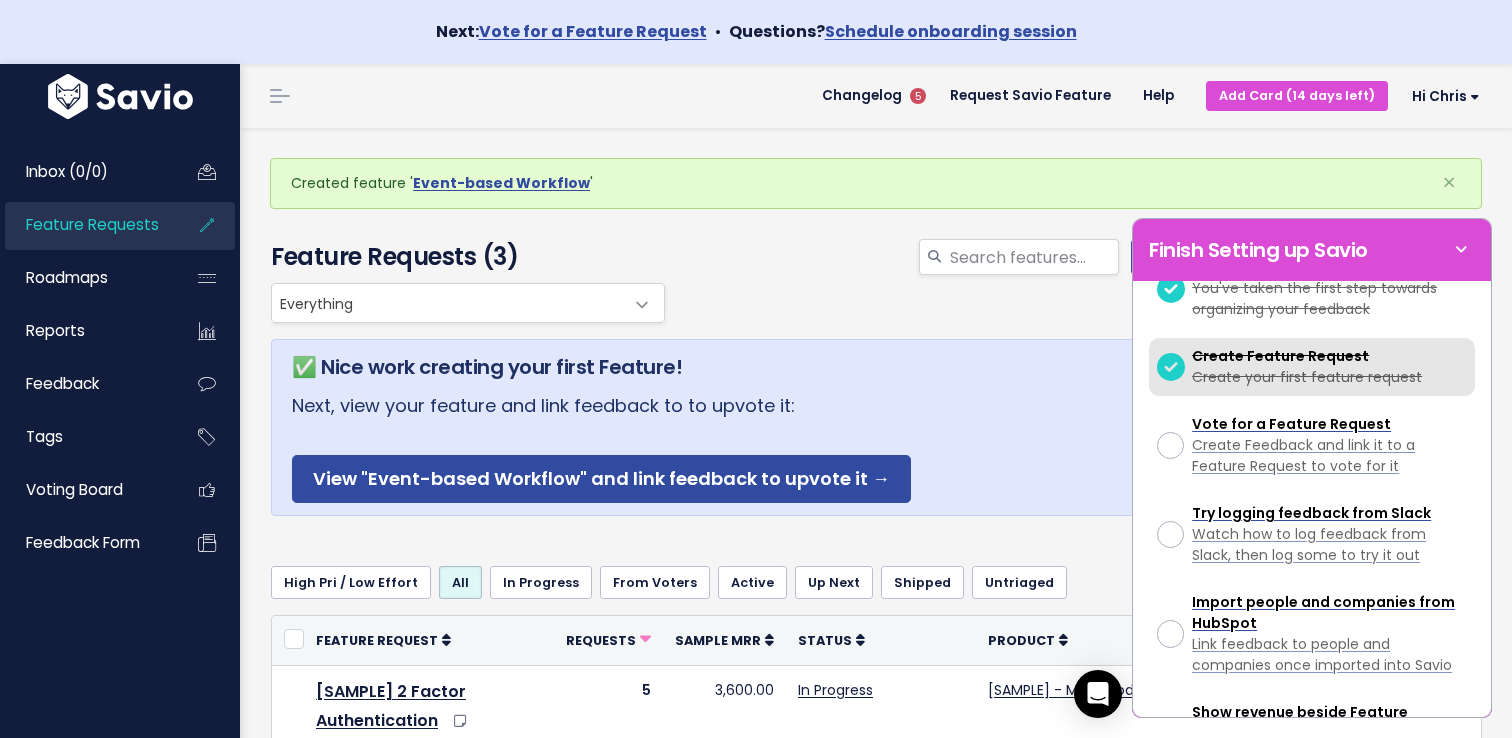 scroll, scrollTop: 215, scrollLeft: 0, axis: vertical 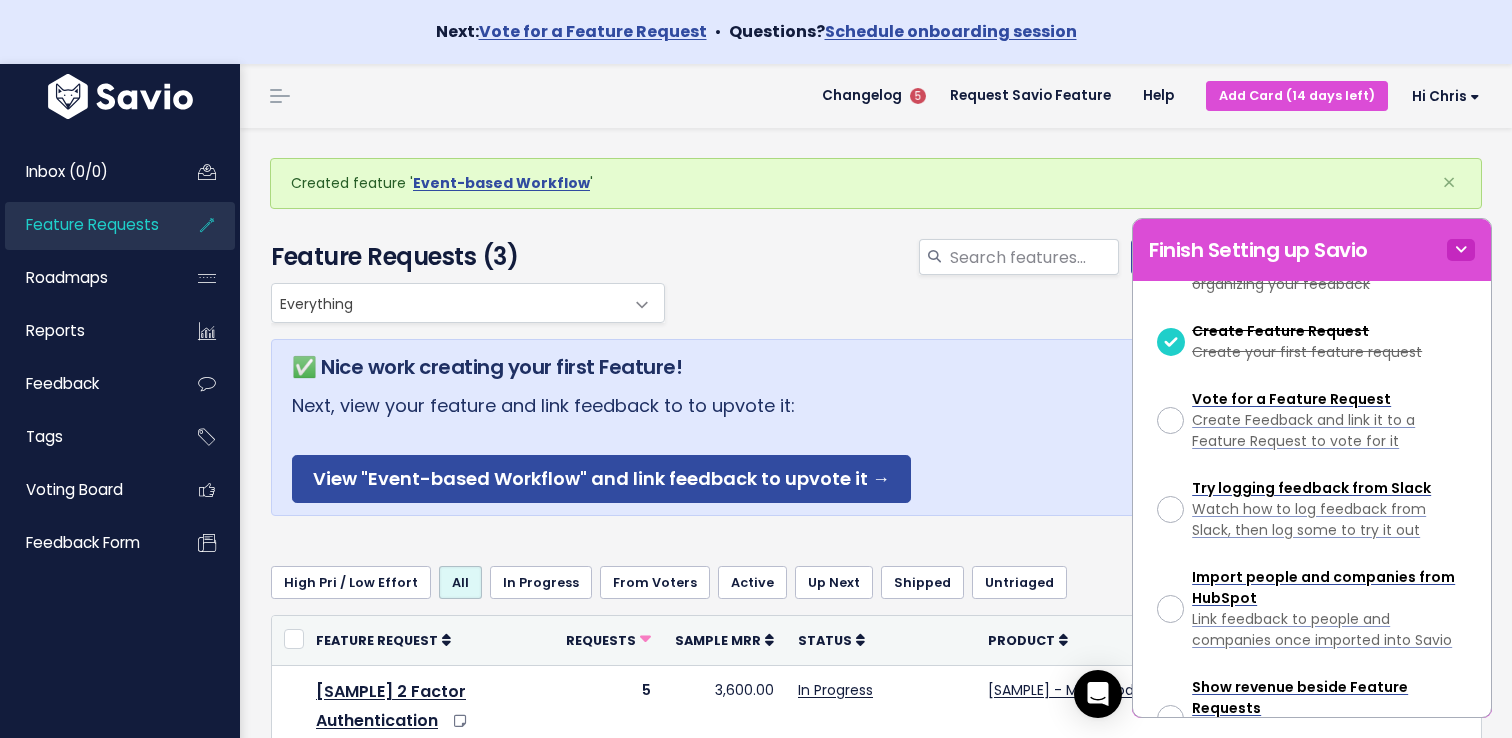 click at bounding box center (1461, 250) 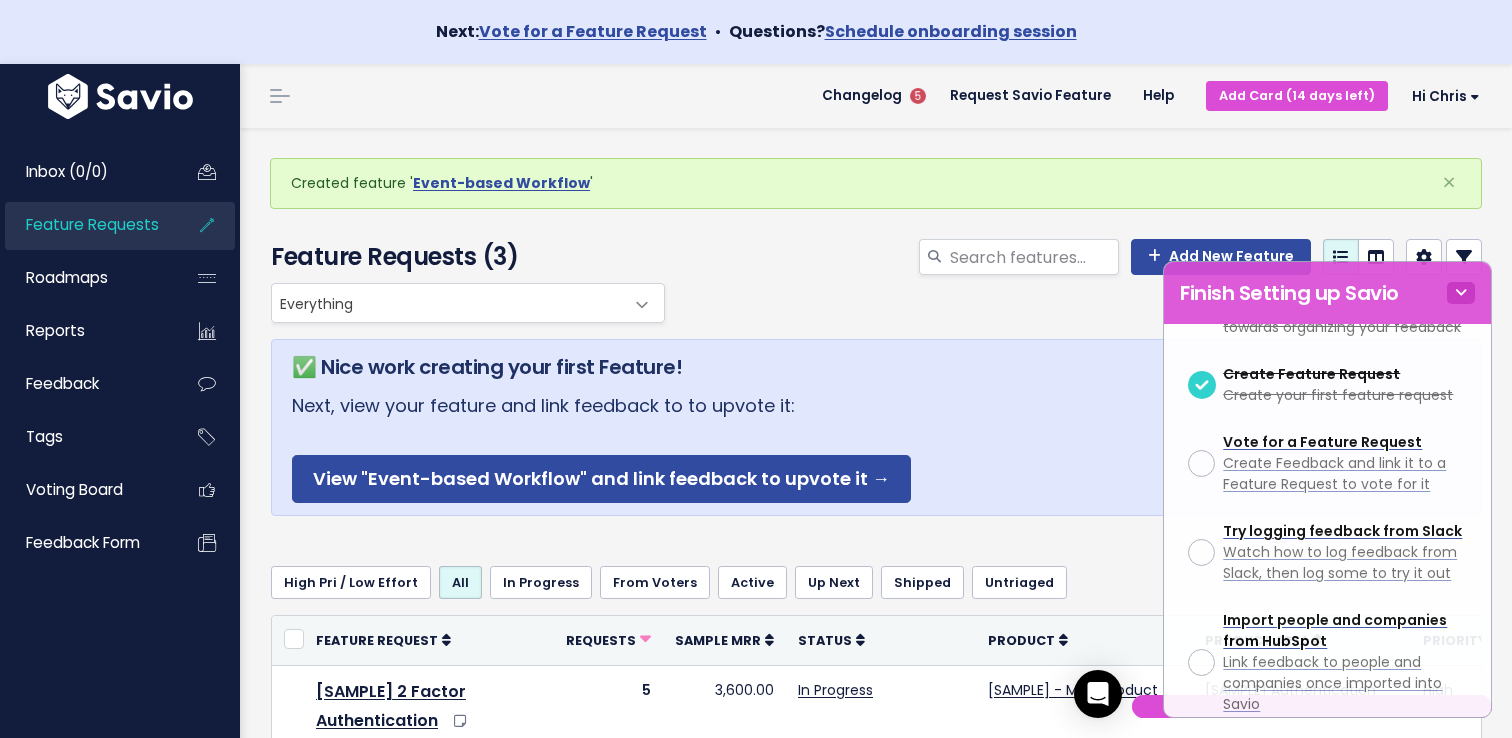 scroll, scrollTop: 467, scrollLeft: 0, axis: vertical 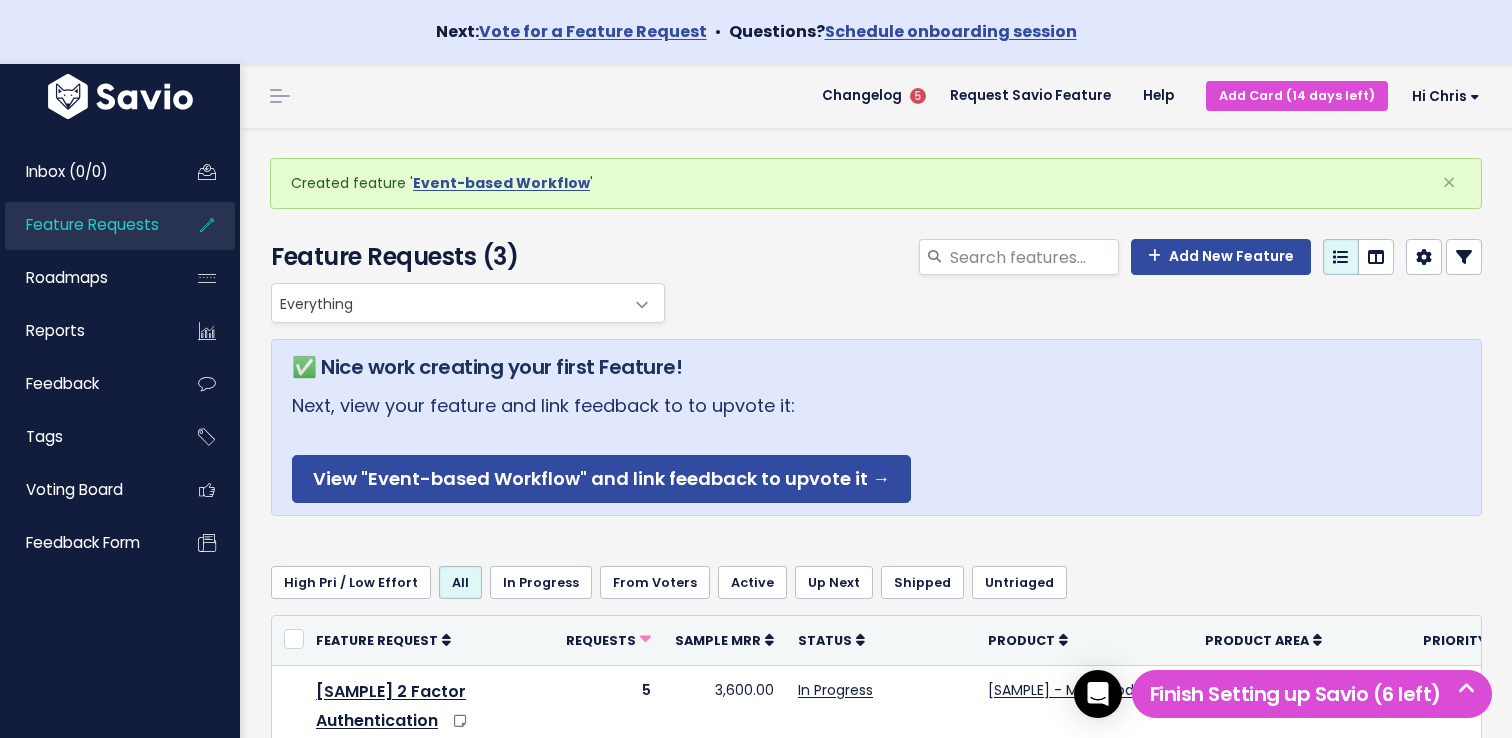 click on "✅ Nice work creating your first Feature!
Next, view your feature and link feedback to to upvote it:
View "Event-based Workflow" and link feedback to upvote it →
High Pri / Low Effort
All
In Progress
From Voters
Active
Up Next
Shipped
Untriaged" at bounding box center (876, 469) 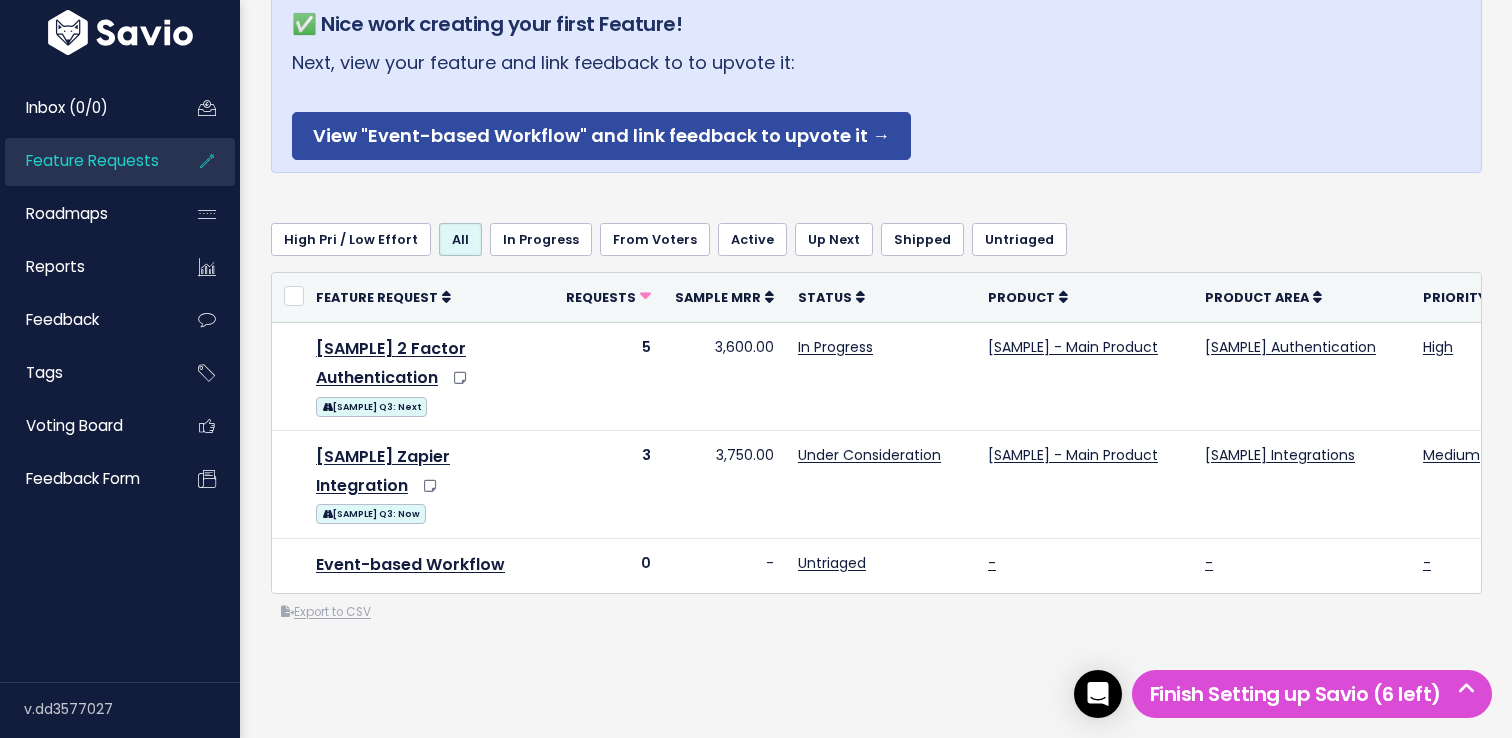 scroll, scrollTop: 420, scrollLeft: 0, axis: vertical 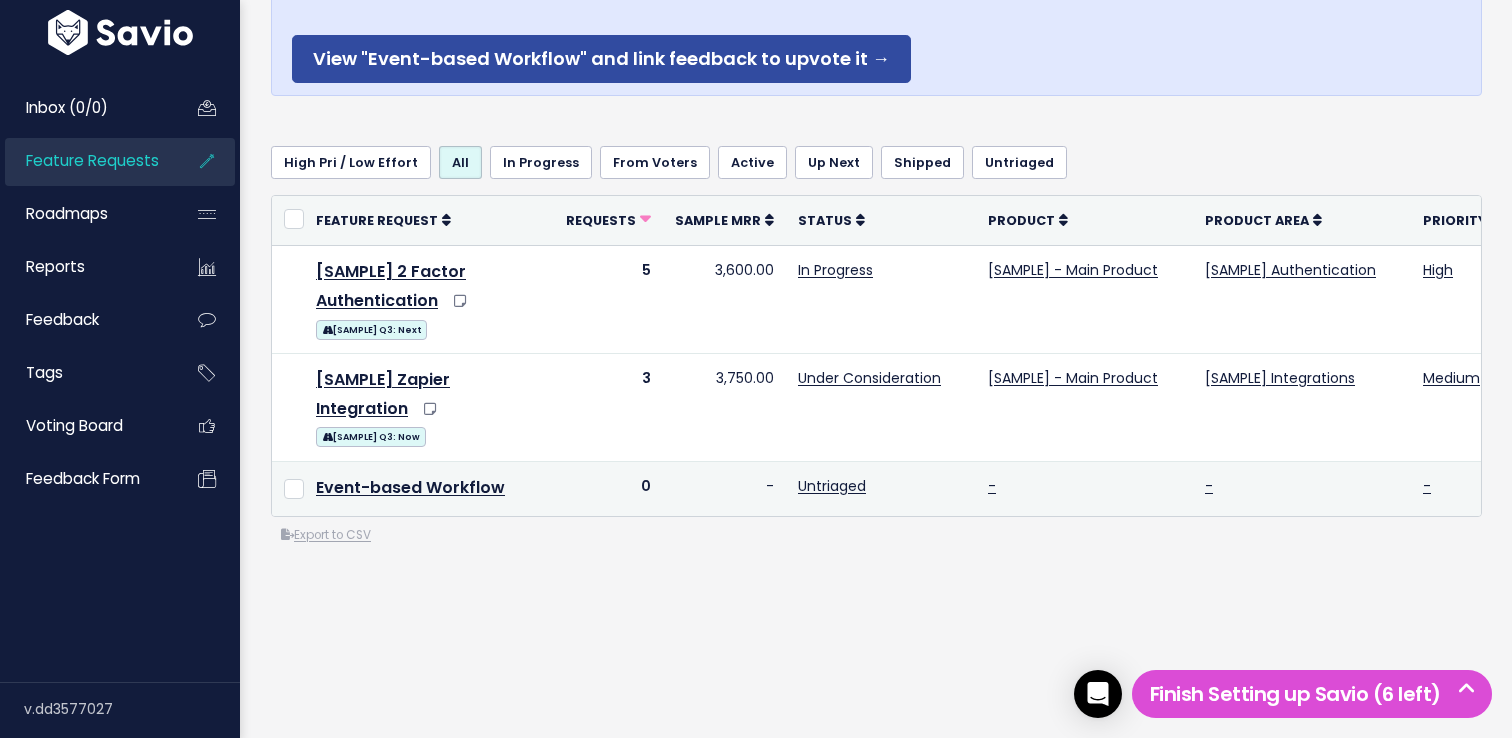 click on "0" at bounding box center [608, 488] 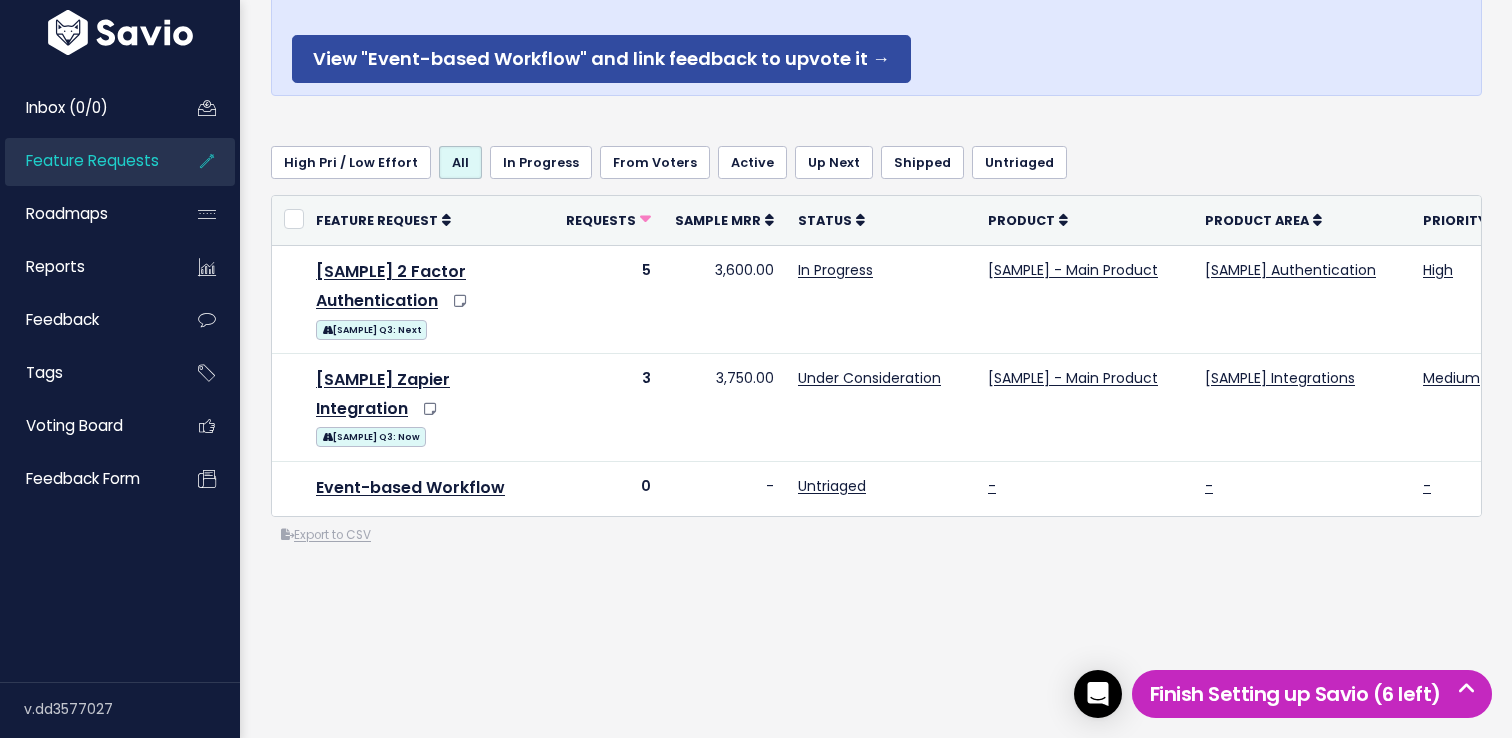 click at bounding box center (1467, 689) 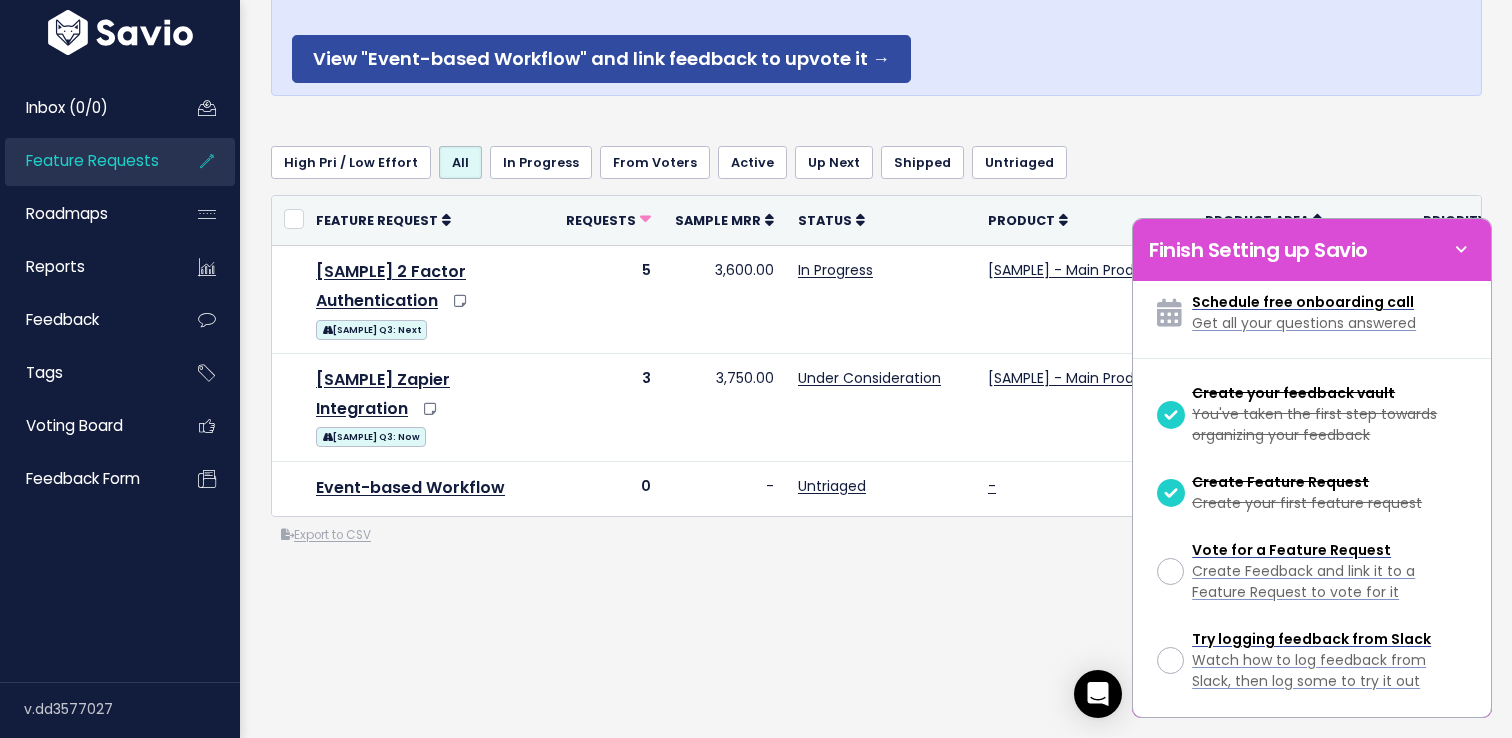 scroll, scrollTop: 63, scrollLeft: 0, axis: vertical 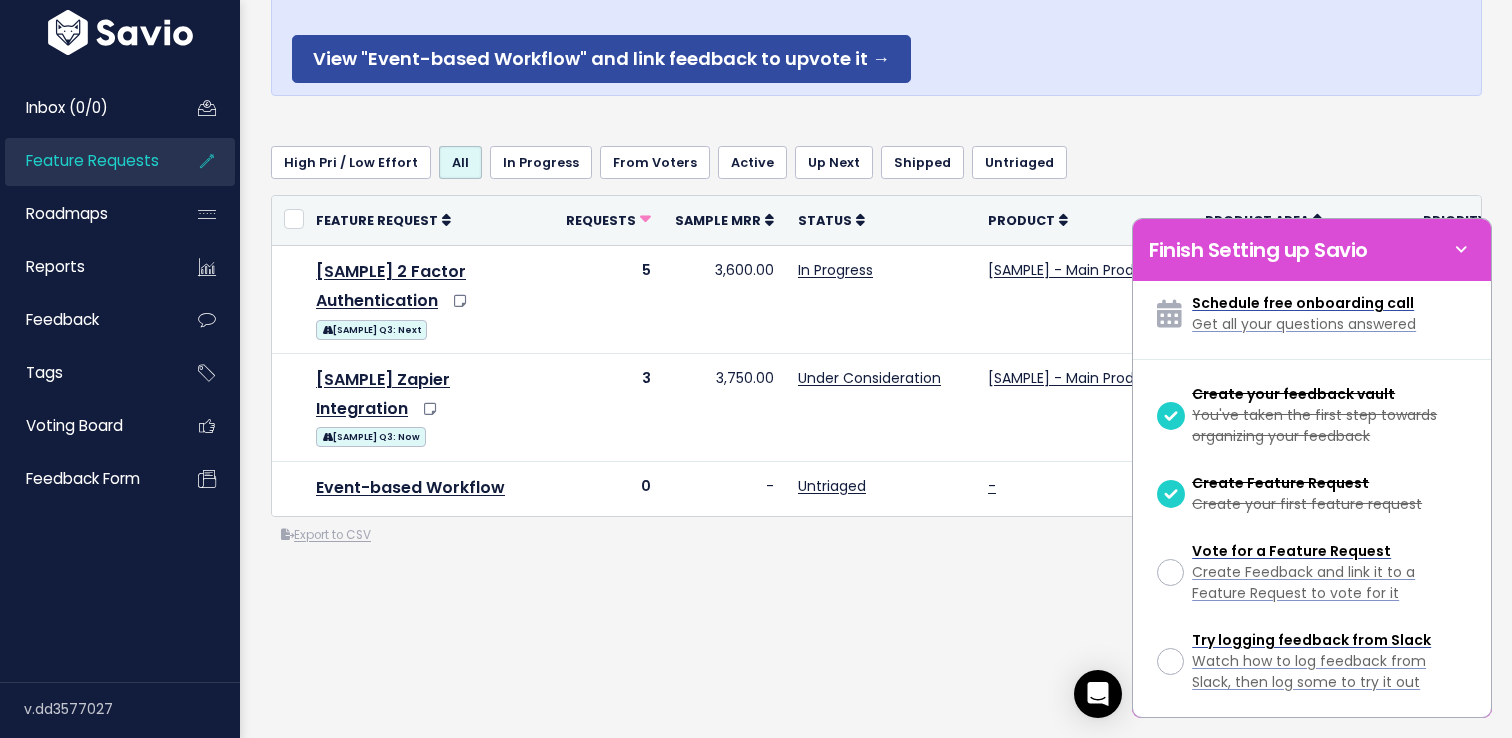 click on "✅ Nice work creating your first Feature!
Next, view your feature and link feedback to to upvote it:
View "Event-based Workflow" and link feedback to upvote it →
High Pri / Low Effort
All
In Progress
From Voters
Active
Up Next
Shipped
Untriaged" at bounding box center (876, 49) 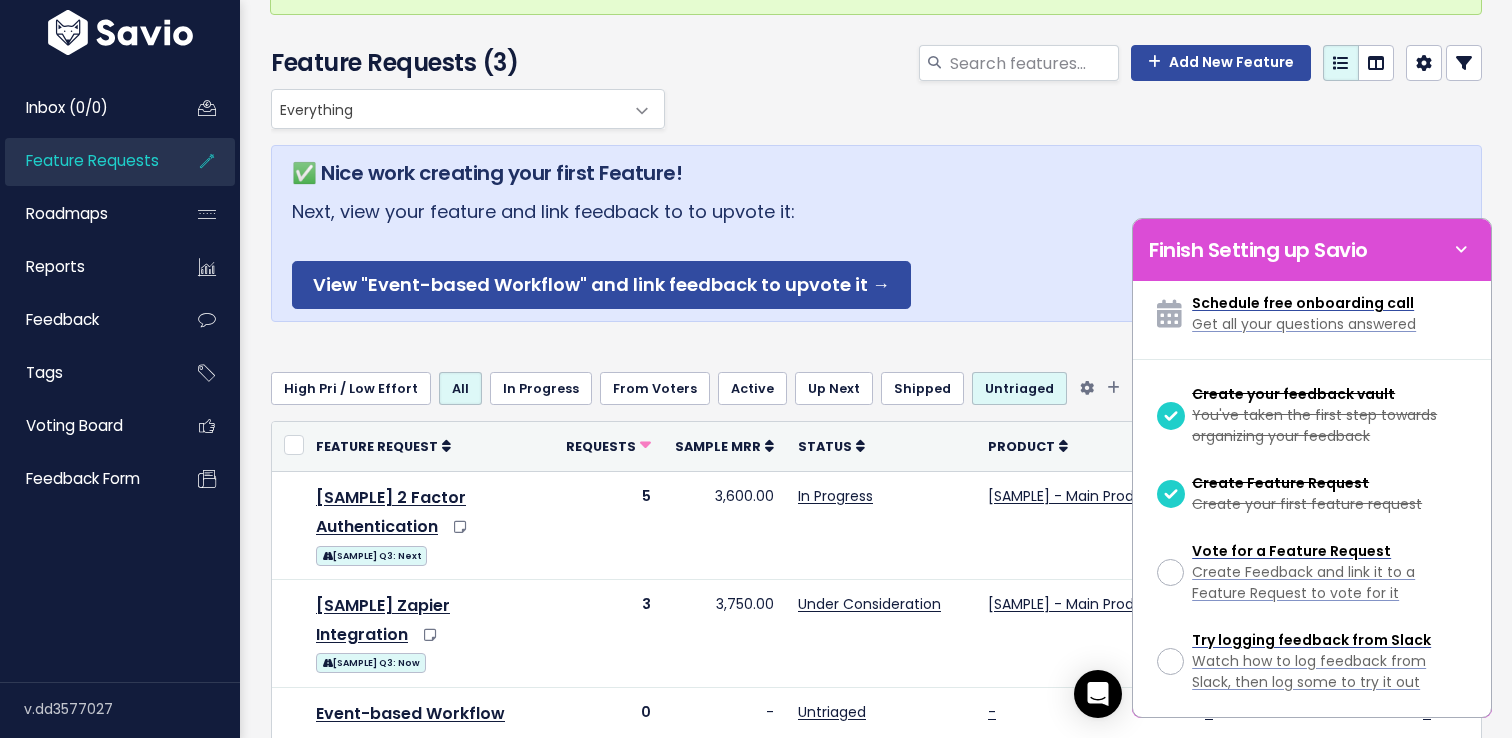 scroll, scrollTop: 0, scrollLeft: 0, axis: both 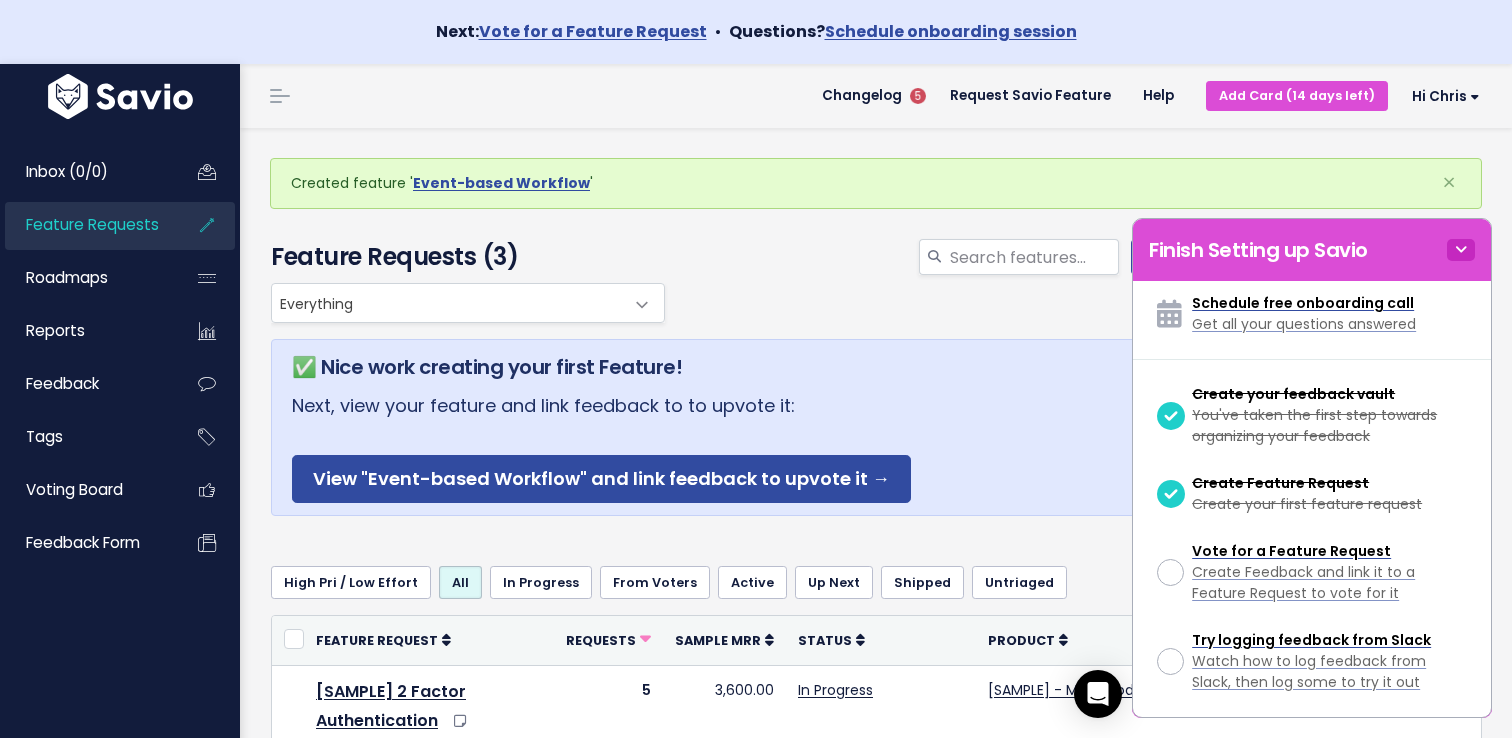 click at bounding box center (1461, 250) 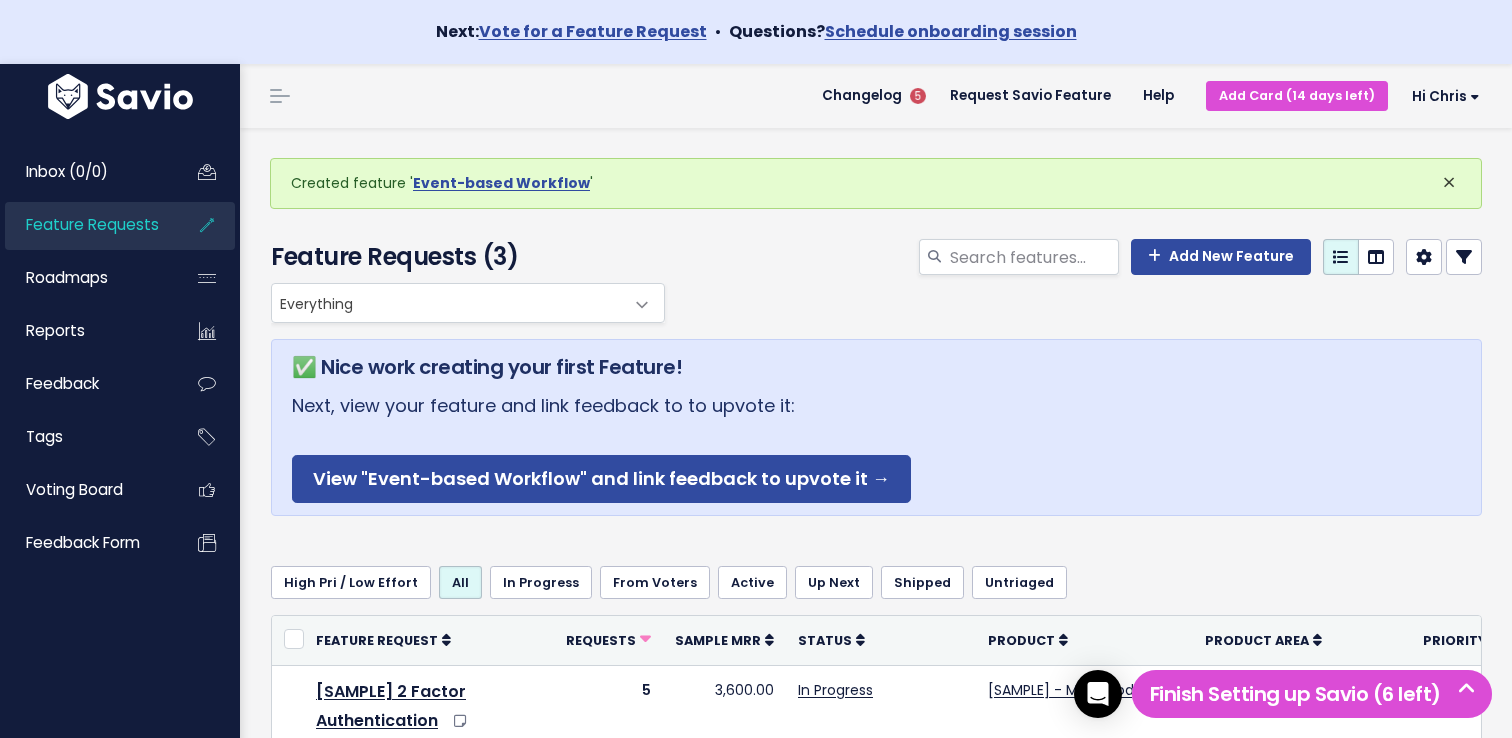 click on "×" at bounding box center [1449, 182] 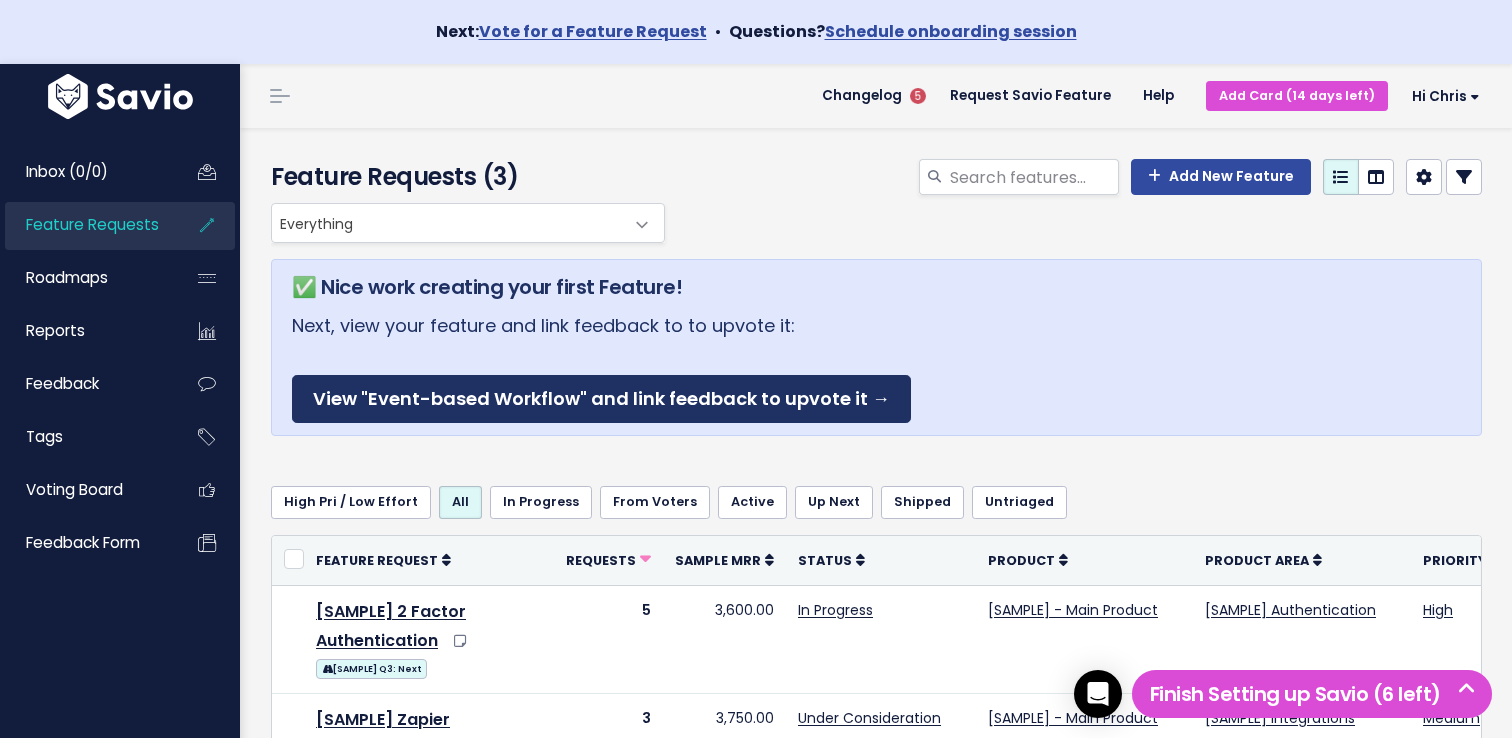 click on "View "Event-based Workflow" and link feedback to upvote it →" at bounding box center [601, 399] 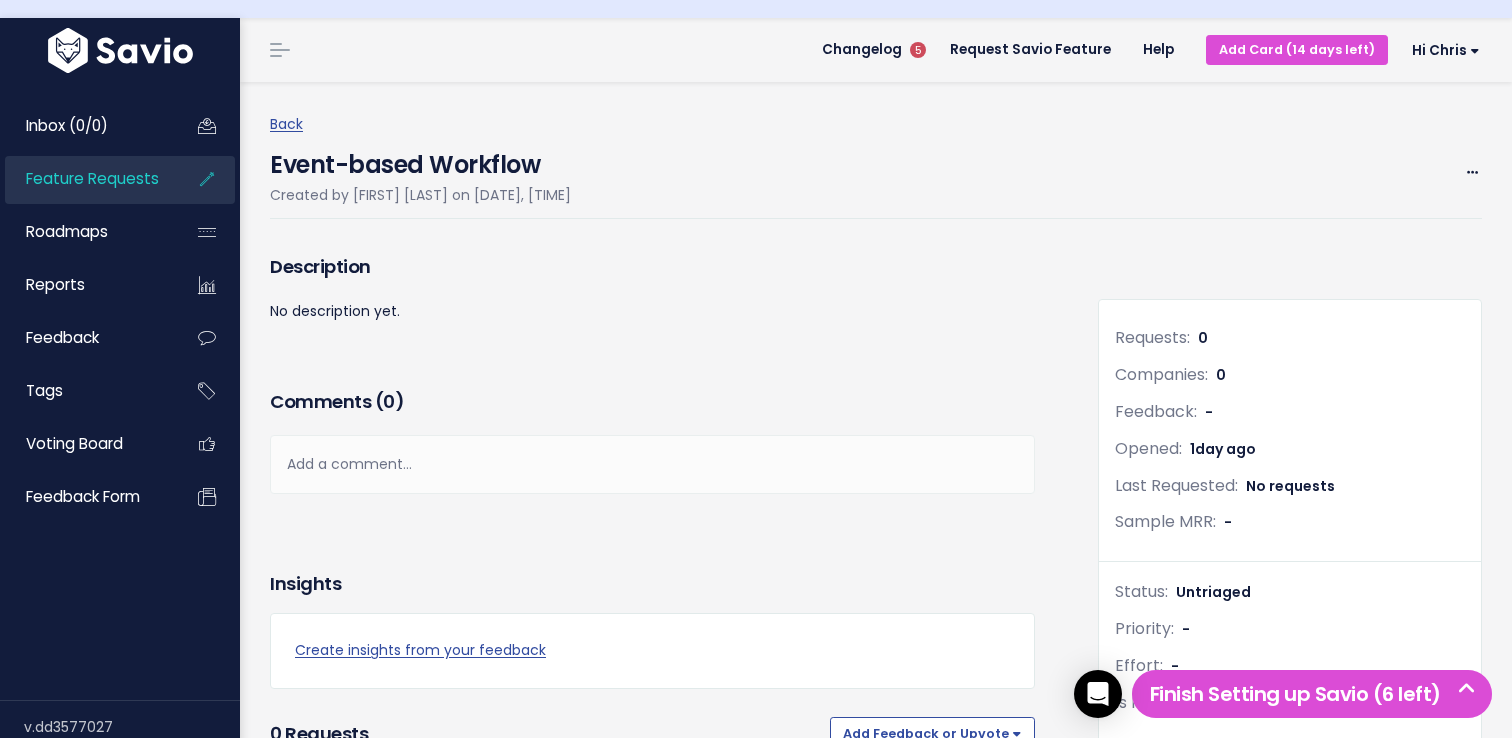 scroll, scrollTop: 0, scrollLeft: 0, axis: both 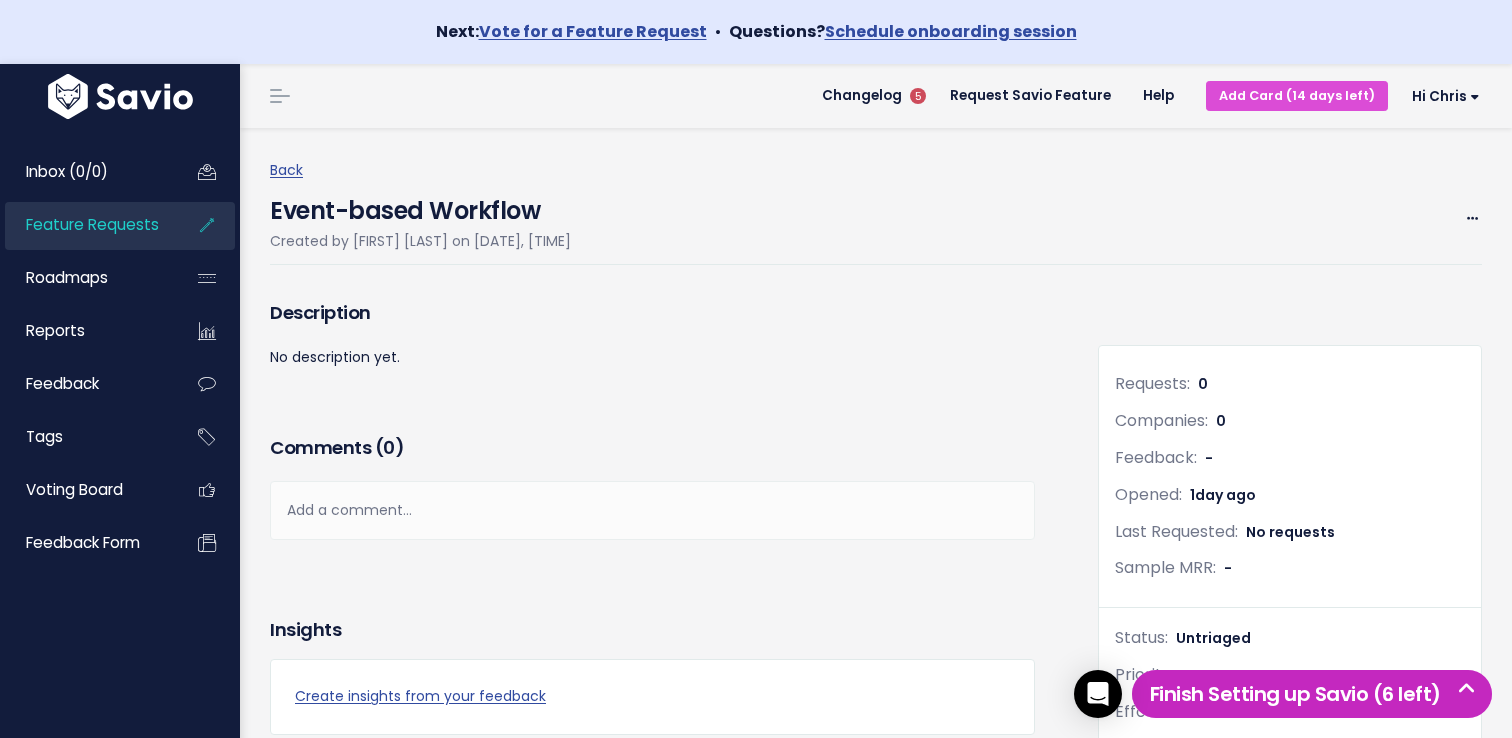 click on "Finish Setting up Savio (6 left)" at bounding box center (1312, 694) 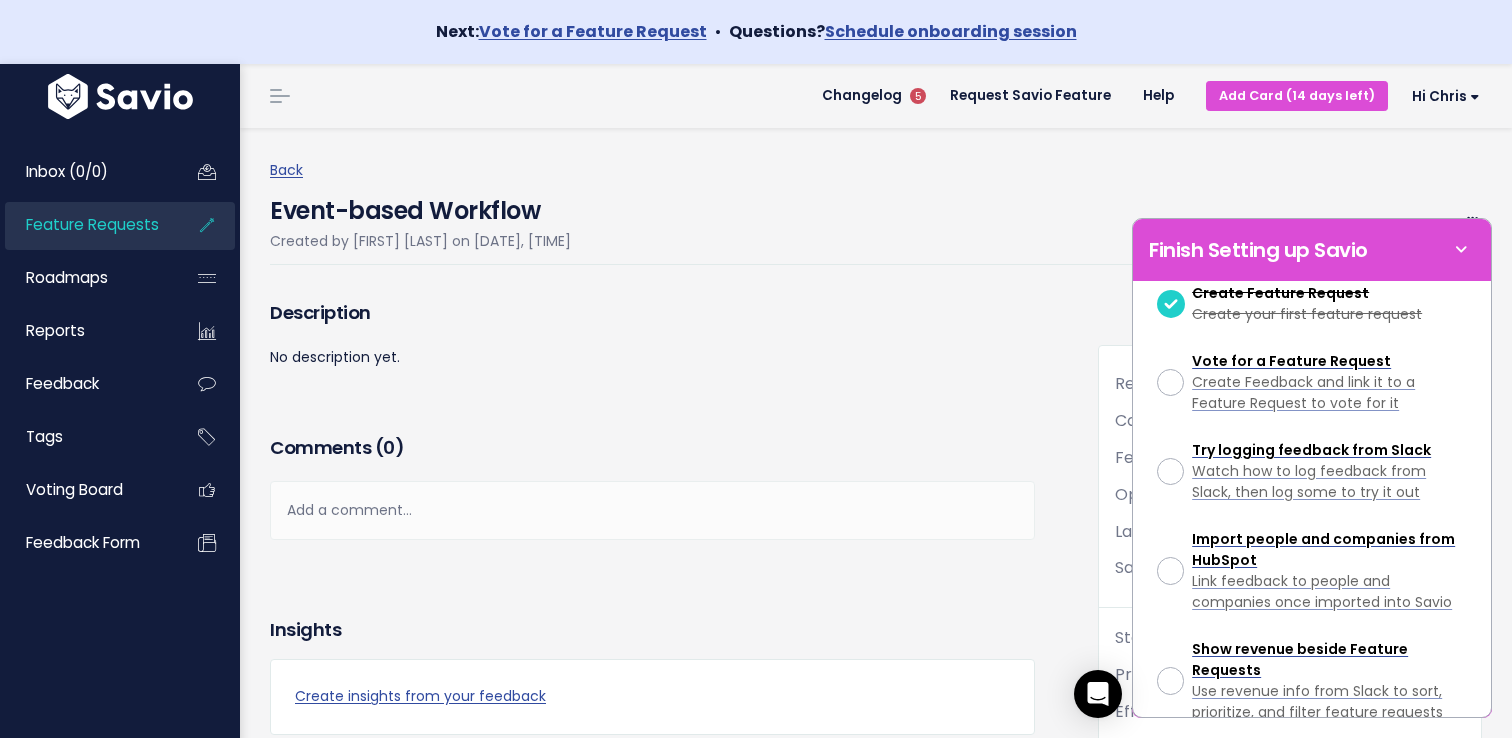 scroll, scrollTop: 254, scrollLeft: 0, axis: vertical 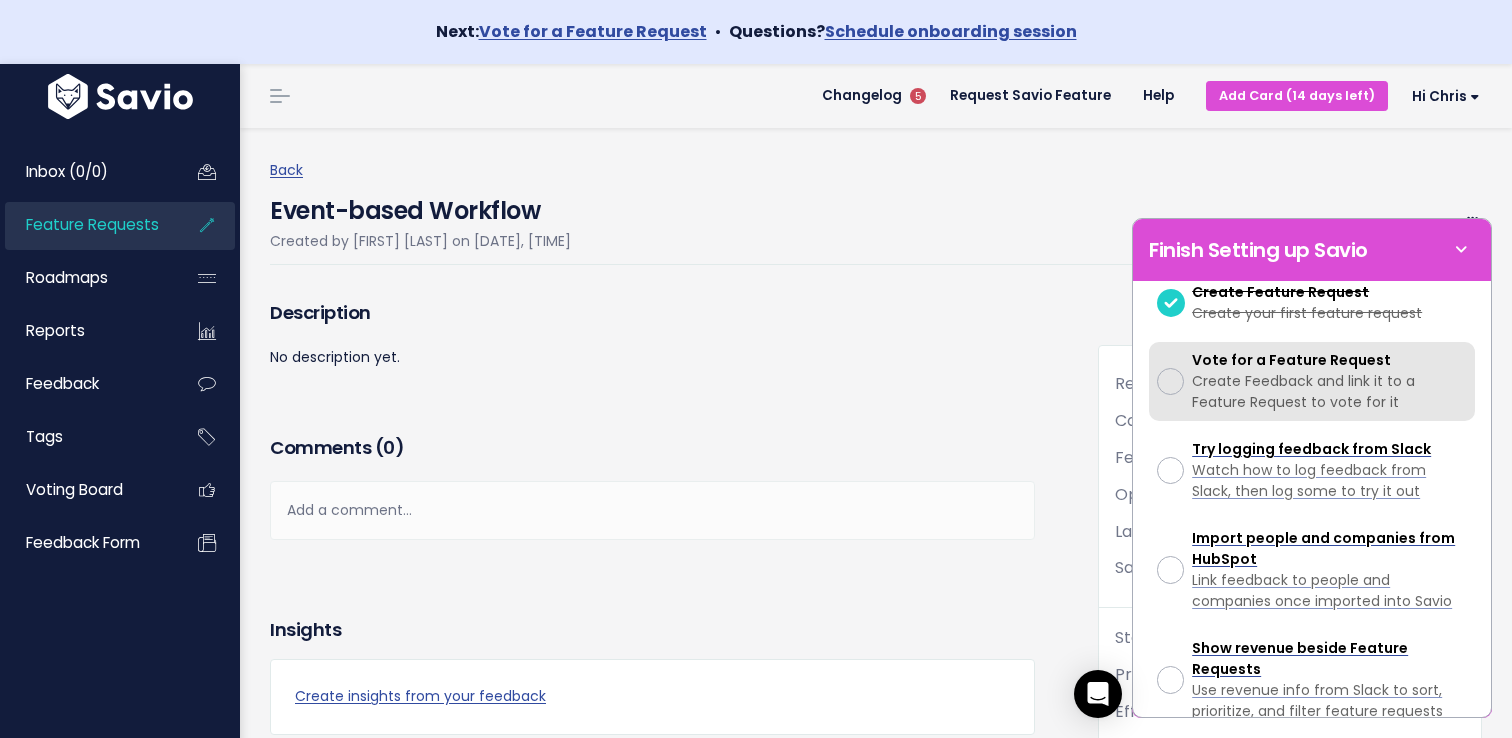 click on "Create Feedback and link it to a Feature Request to vote for it" at bounding box center (1303, 391) 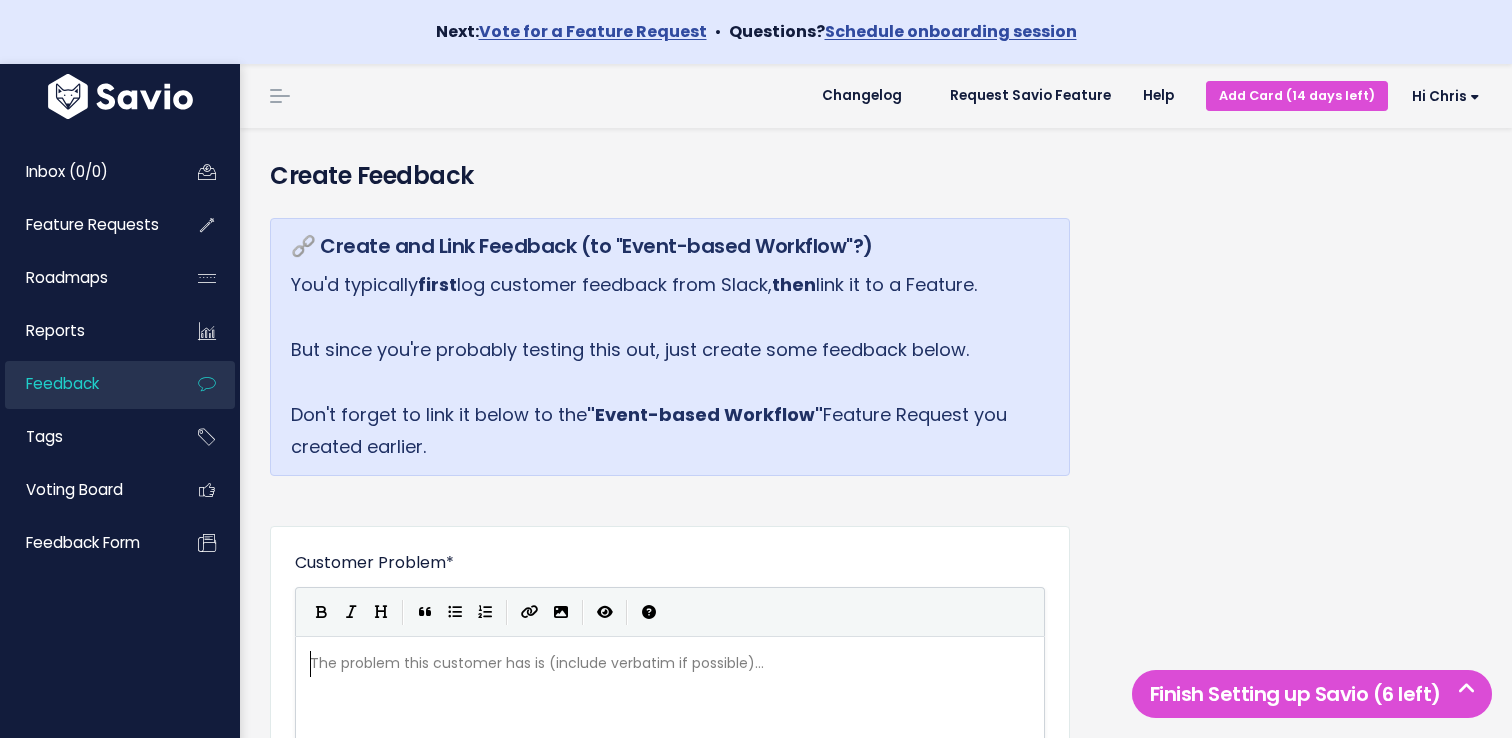 scroll, scrollTop: 0, scrollLeft: 0, axis: both 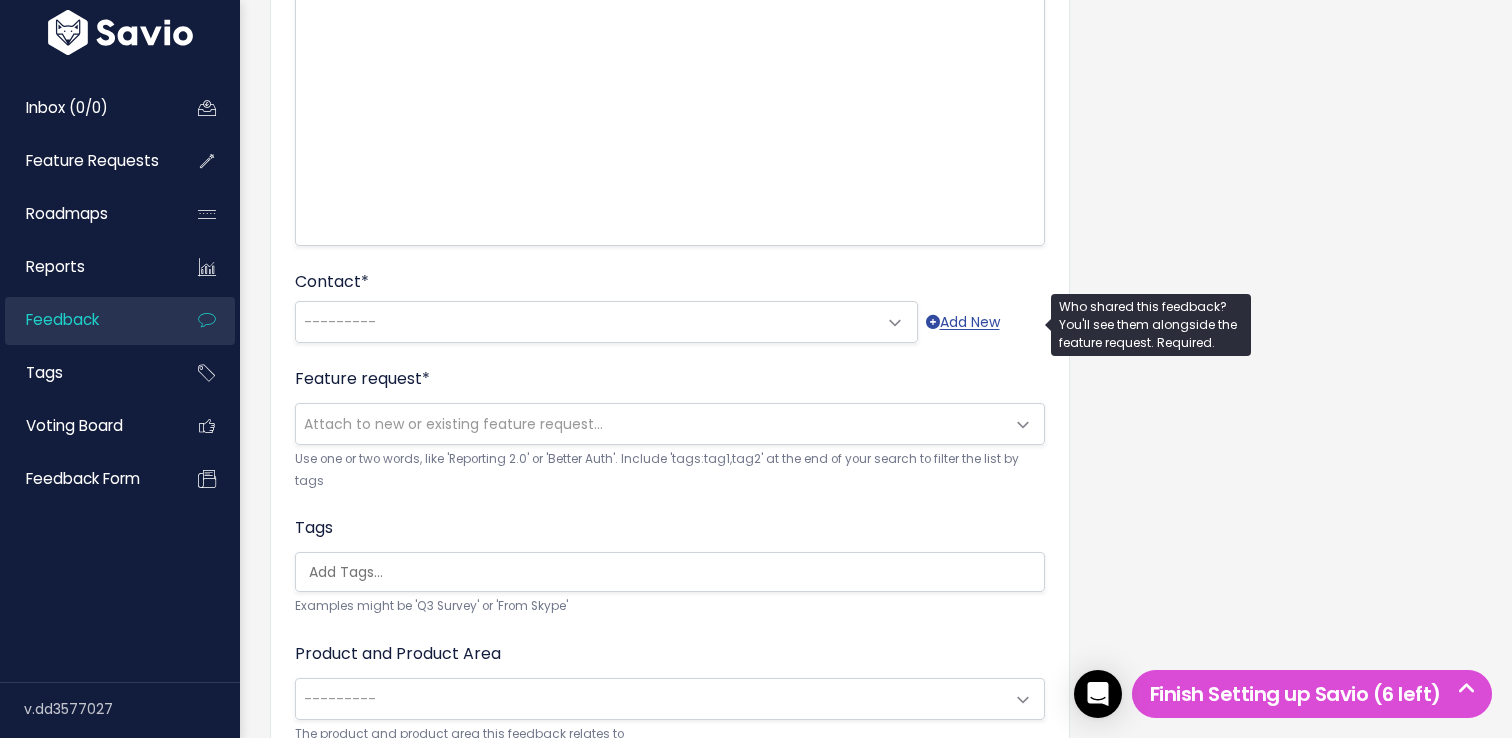 type on "This customer wants events to be sent to their users whenever something happens at a location" 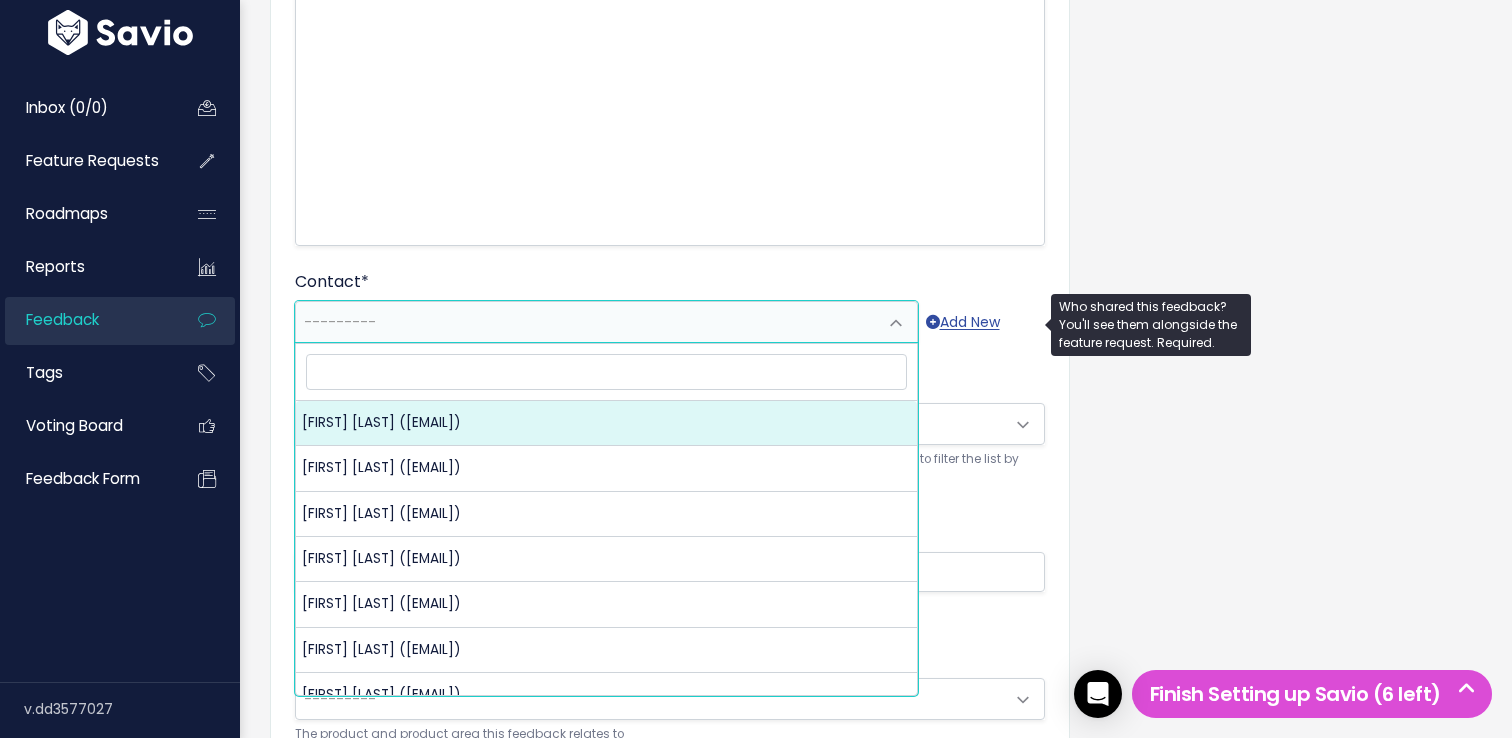 click on "---------" at bounding box center (586, 322) 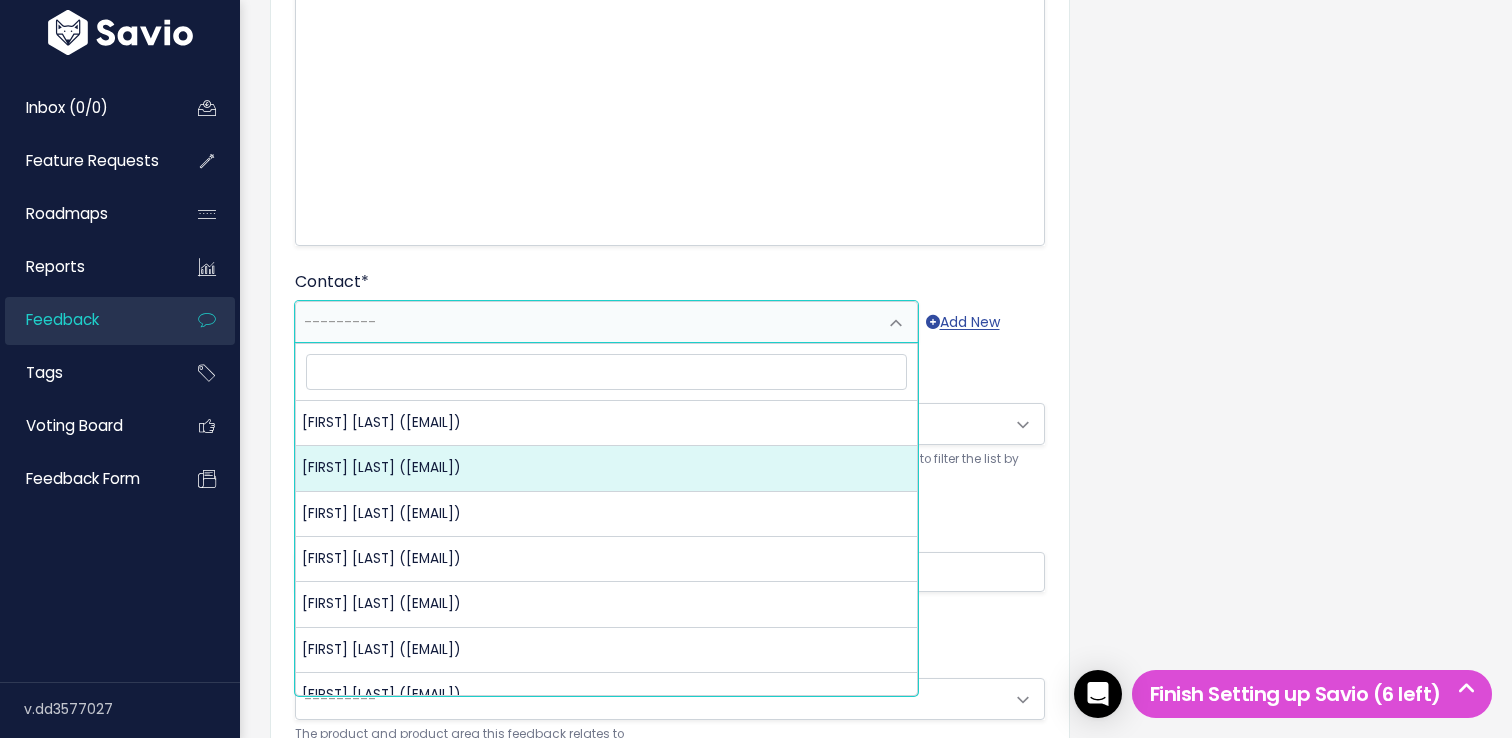 select on "89916206" 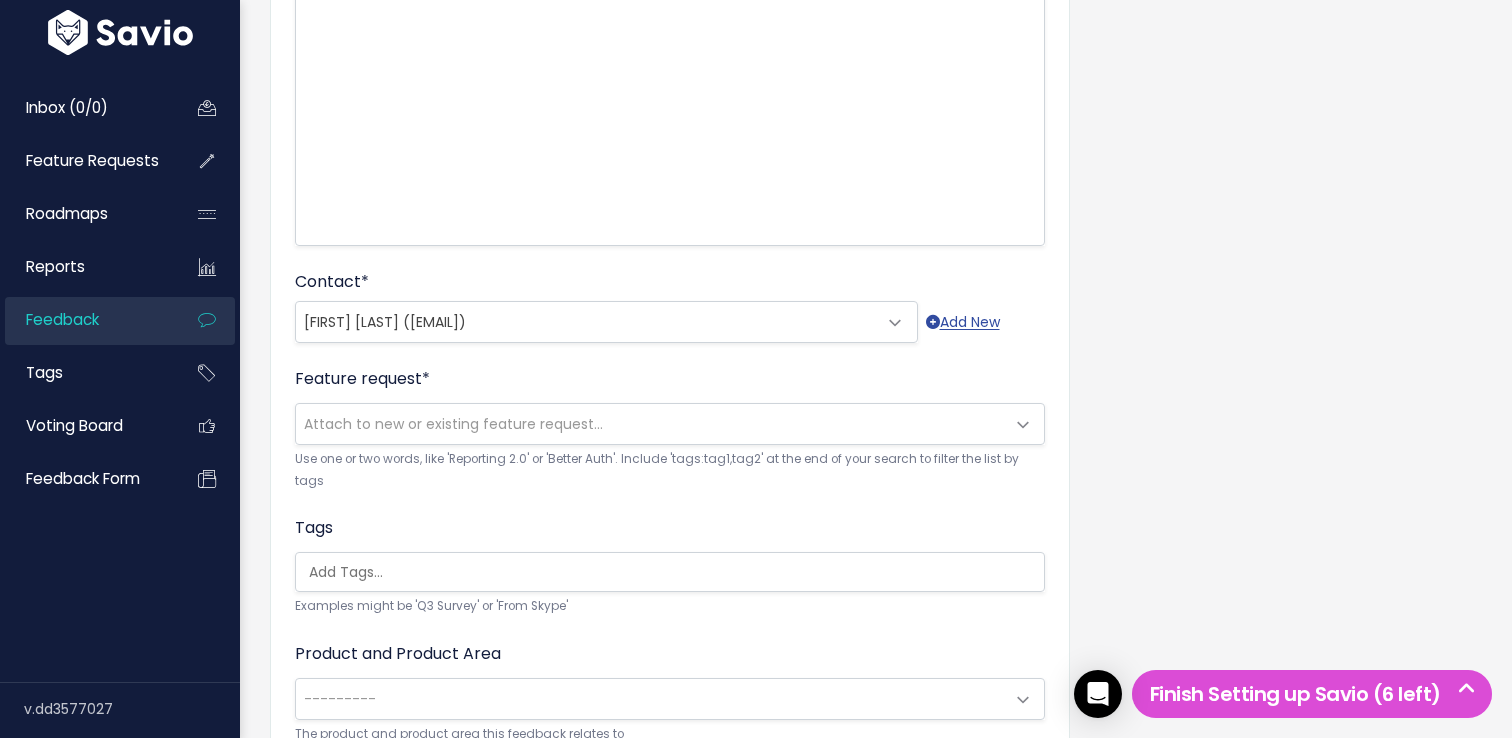 click on "Attach to new or existing feature request..." at bounding box center [453, 424] 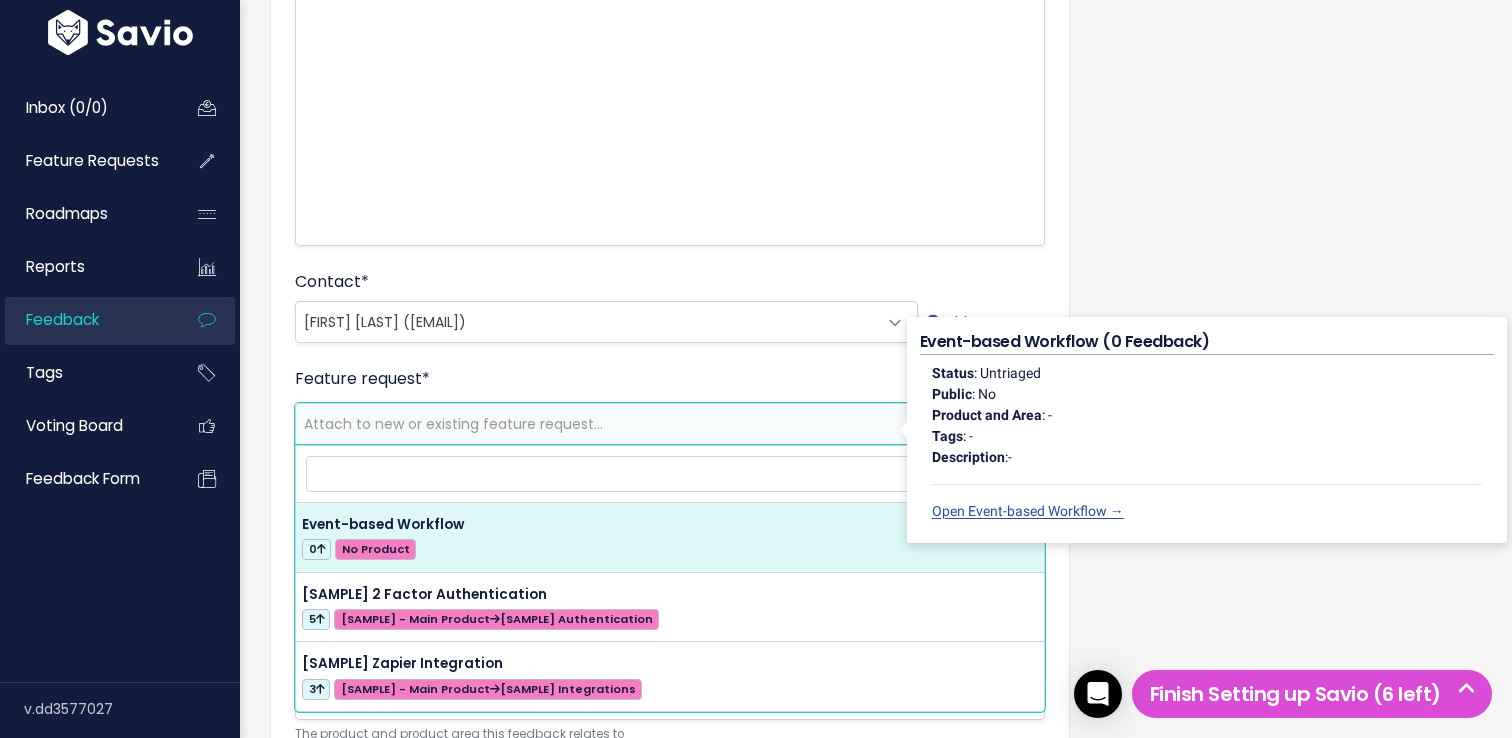 click on "Customer Problem *
This customer wants events to be sent to their users whenever something happens at a location | | | | This customer wants events to be sent to their users whenever something happens at a location xxxxxxxxxx   This customer wants events to be sent to their users whenever something happens at a location
Contact *
---------
Cho Chang (cho.chang@example.com)
Chris Wilson (cwilson@gohappyhub.com)
Cosmo Kramer (cosmo.kramer@example.com)
Helen Parr (helen.parr@example.com)
Kaladin Stormblessed (kaladin.stormblessed@example.com)
Oberyn Martell (oberyn.martell@example.com)
Olenna Tyrell (olenna.tyrell@example.com)
Chris Wilson (cwilson@gohappyhub.com) *" at bounding box center (670, 321) 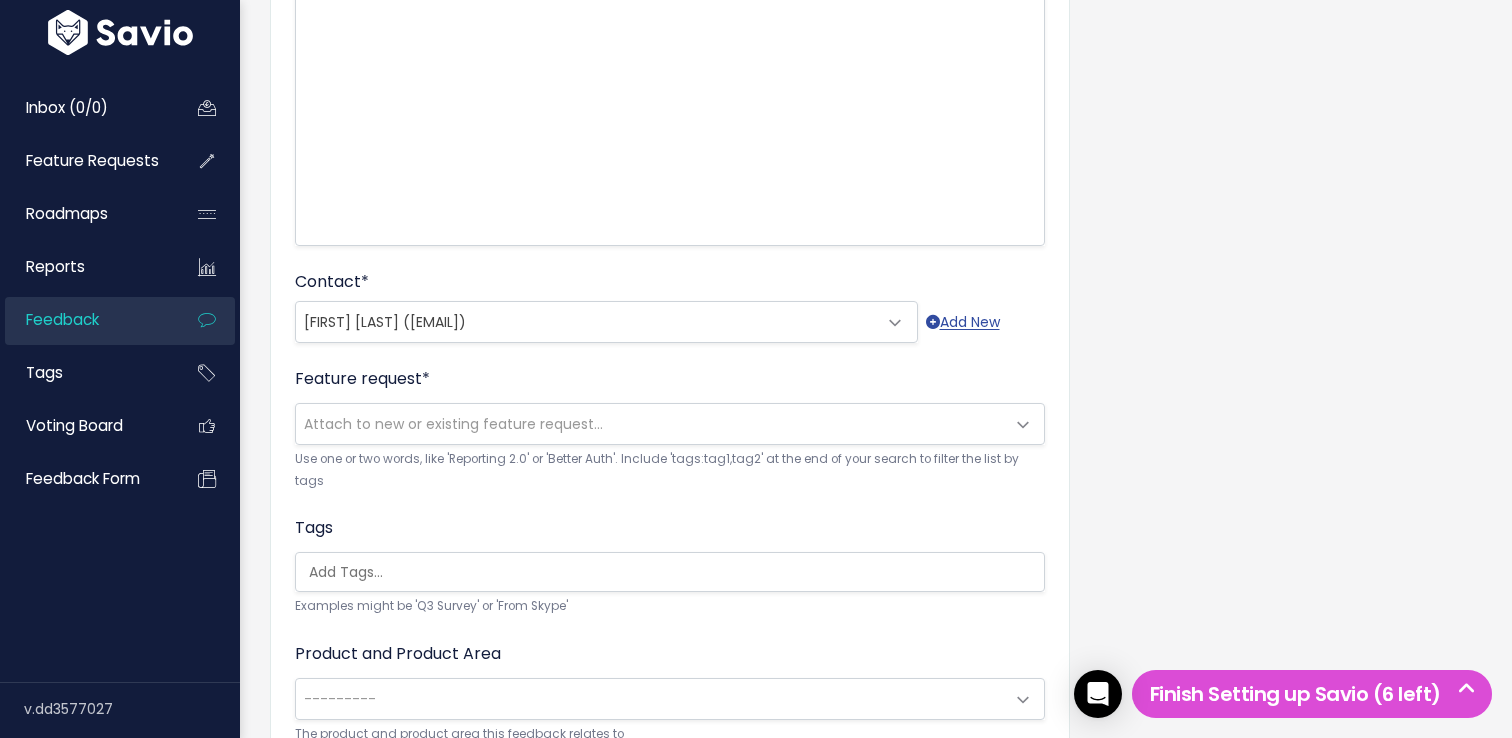 click on "Customer Problem *
This customer wants events to be sent to their users whenever something happens at a location | | | | This customer wants events to be sent to their users whenever something happens at a location xxxxxxxxxx   This customer wants events to be sent to their users whenever something happens at a location
Contact *
---------
Cho Chang (cho.chang@example.com)
Chris Wilson (cwilson@gohappyhub.com)
Cosmo Kramer (cosmo.kramer@example.com)
Helen Parr (helen.parr@example.com)
Kaladin Stormblessed (kaladin.stormblessed@example.com)
Oberyn Martell (oberyn.martell@example.com)
Olenna Tyrell (olenna.tyrell@example.com)
Chris Wilson (cwilson@gohappyhub.com) *" at bounding box center (670, 321) 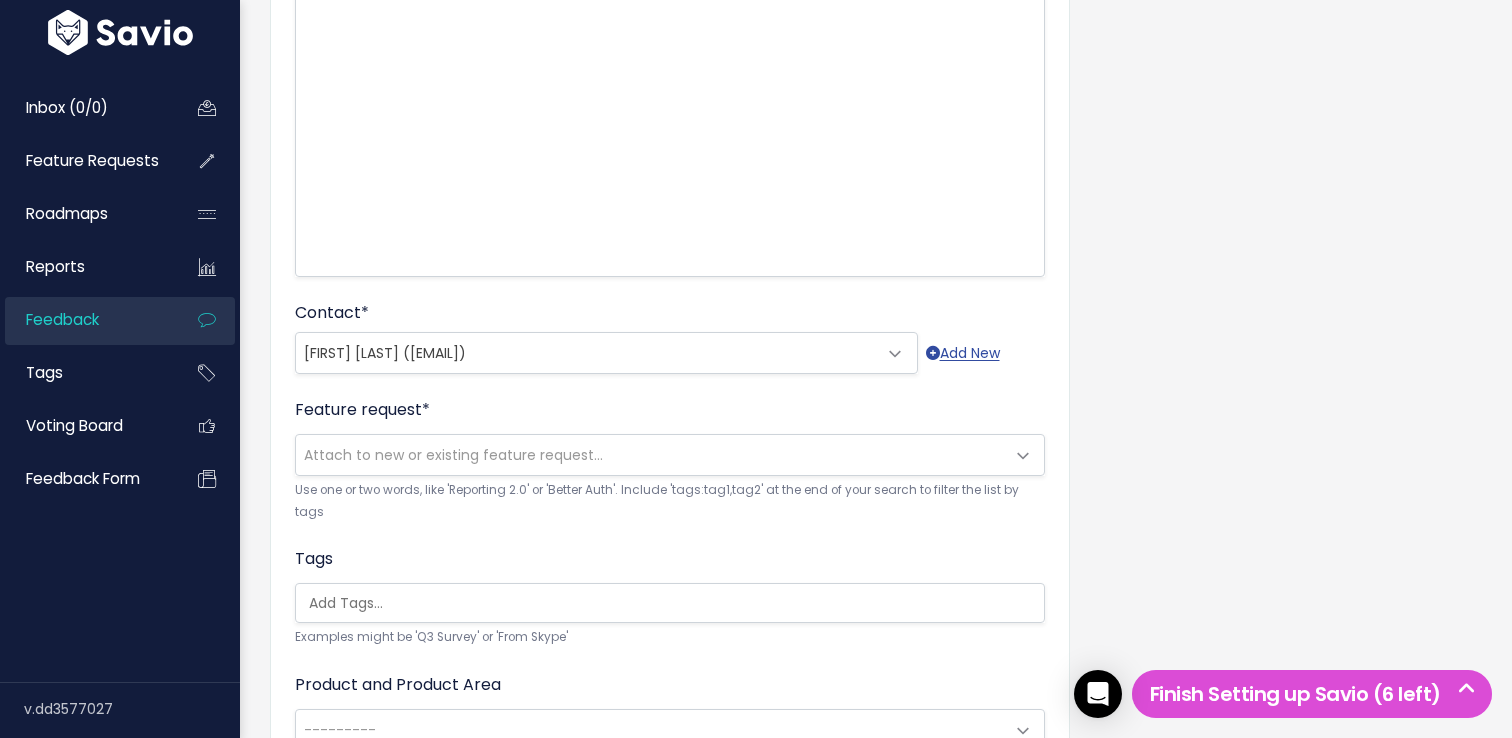 scroll, scrollTop: 692, scrollLeft: 0, axis: vertical 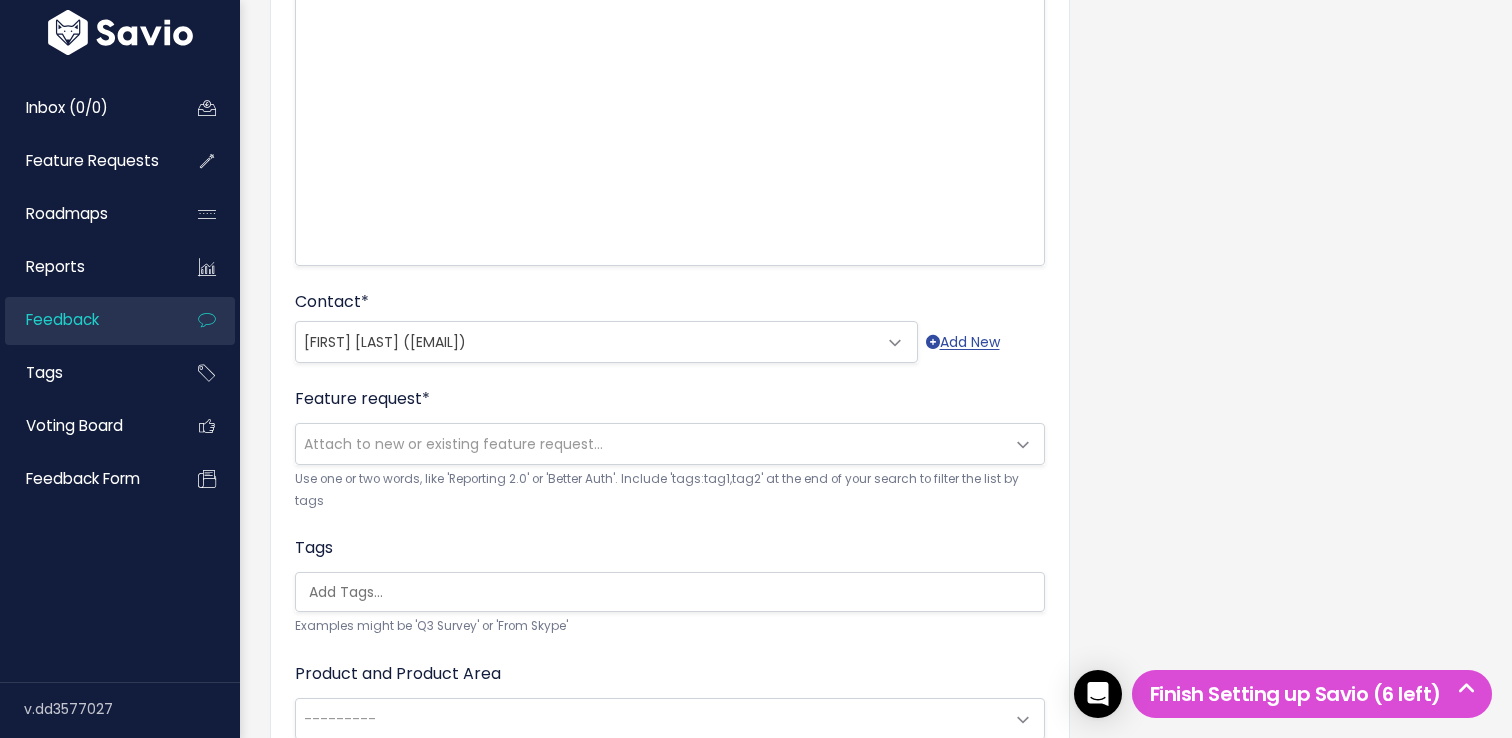 click on "Attach to new or existing feature request..." at bounding box center (453, 444) 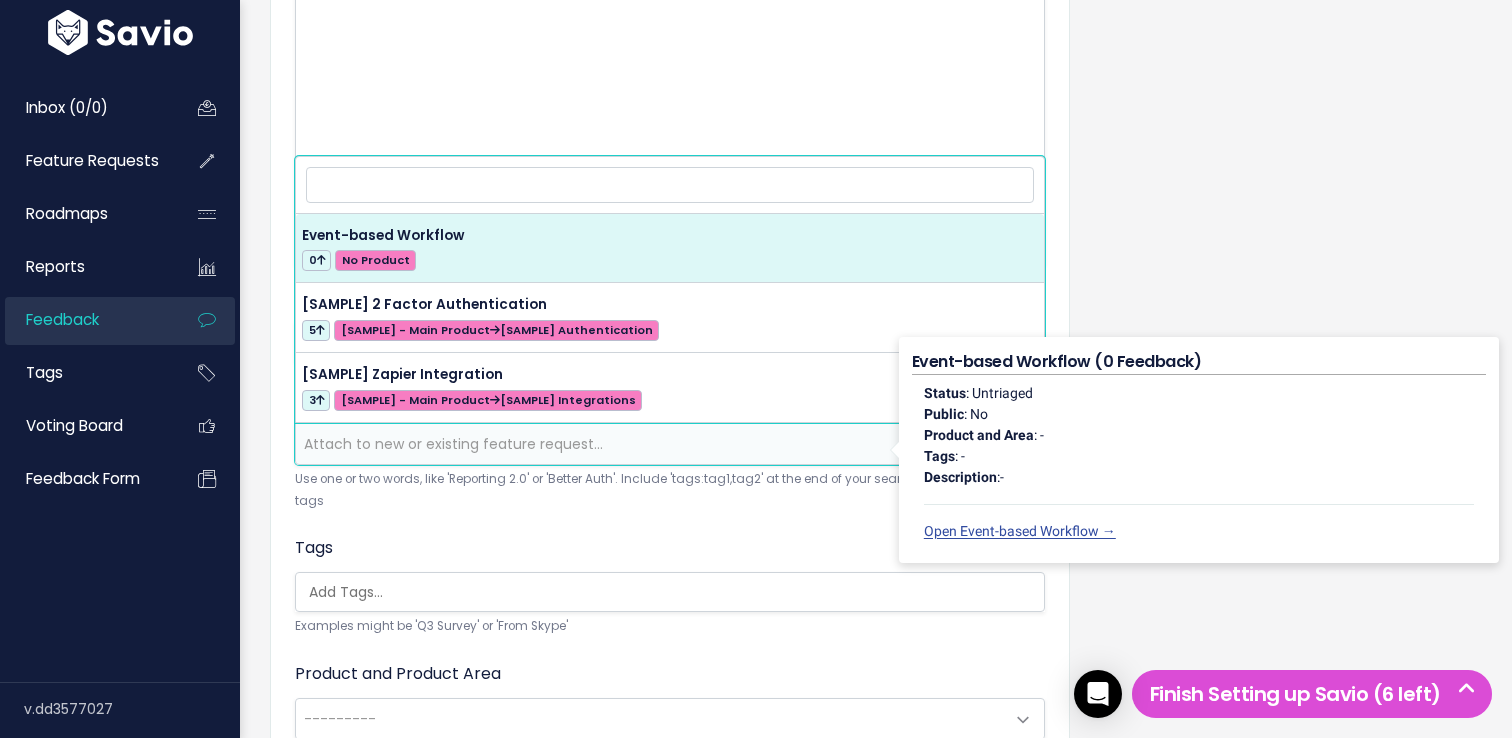 select on "62861" 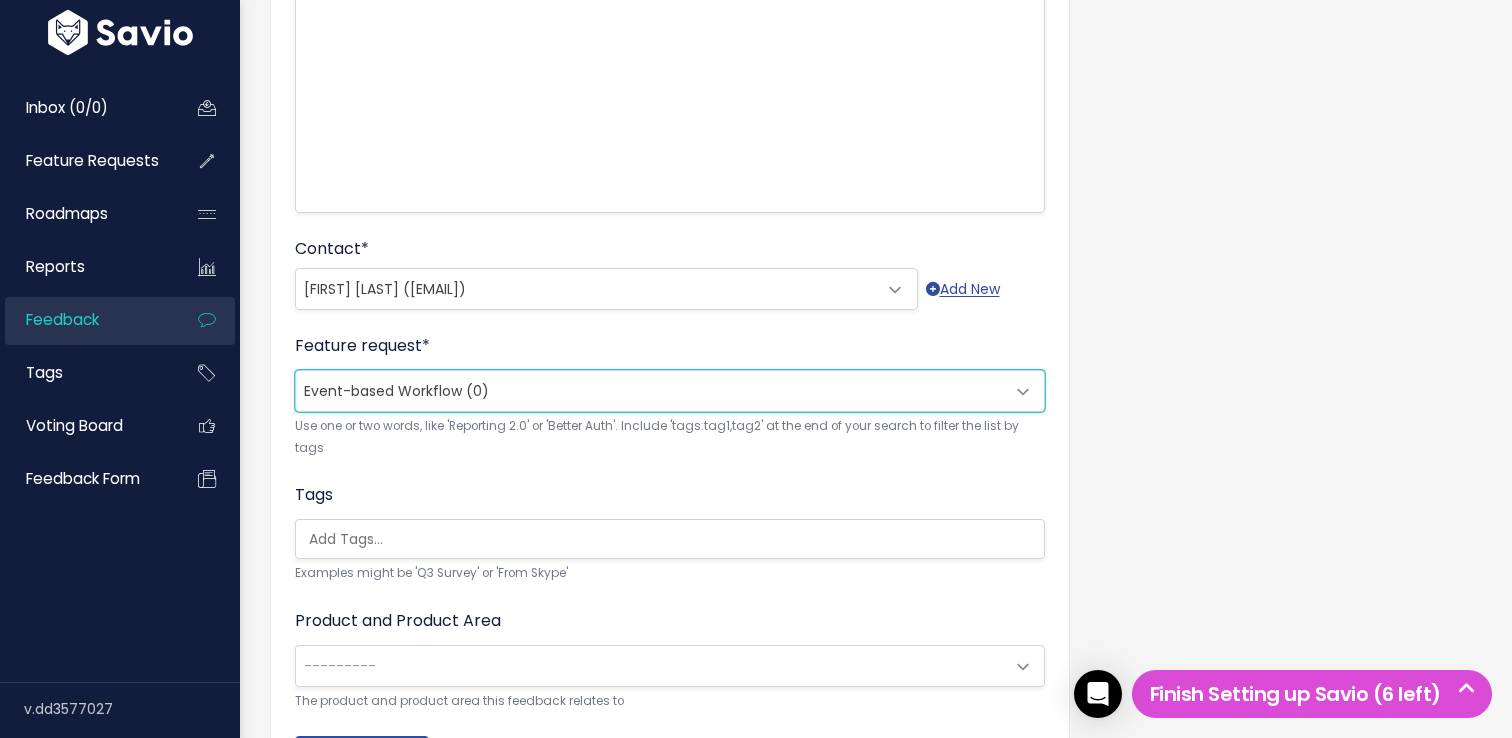 scroll, scrollTop: 881, scrollLeft: 0, axis: vertical 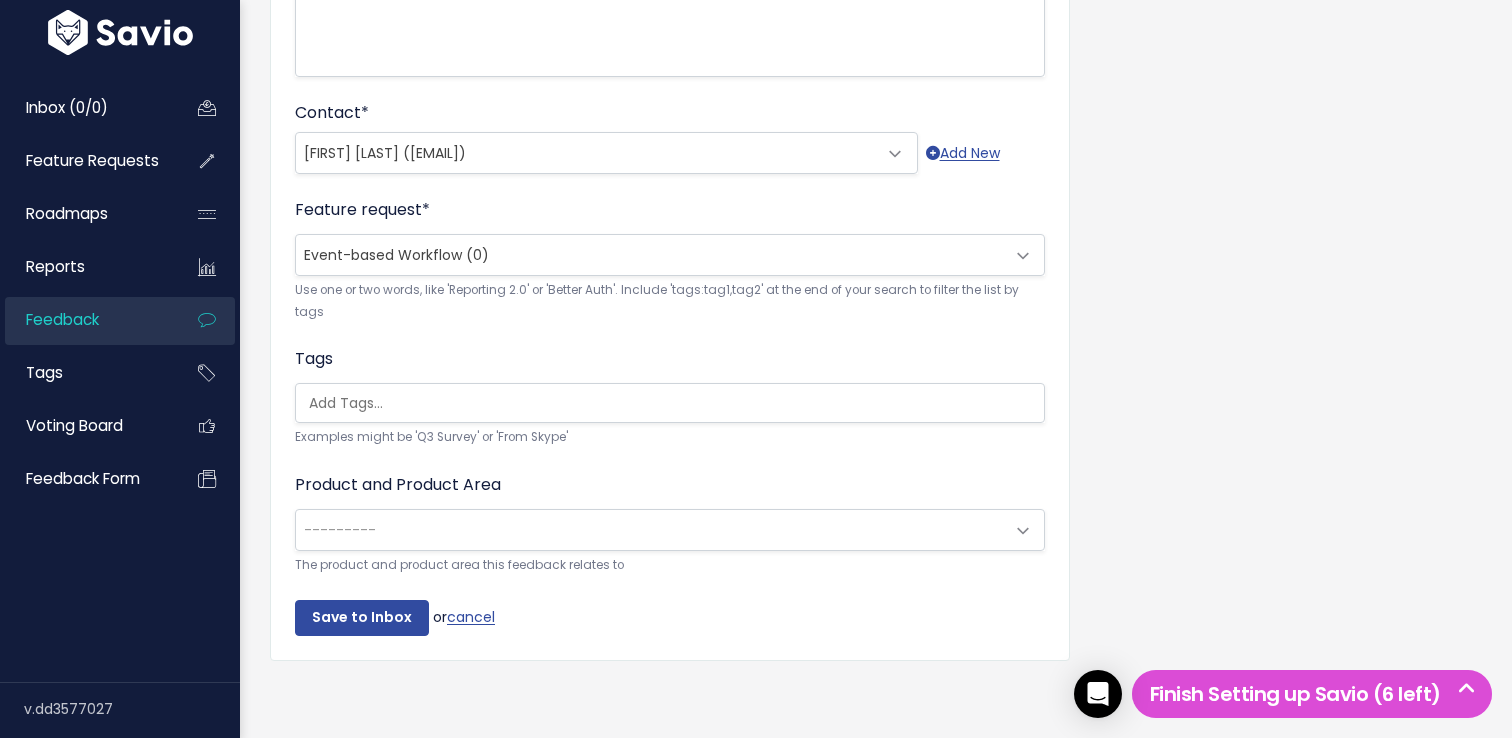 click at bounding box center (675, 403) 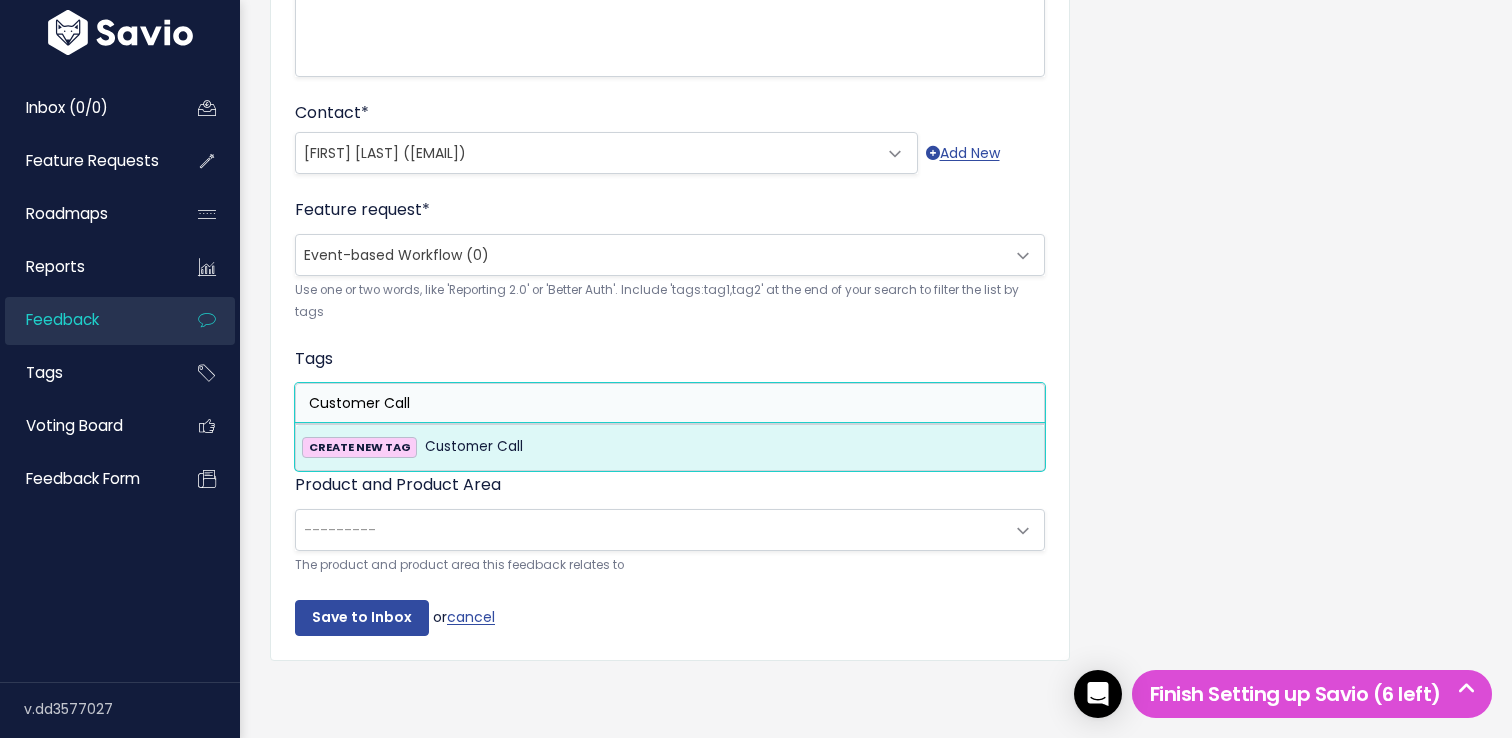 type on "Customer Call" 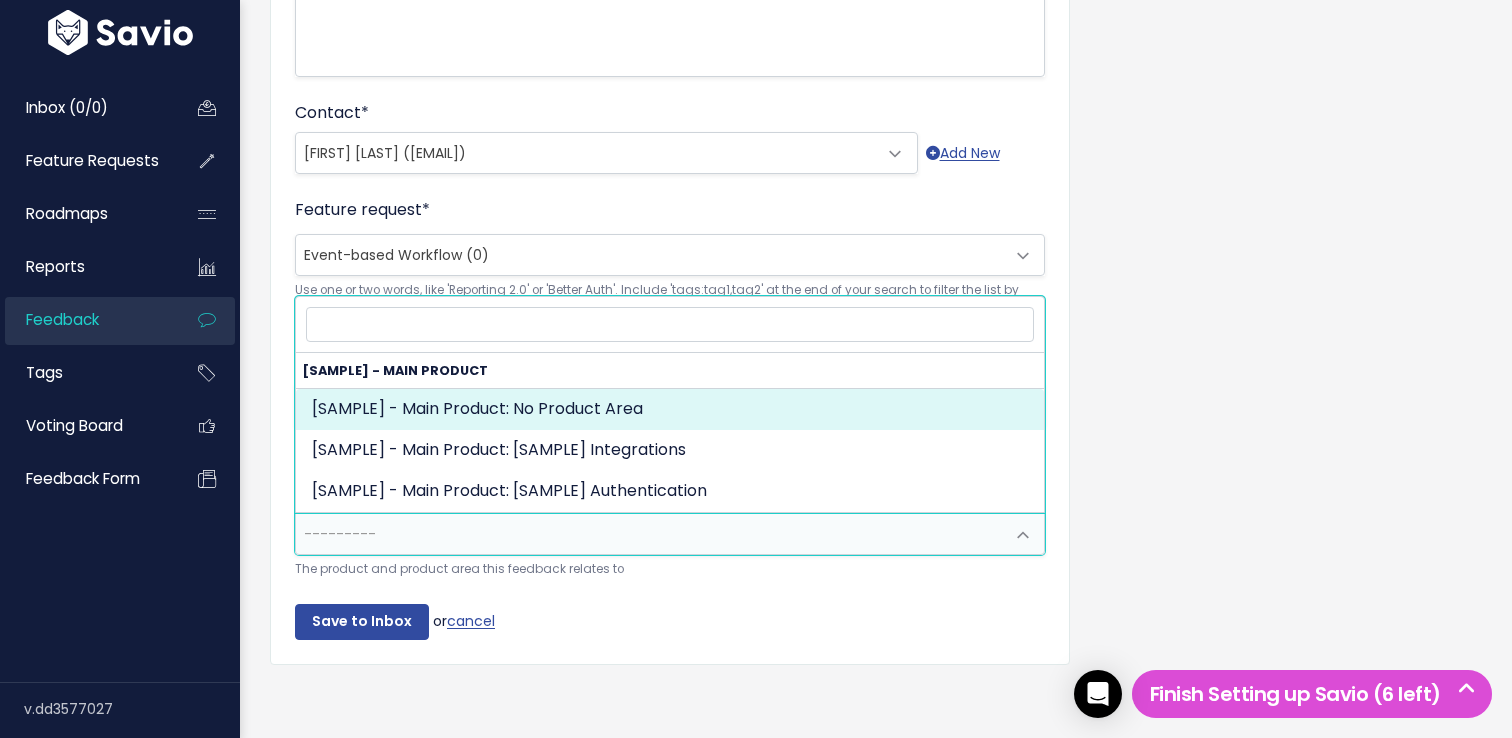 click on "---------" at bounding box center [650, 534] 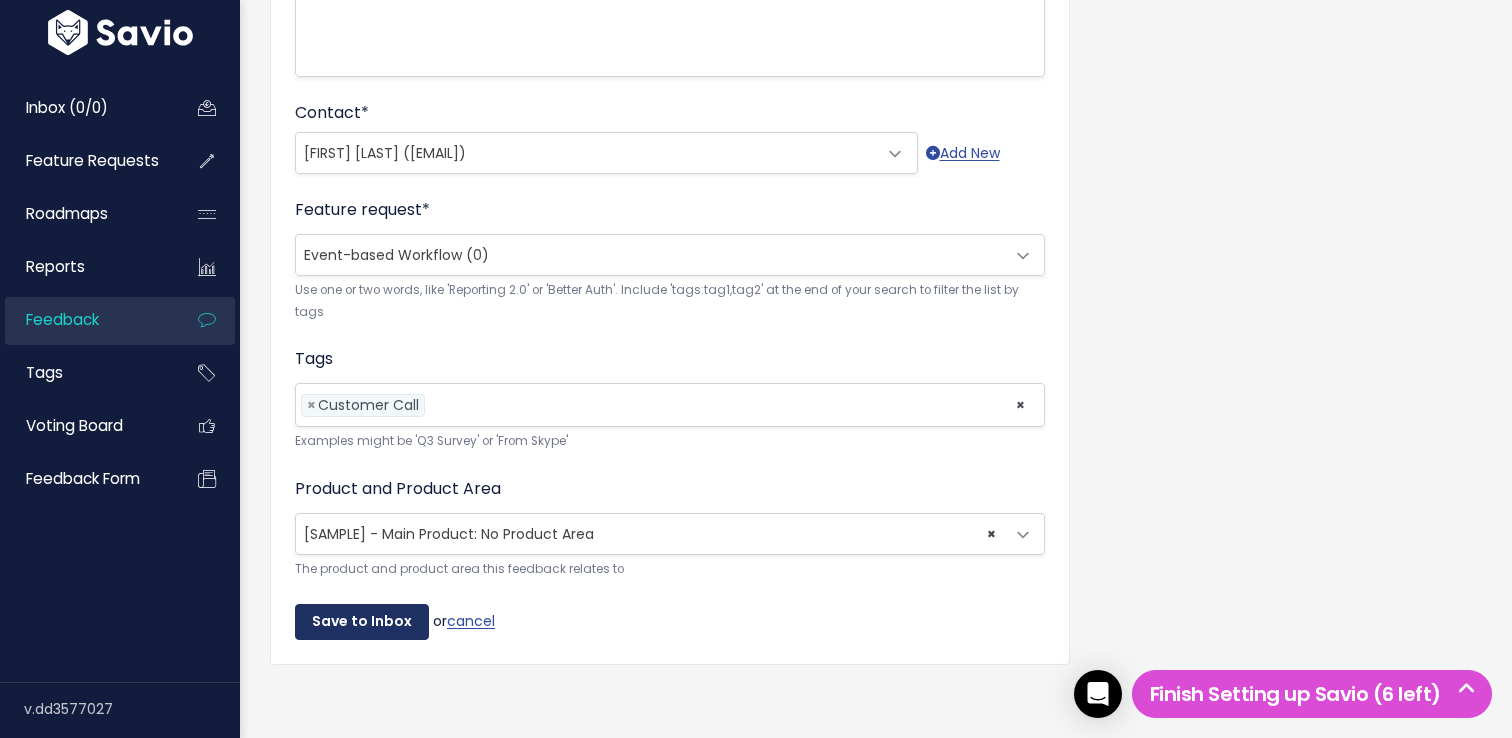 click on "Save to Inbox" at bounding box center [362, 622] 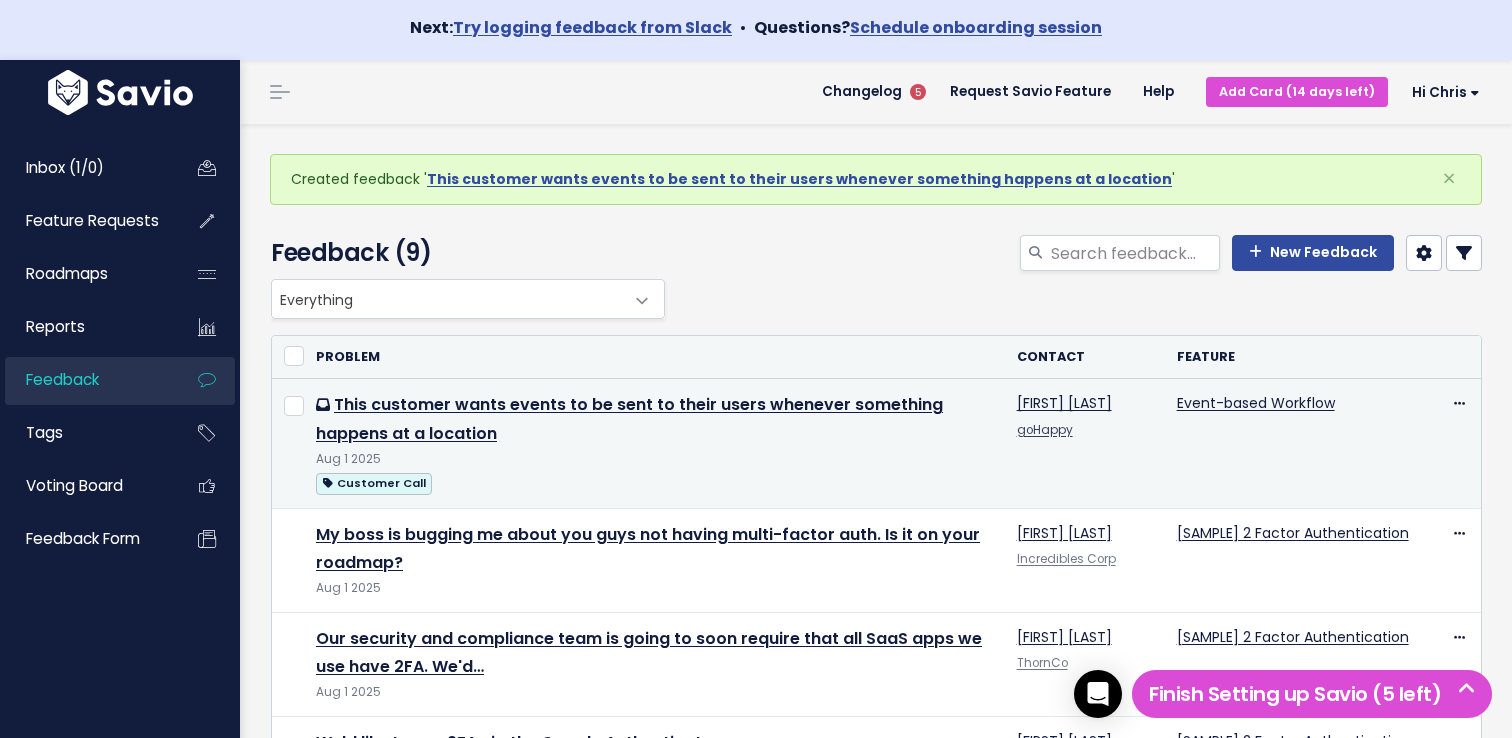 scroll, scrollTop: 0, scrollLeft: 0, axis: both 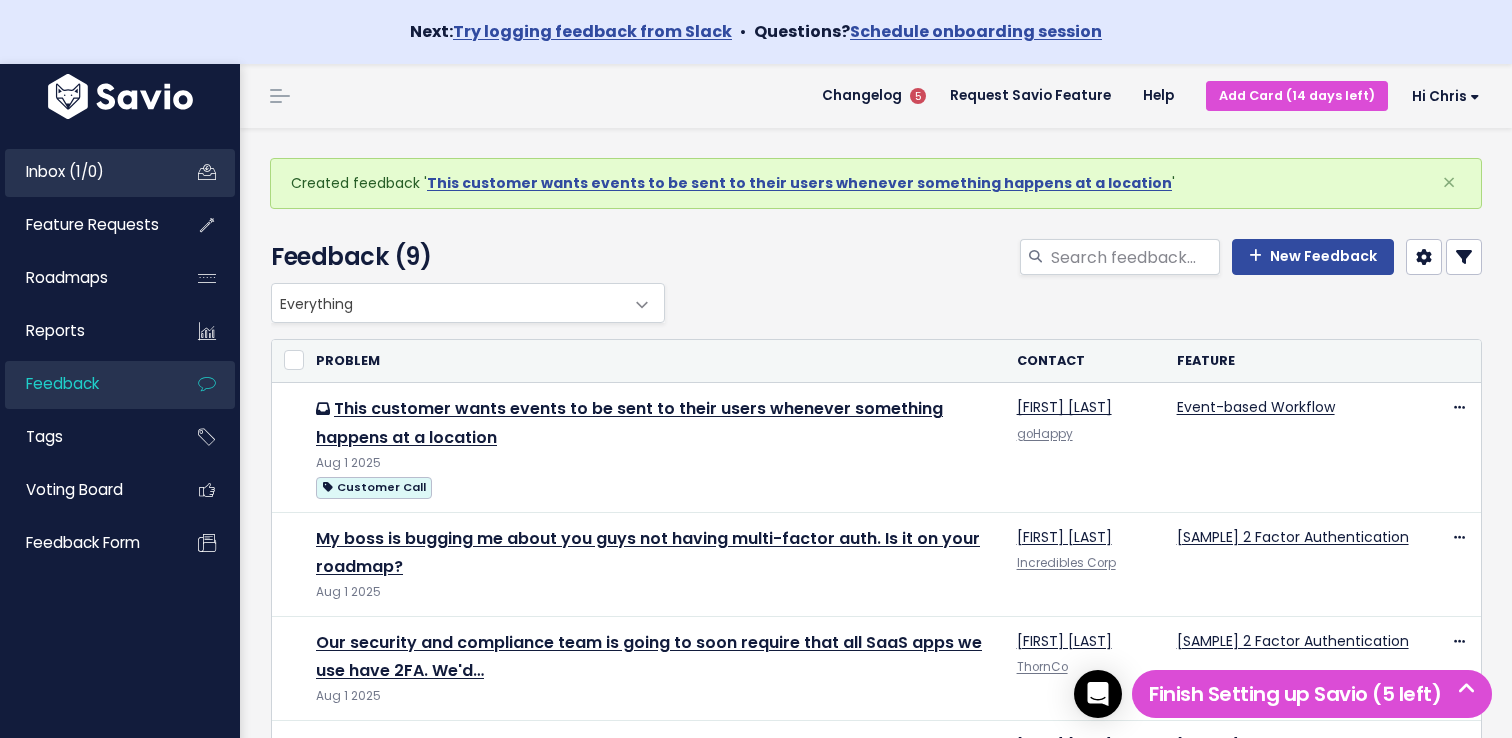 click on "Inbox (1/0)" at bounding box center [65, 171] 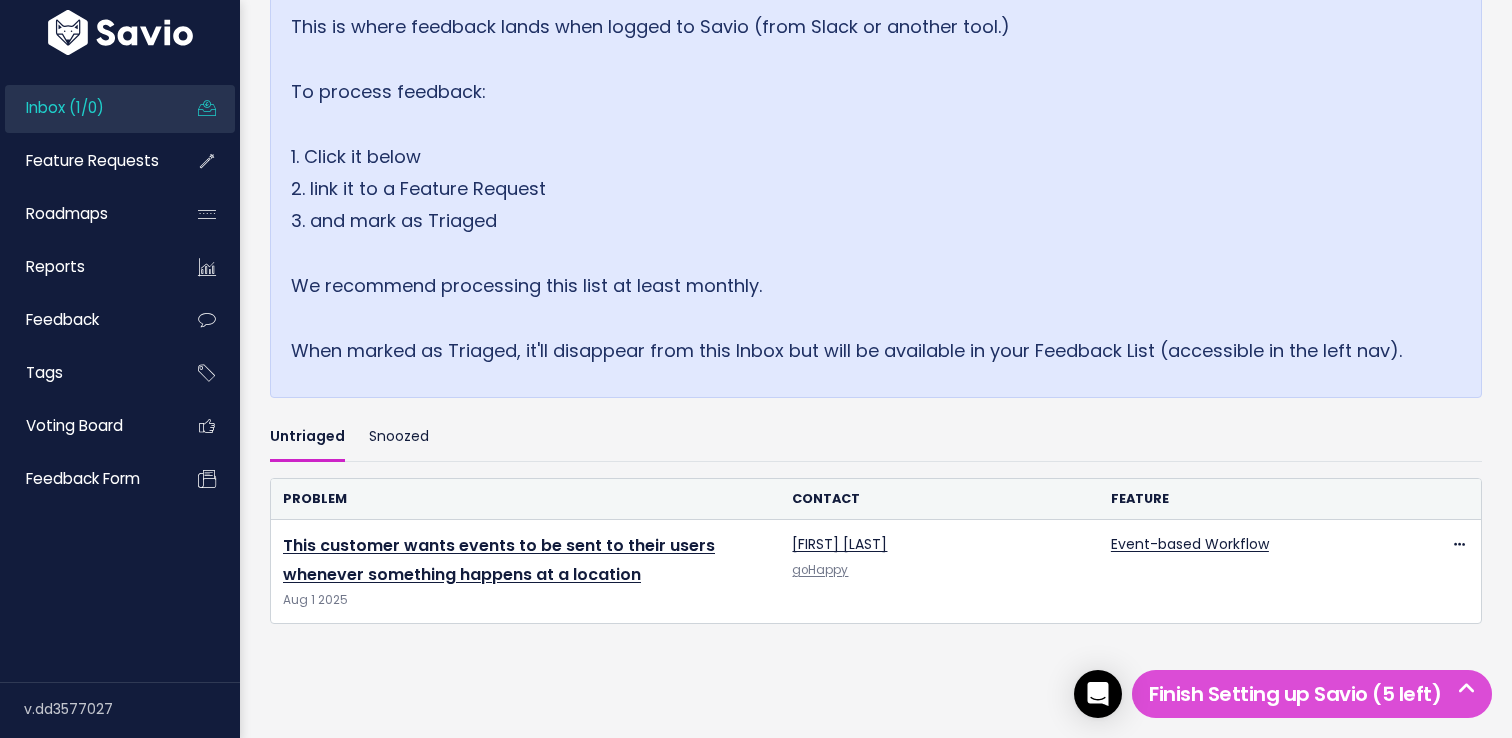 scroll, scrollTop: 0, scrollLeft: 0, axis: both 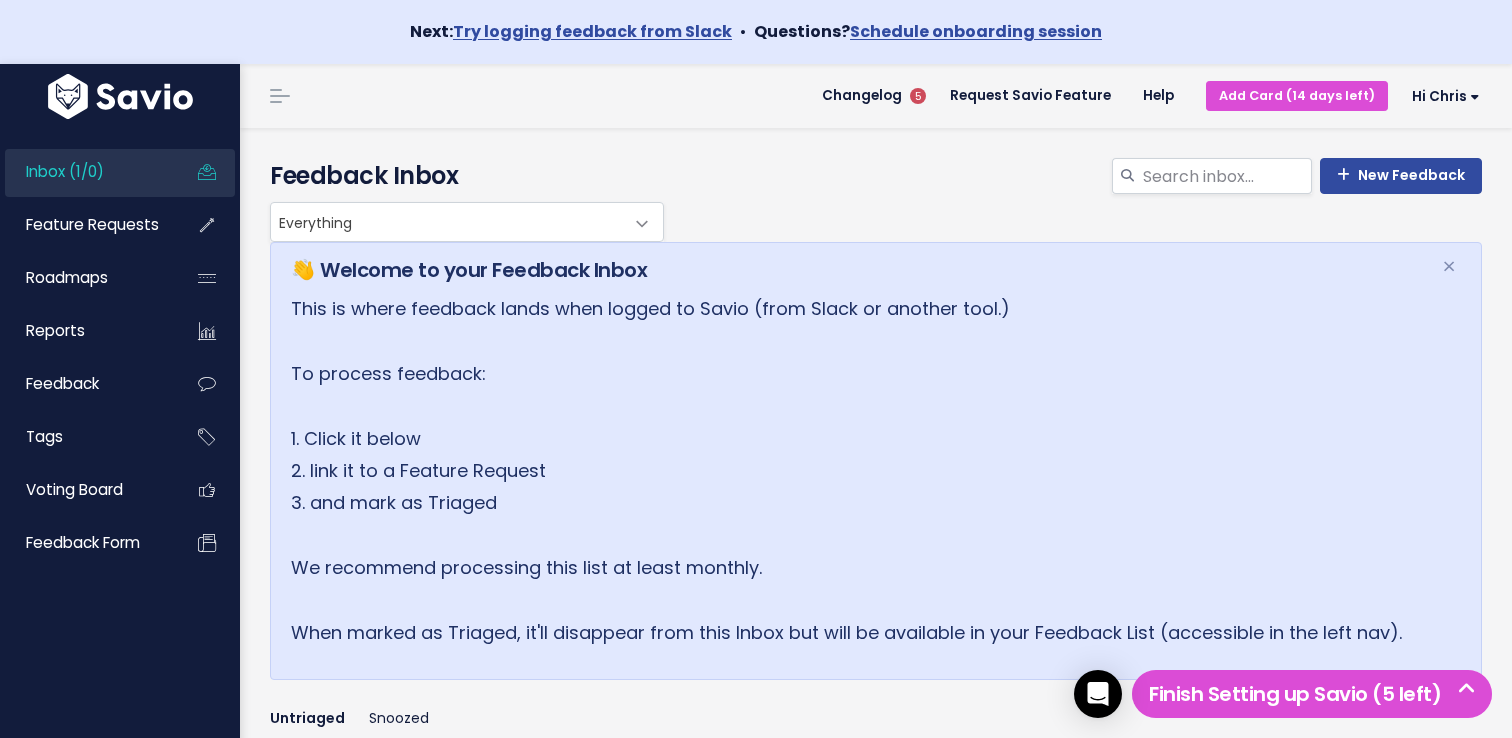 click on "This is where feedback lands when logged to Savio
(from Slack or another tool.)
To process feedback:
1. Click it below
2. link it to a Feature Request
3. and mark as Triaged
We recommend processing this list at least monthly.
When marked as Triaged, it'll disappear from this Inbox but will be available in your Feedback List (accessible in the left nav)." at bounding box center [854, 471] 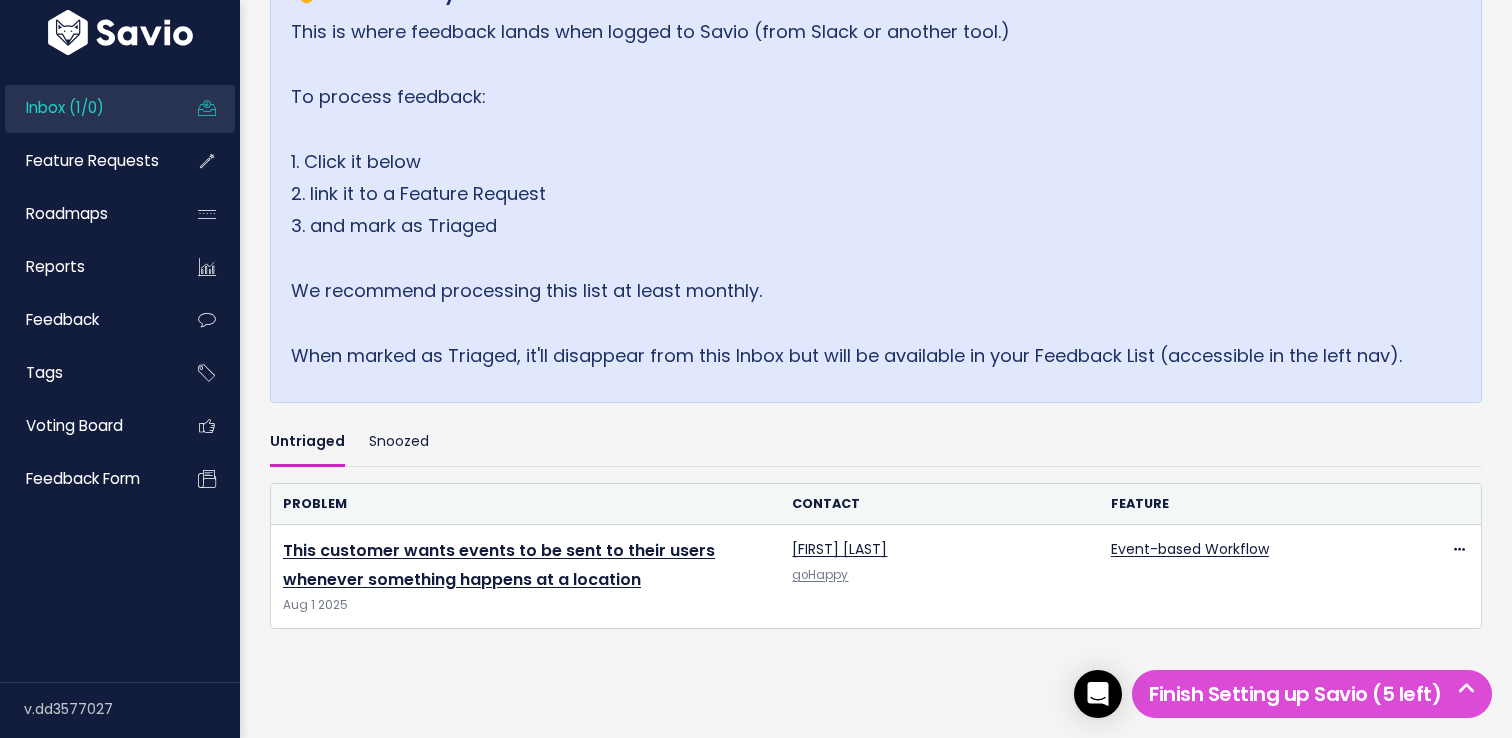 scroll, scrollTop: 360, scrollLeft: 0, axis: vertical 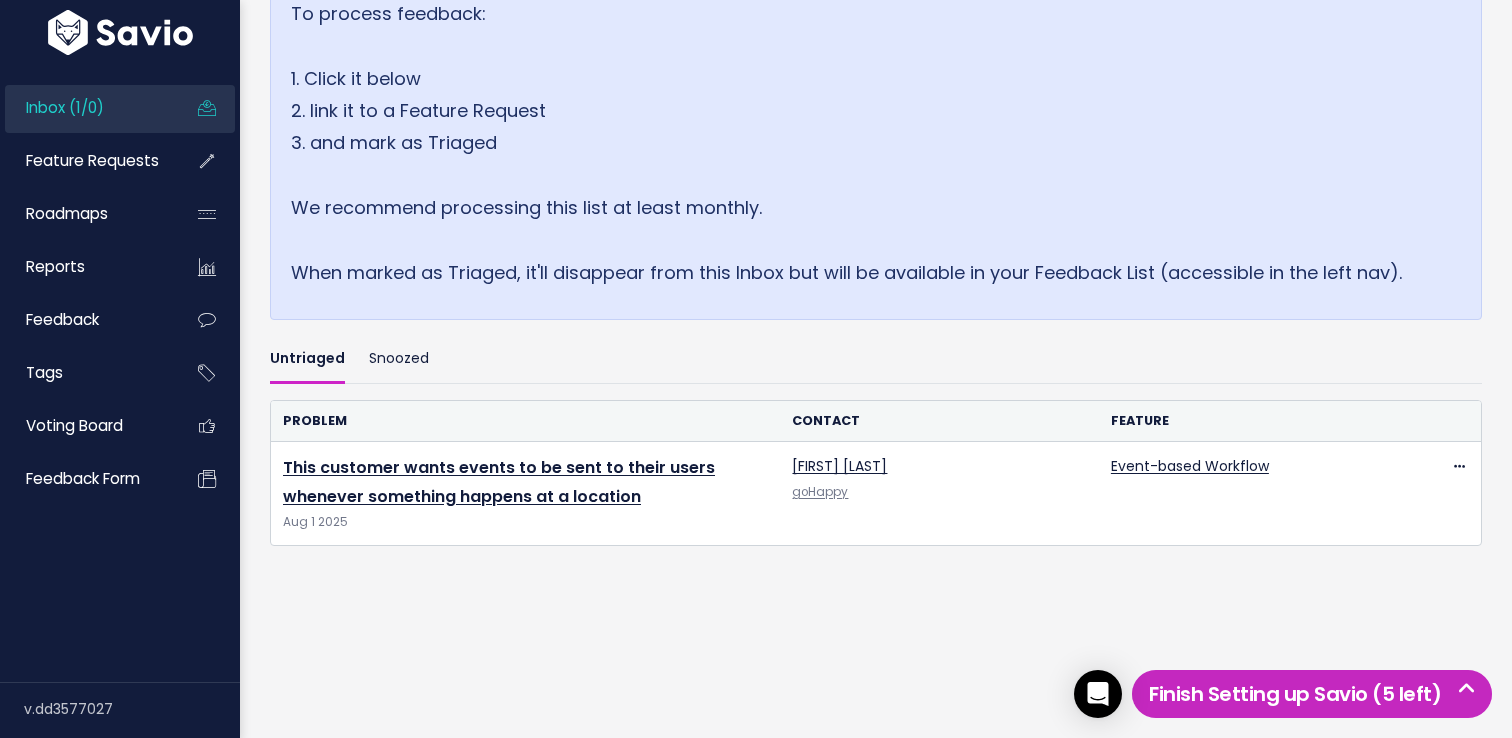 click on "Finish Setting up Savio (5 left)" at bounding box center [1312, 694] 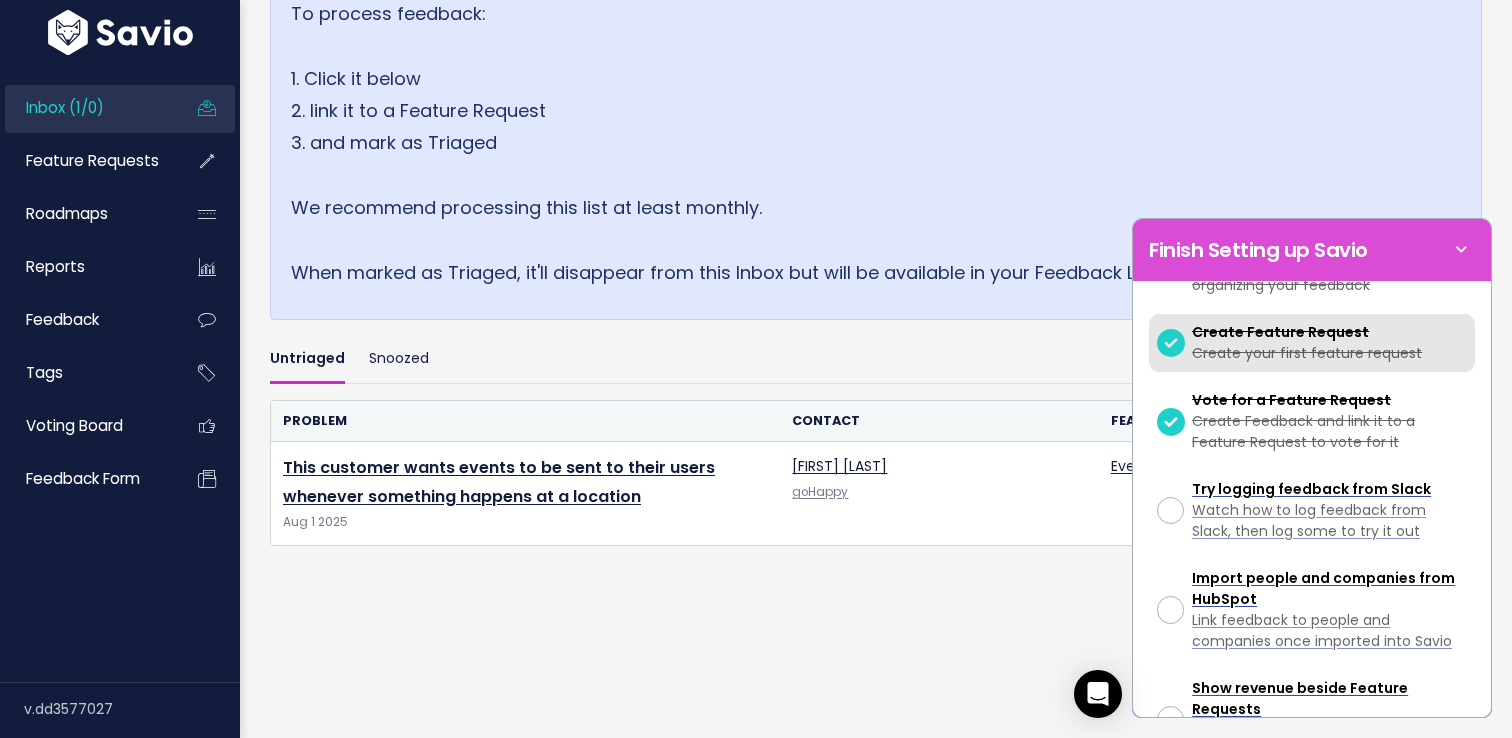 scroll, scrollTop: 210, scrollLeft: 0, axis: vertical 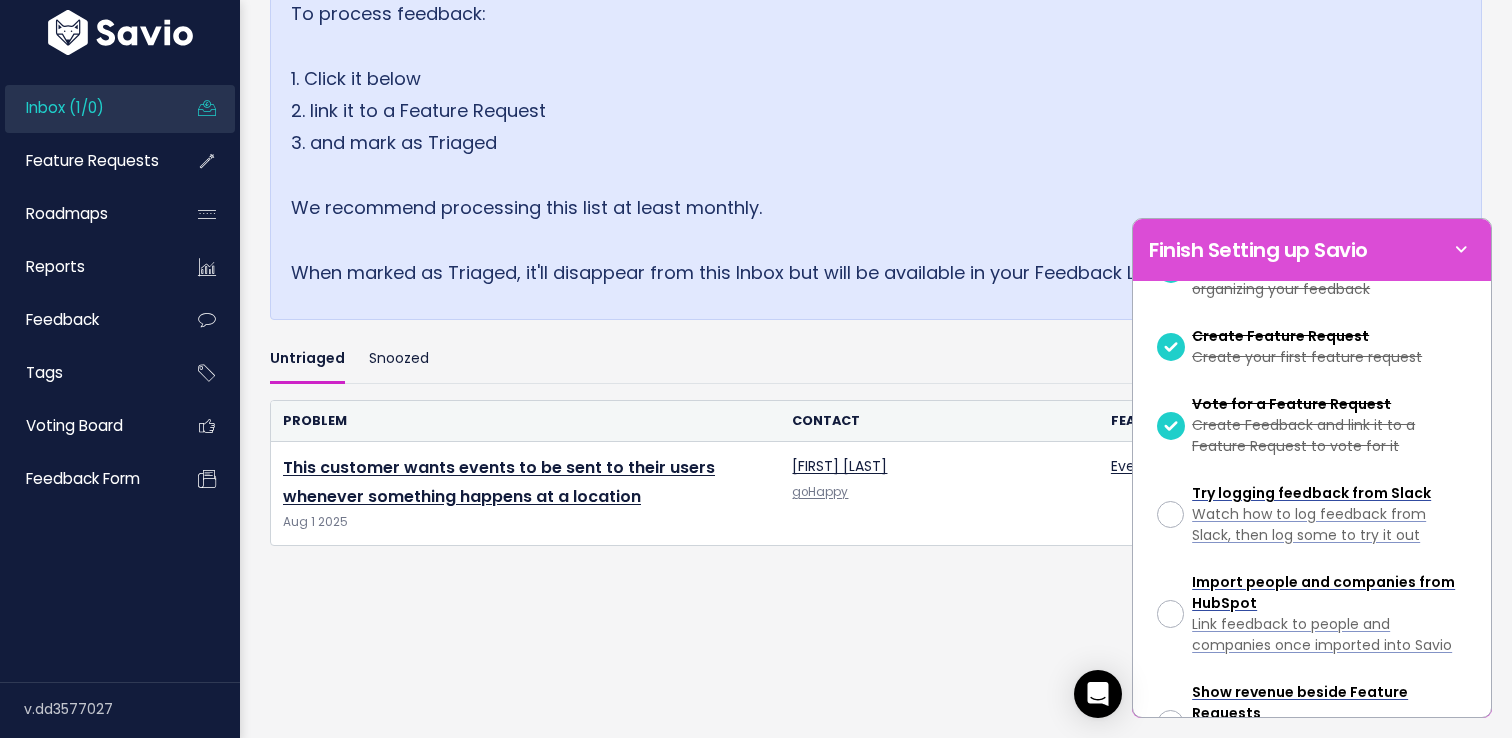 click on "👋 Welcome to your Feedback Inbox
×
This is where feedback lands when logged to Savio
(from Slack or another tool.)
To process feedback:
1. Click it below
2. link it to a Feature Request
3. and mark as Triaged
We recommend processing this list at least monthly.
When marked as Triaged, it'll disappear from this Inbox but will be available in your Feedback List (accessible in the left nav).
Untriaged
Snoozed
Problem" at bounding box center (876, 294) 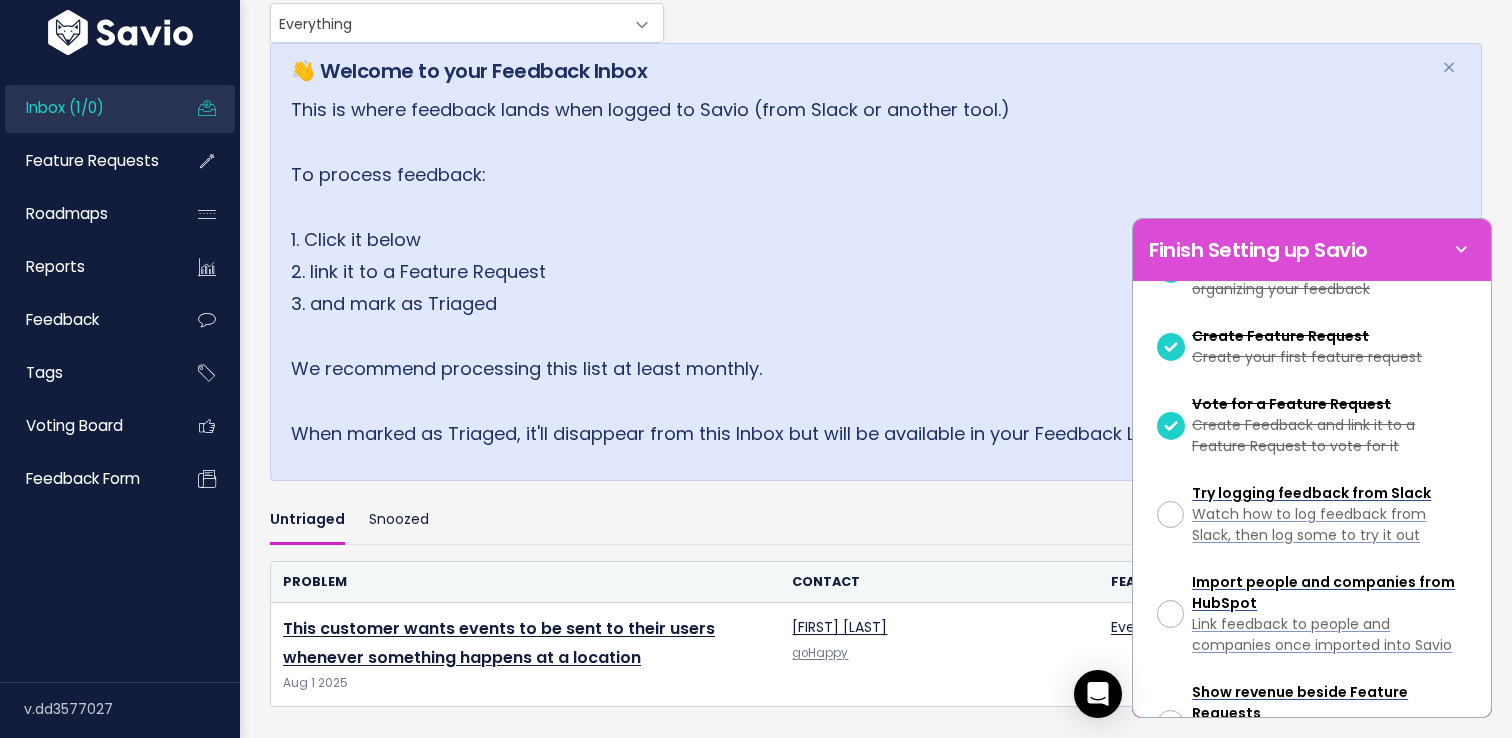 scroll, scrollTop: 131, scrollLeft: 0, axis: vertical 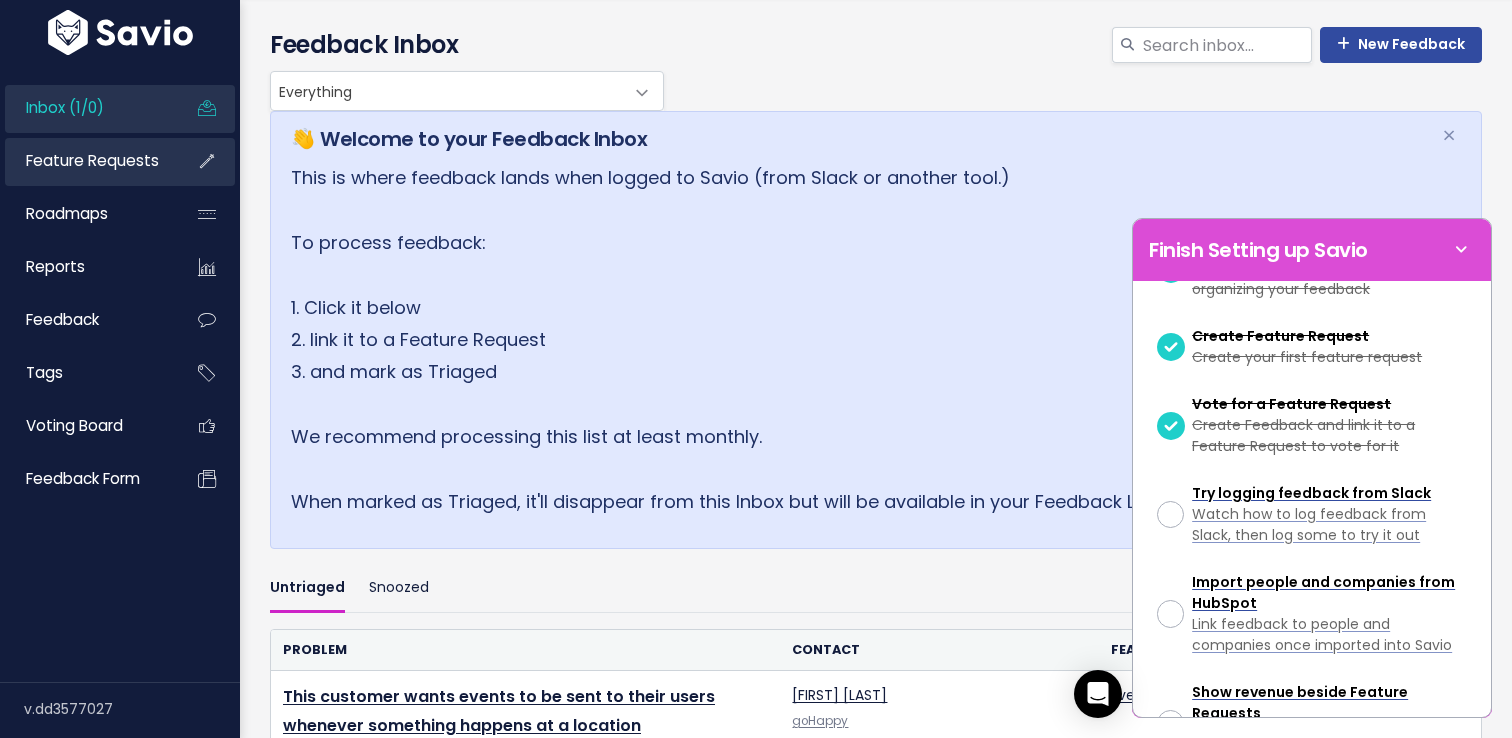 click on "Feature Requests" at bounding box center [92, 160] 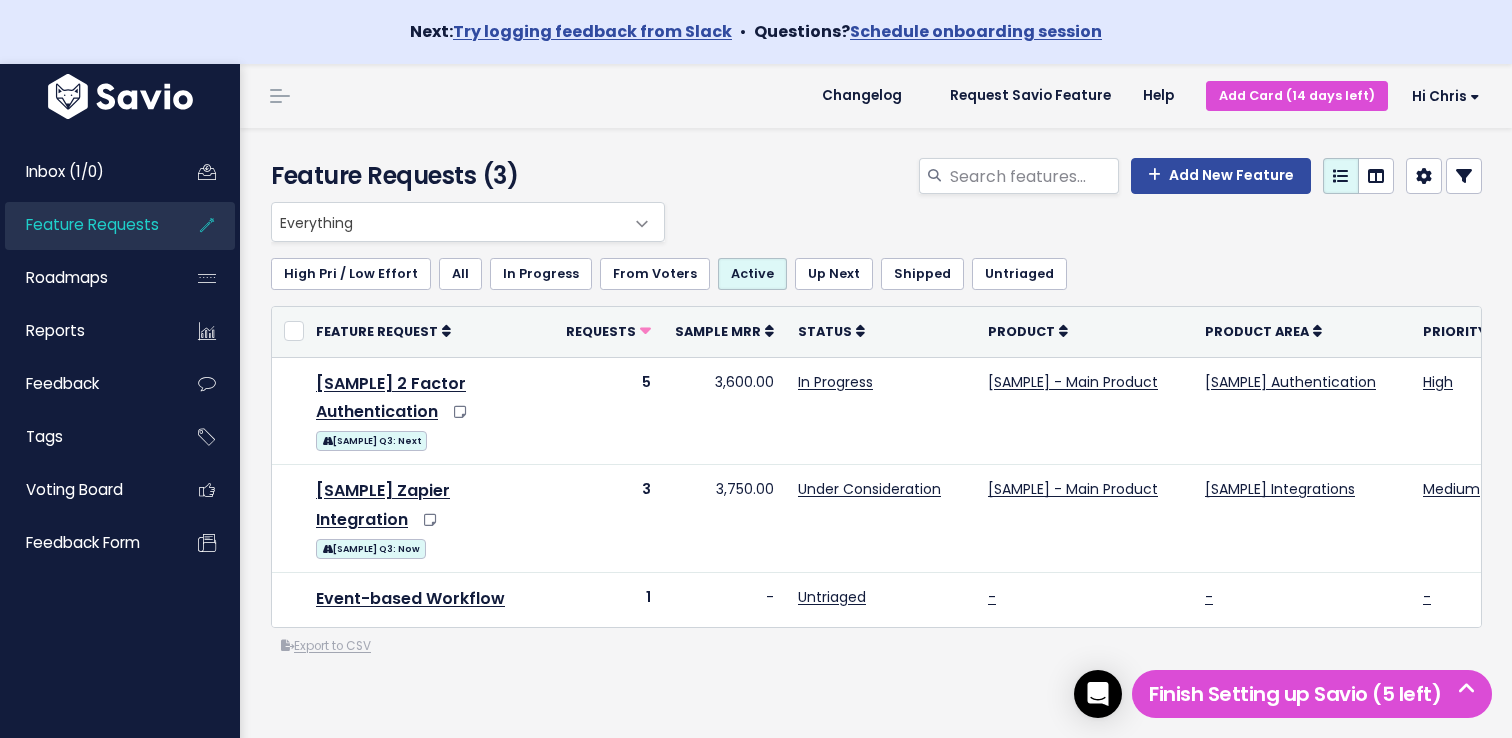 scroll, scrollTop: 0, scrollLeft: 0, axis: both 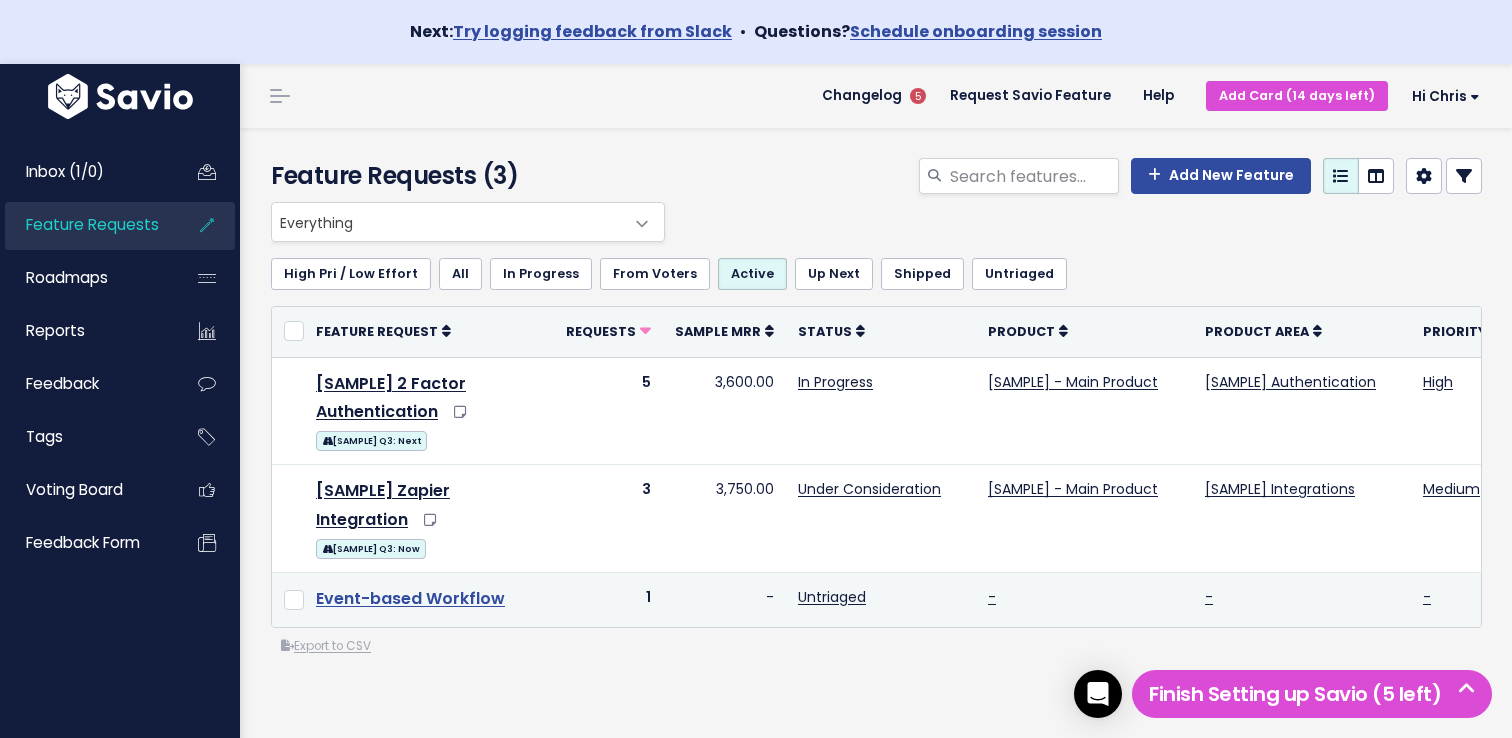 click on "Event-based Workflow" at bounding box center (410, 598) 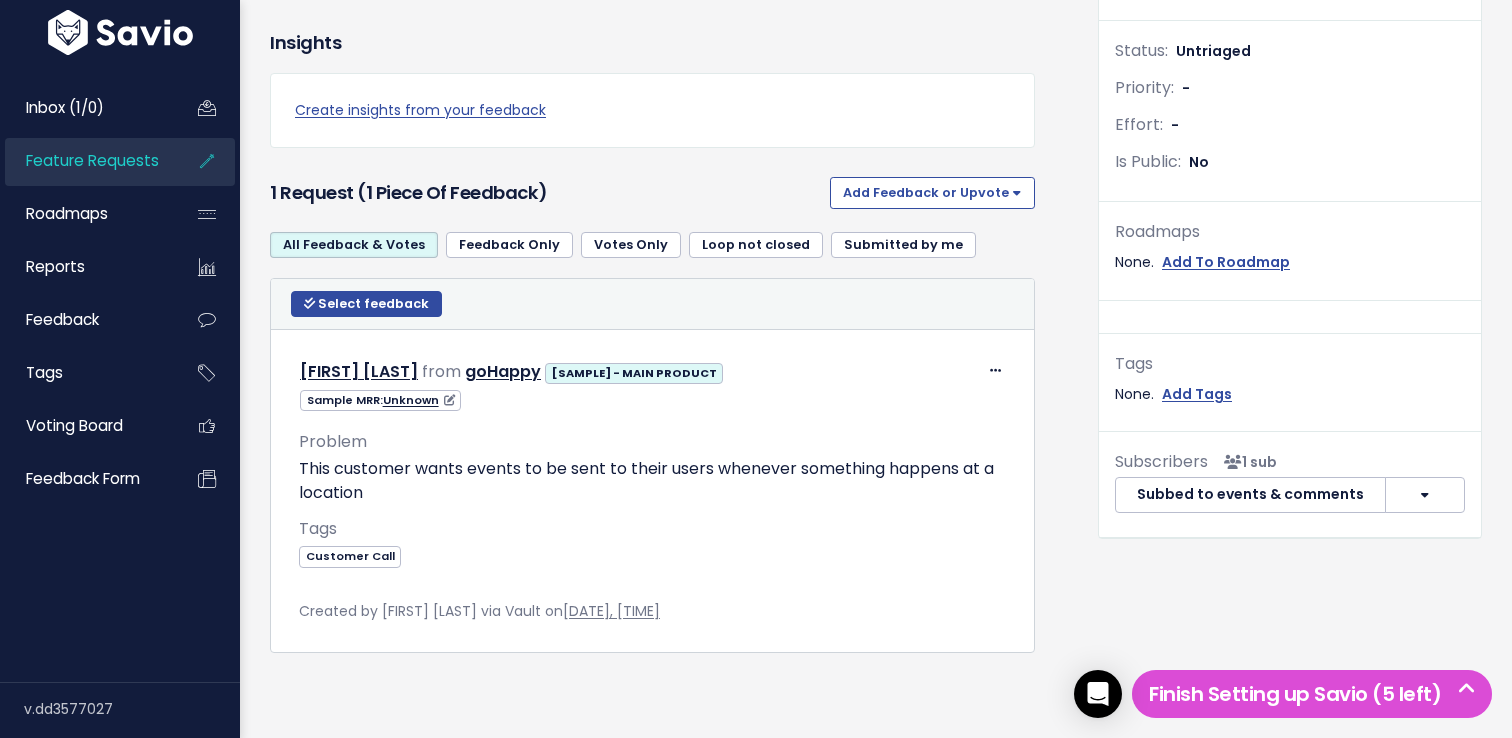 scroll, scrollTop: 728, scrollLeft: 0, axis: vertical 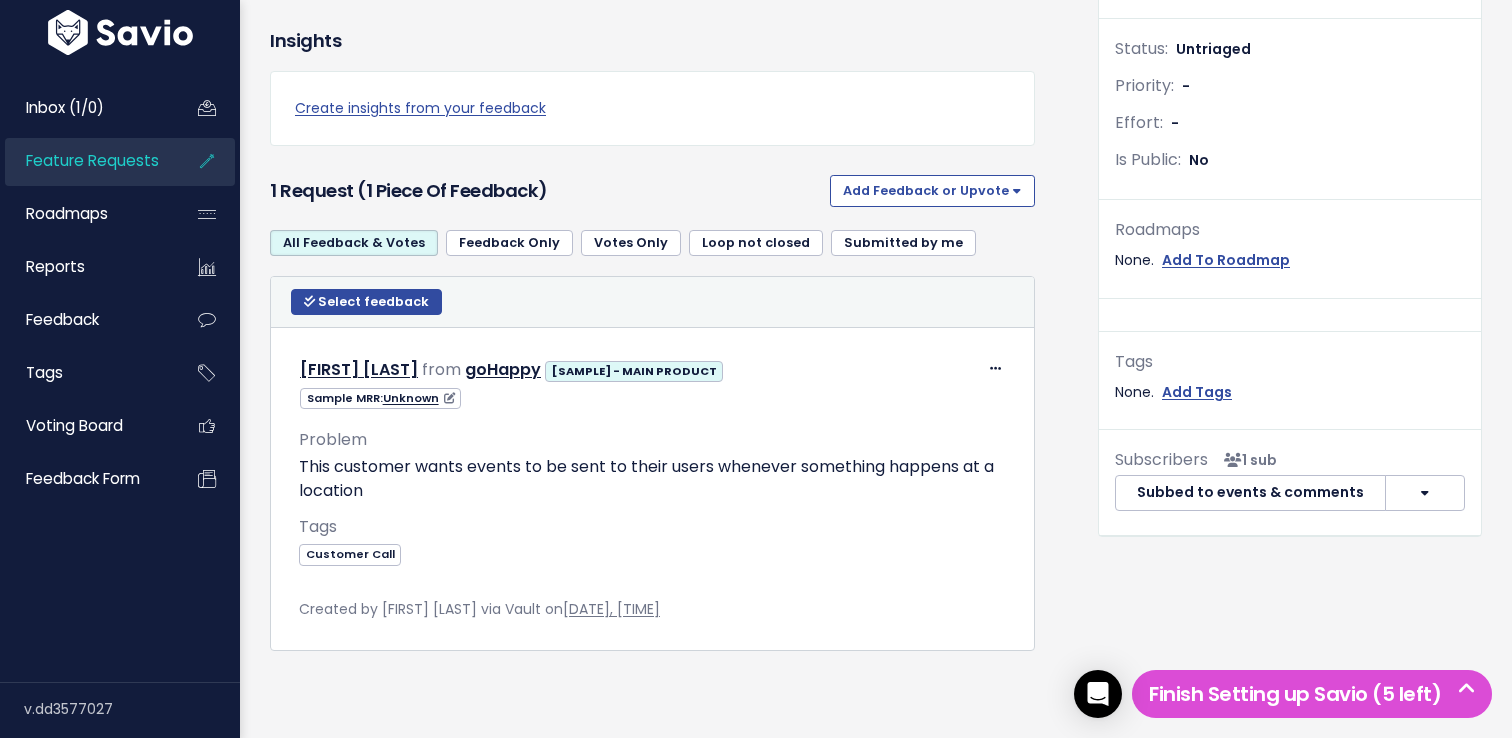 click on "Votes Only" at bounding box center (631, 243) 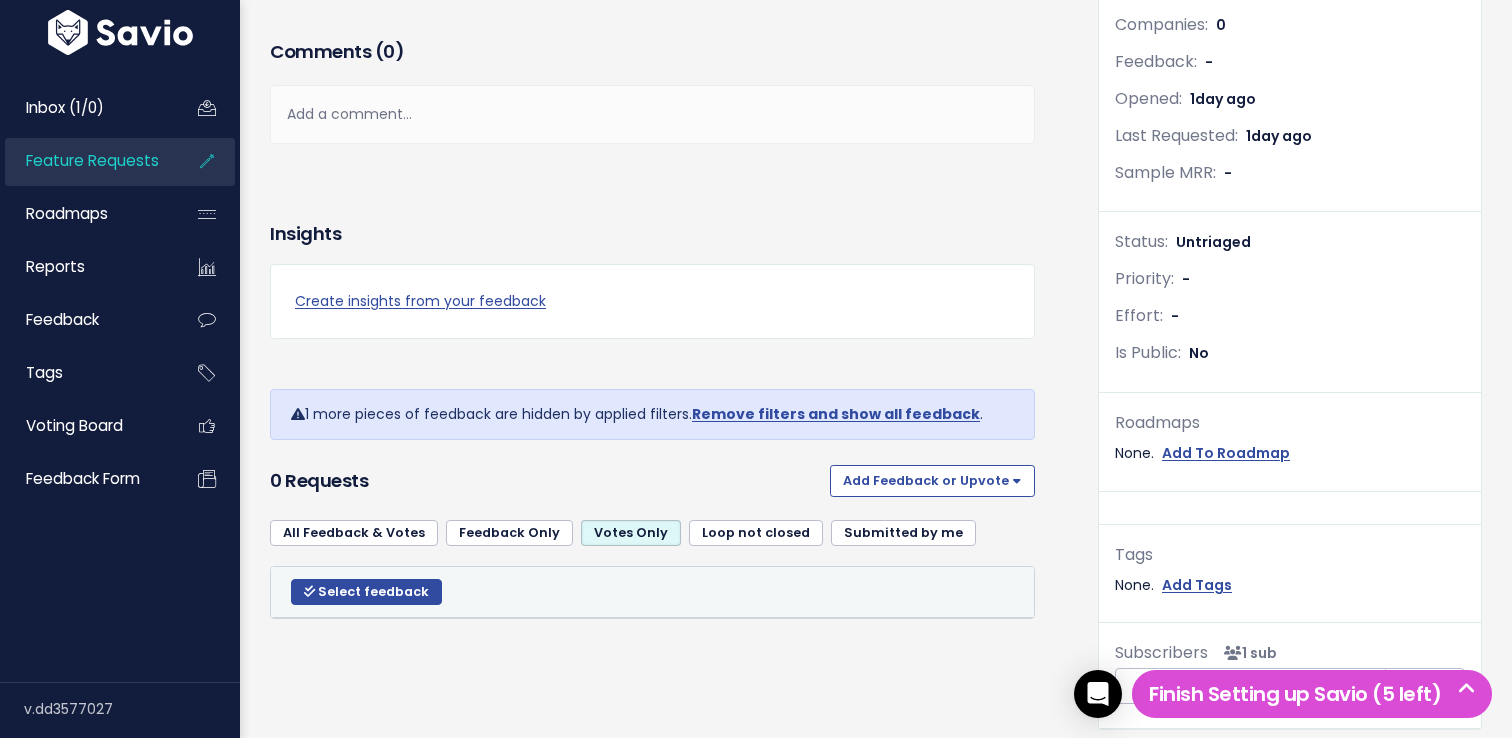 scroll, scrollTop: 553, scrollLeft: 0, axis: vertical 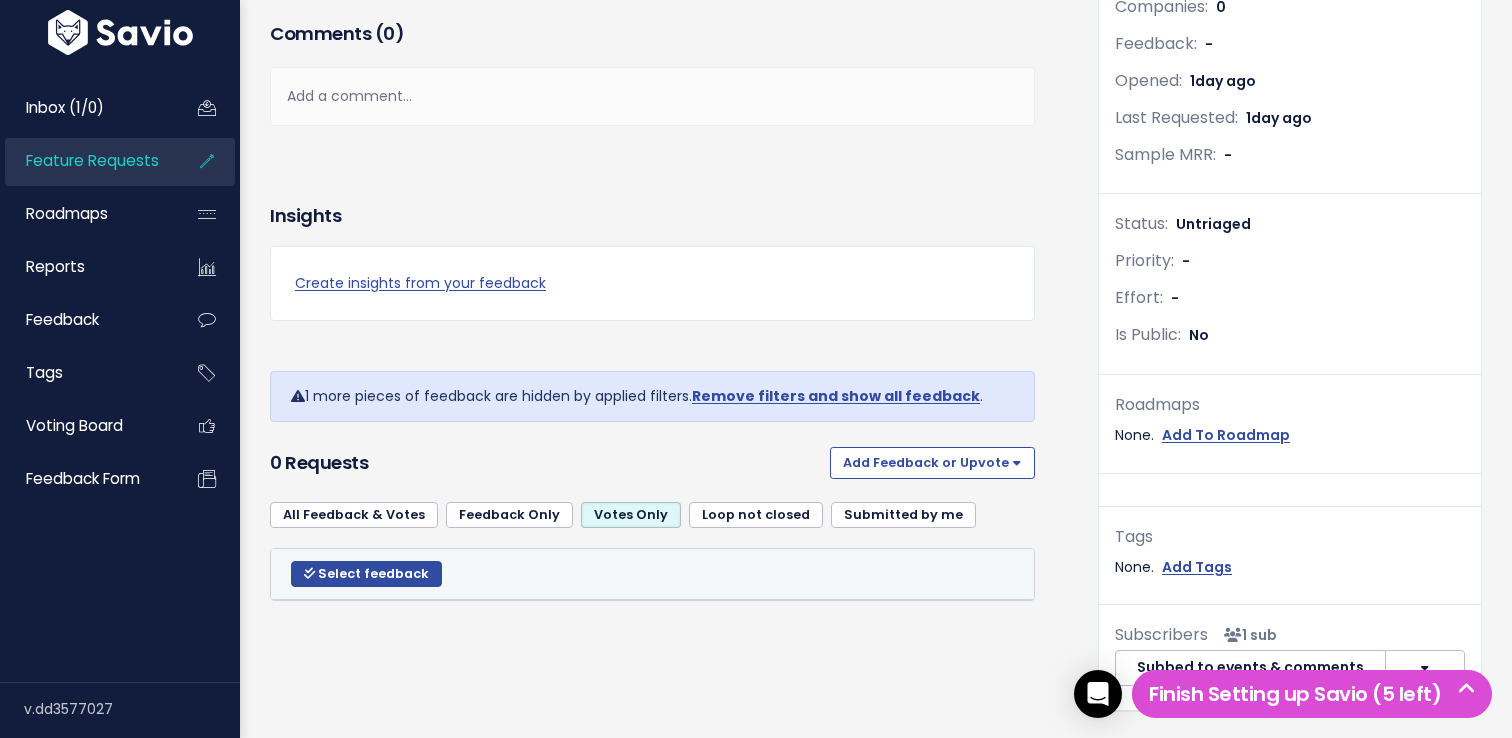 click on "Feedback Only" at bounding box center [509, 515] 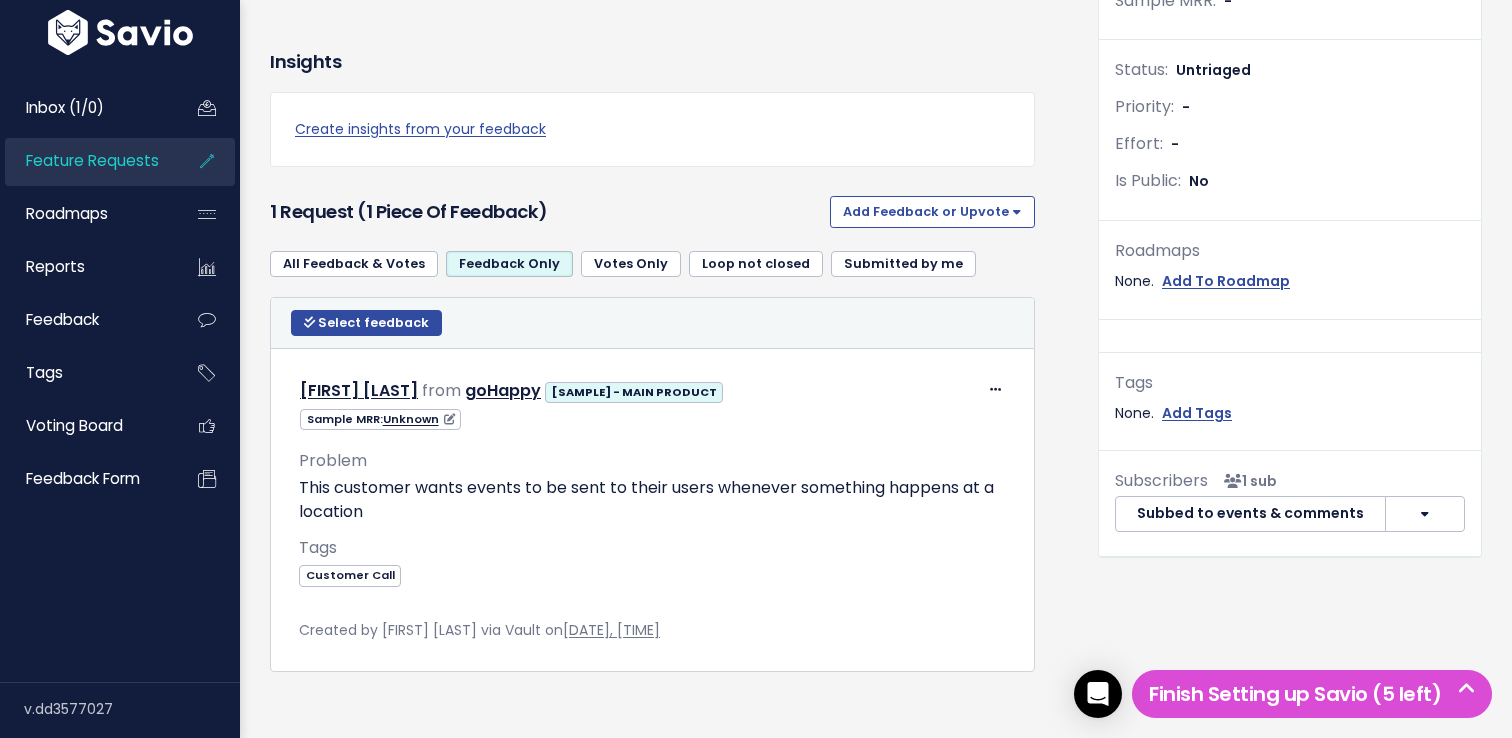 scroll, scrollTop: 728, scrollLeft: 0, axis: vertical 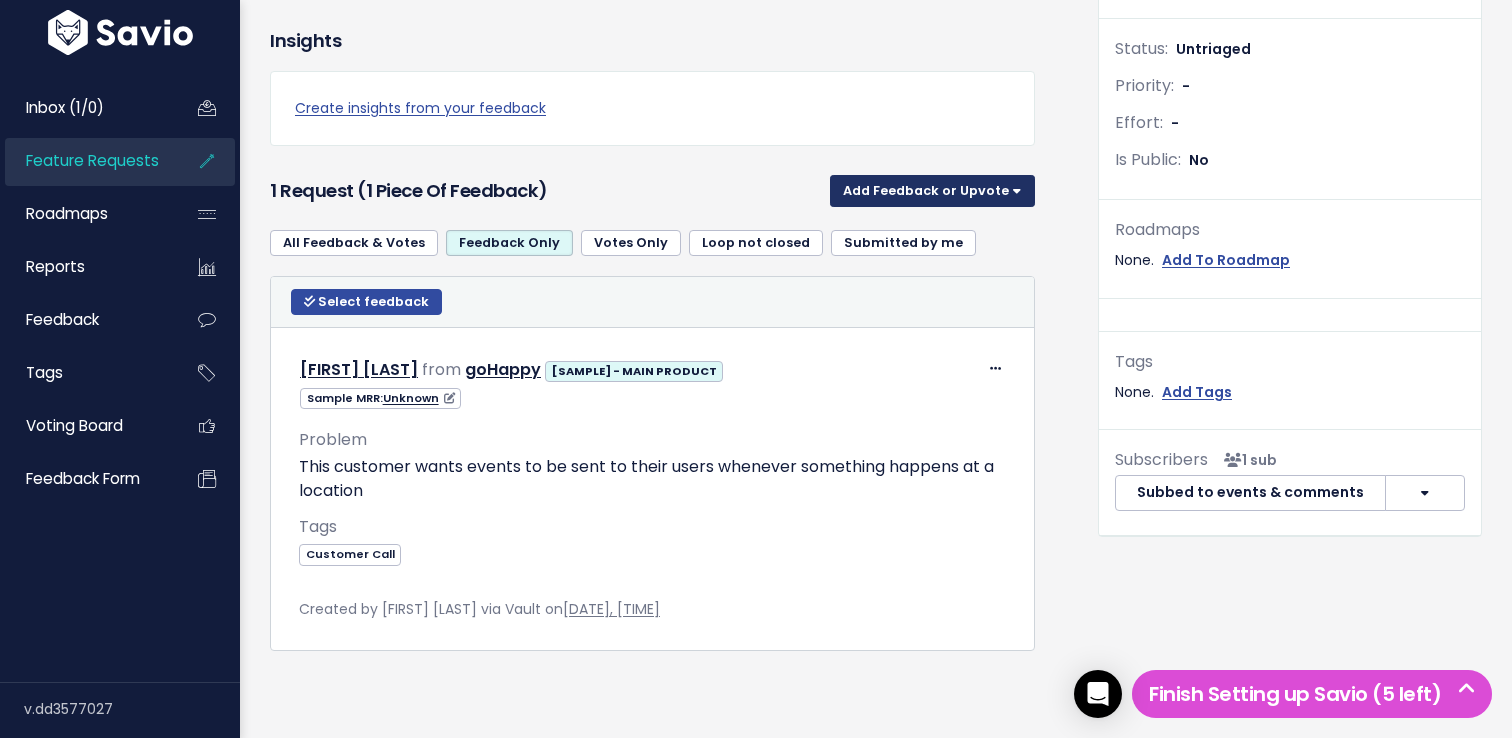 click on "Add Feedback or Upvote" at bounding box center (932, 191) 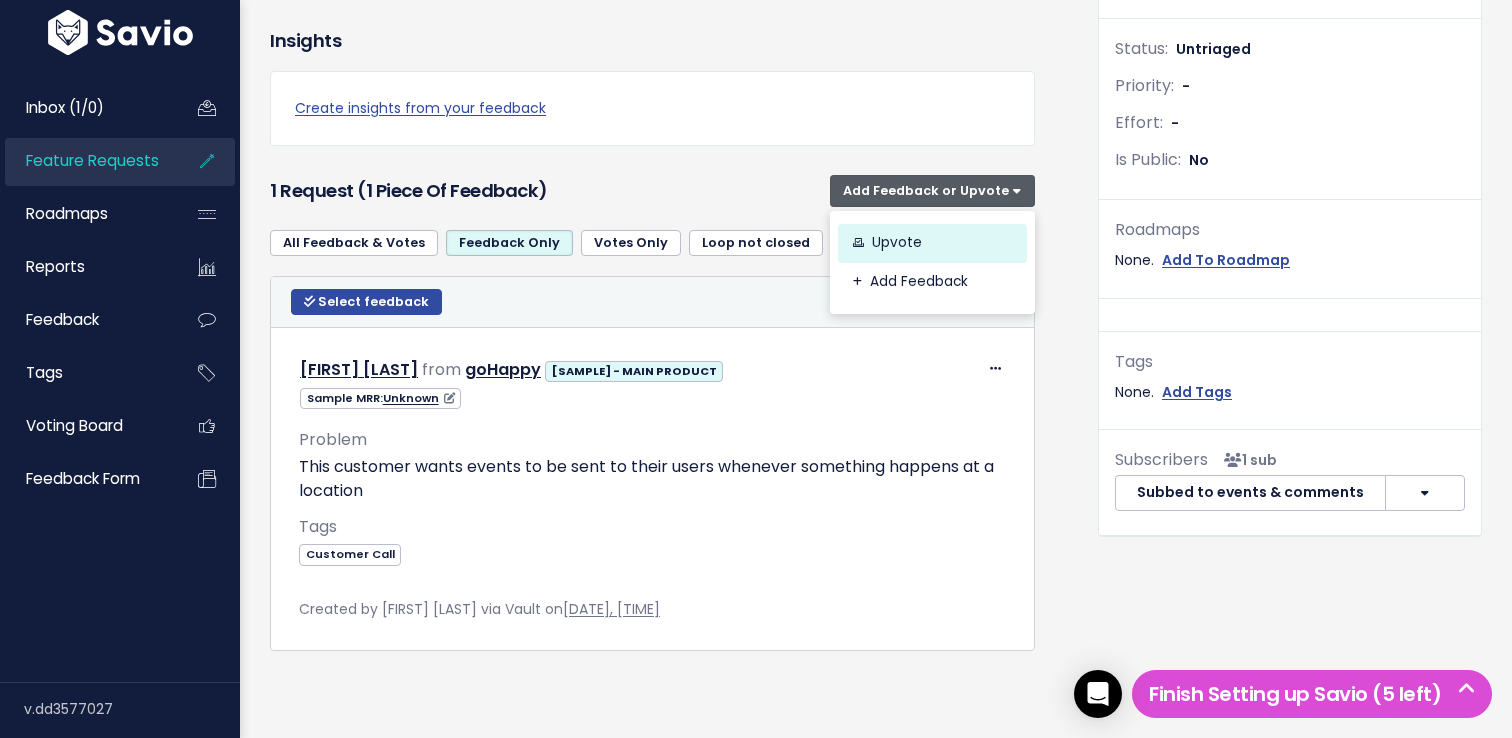 click on "Upvote" at bounding box center (932, 242) 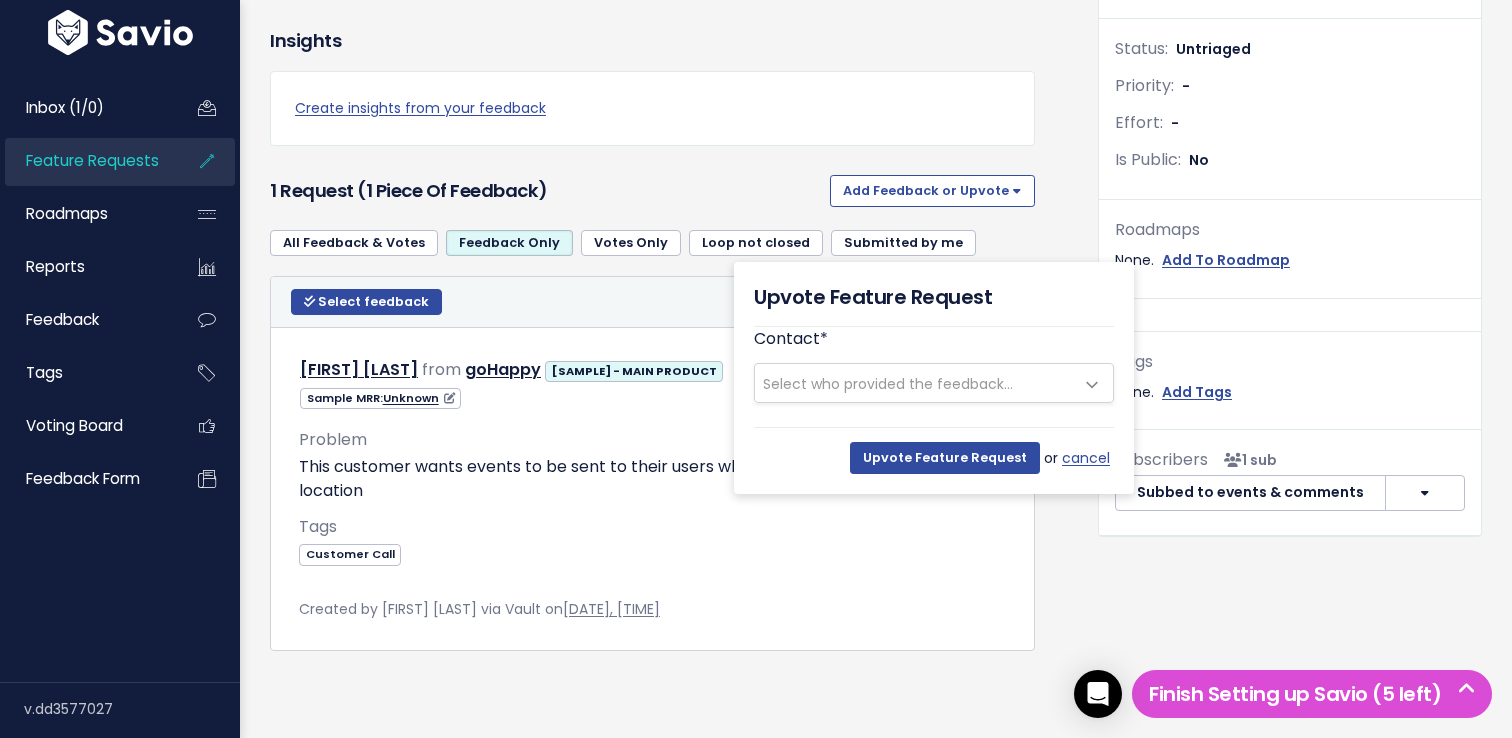 click on "Select who provided the feedback..." at bounding box center [888, 384] 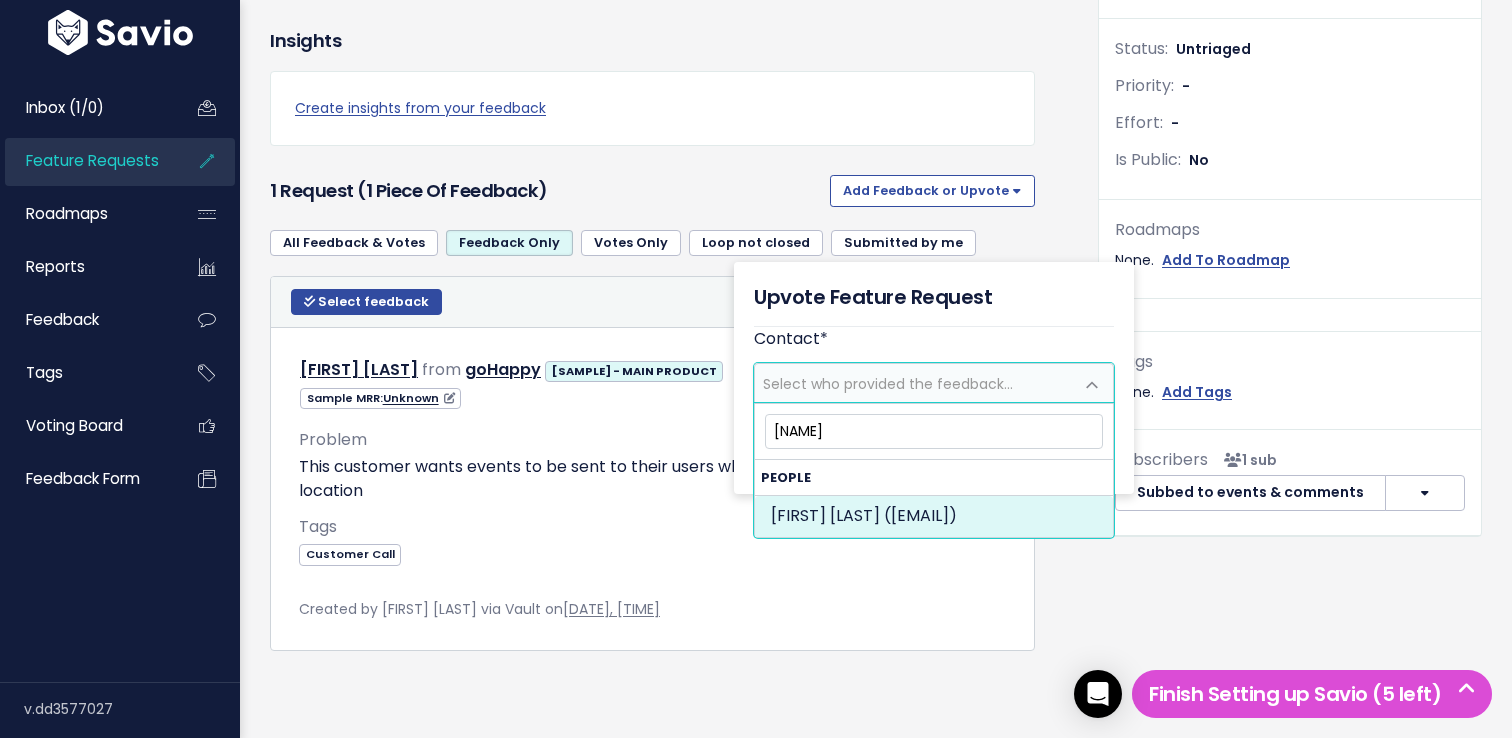 type on "[NAME]" 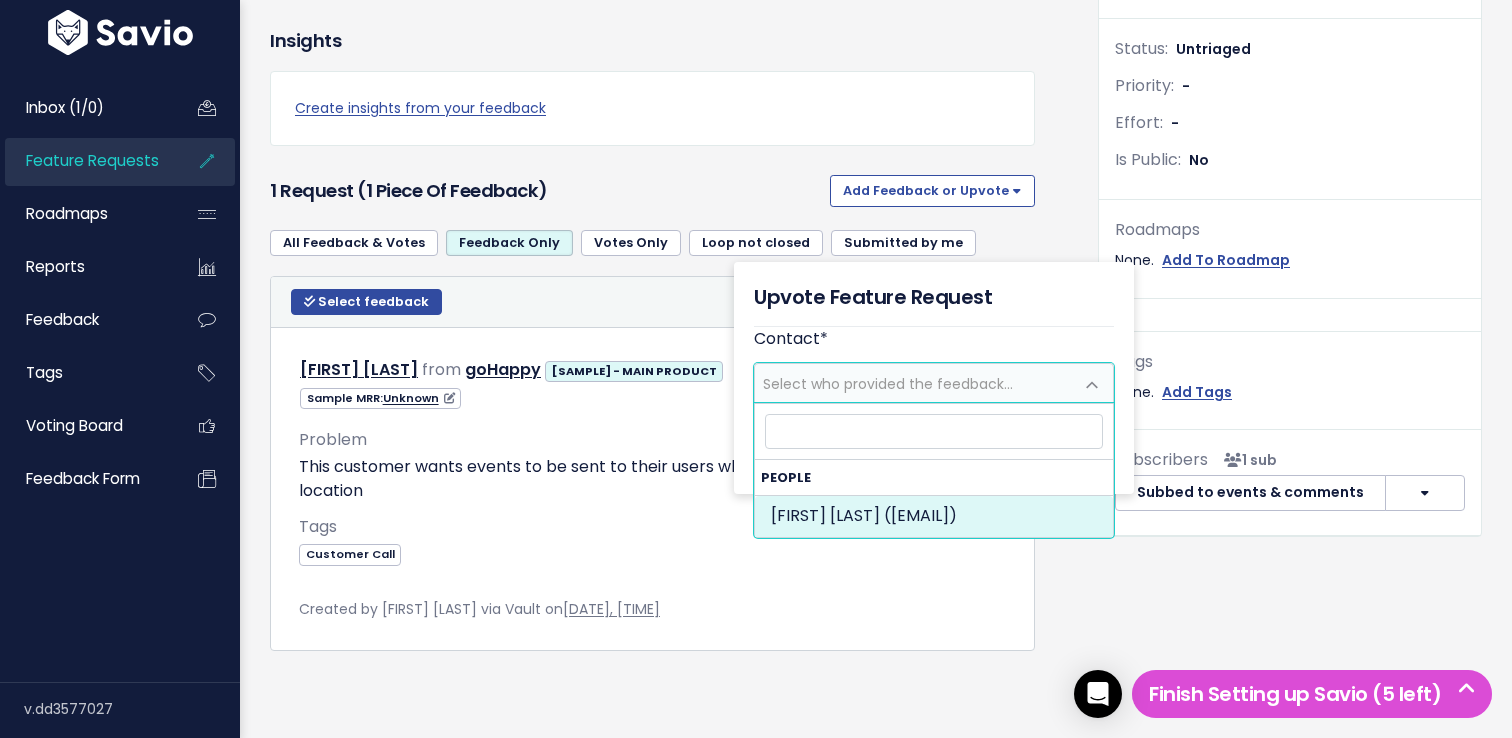 select on "89916206" 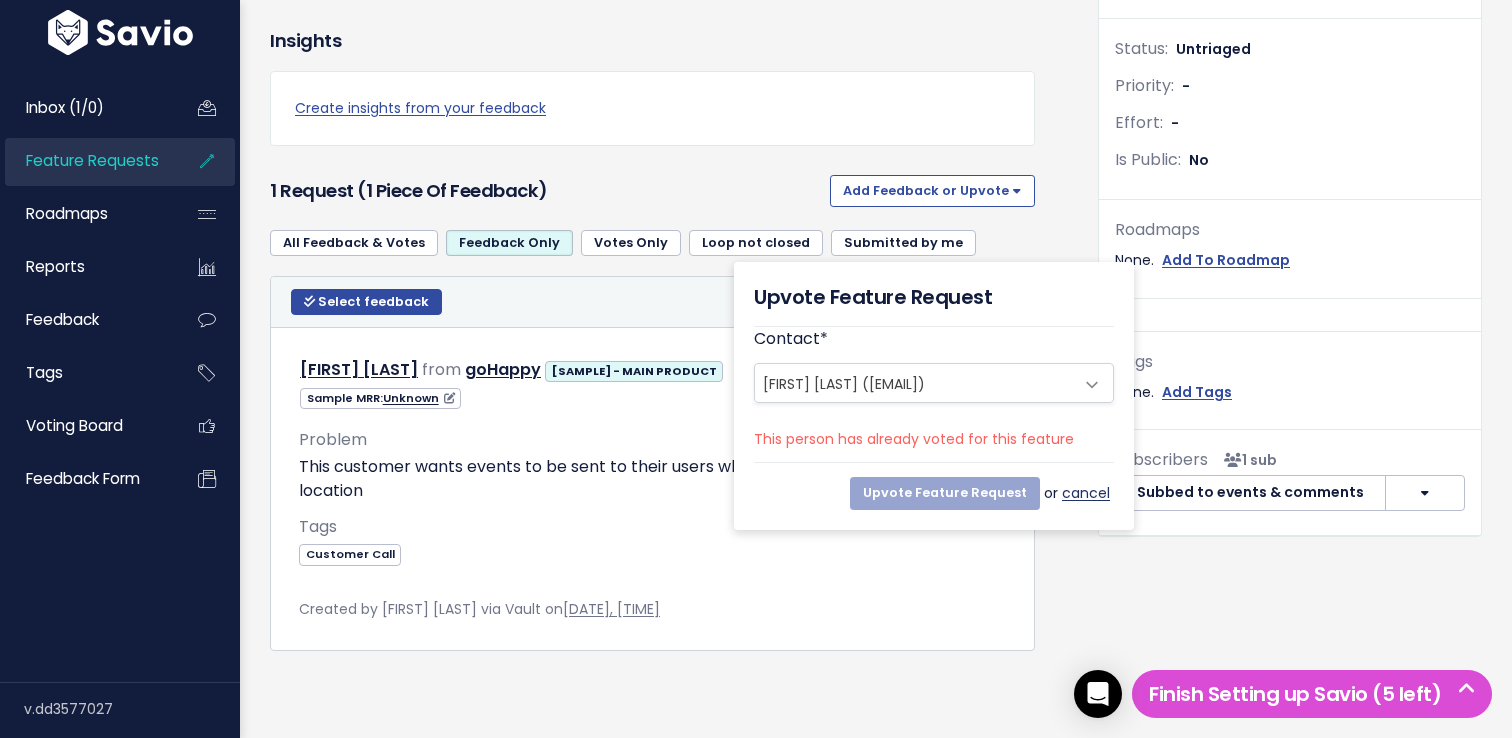 click on "cancel" at bounding box center [1088, 493] 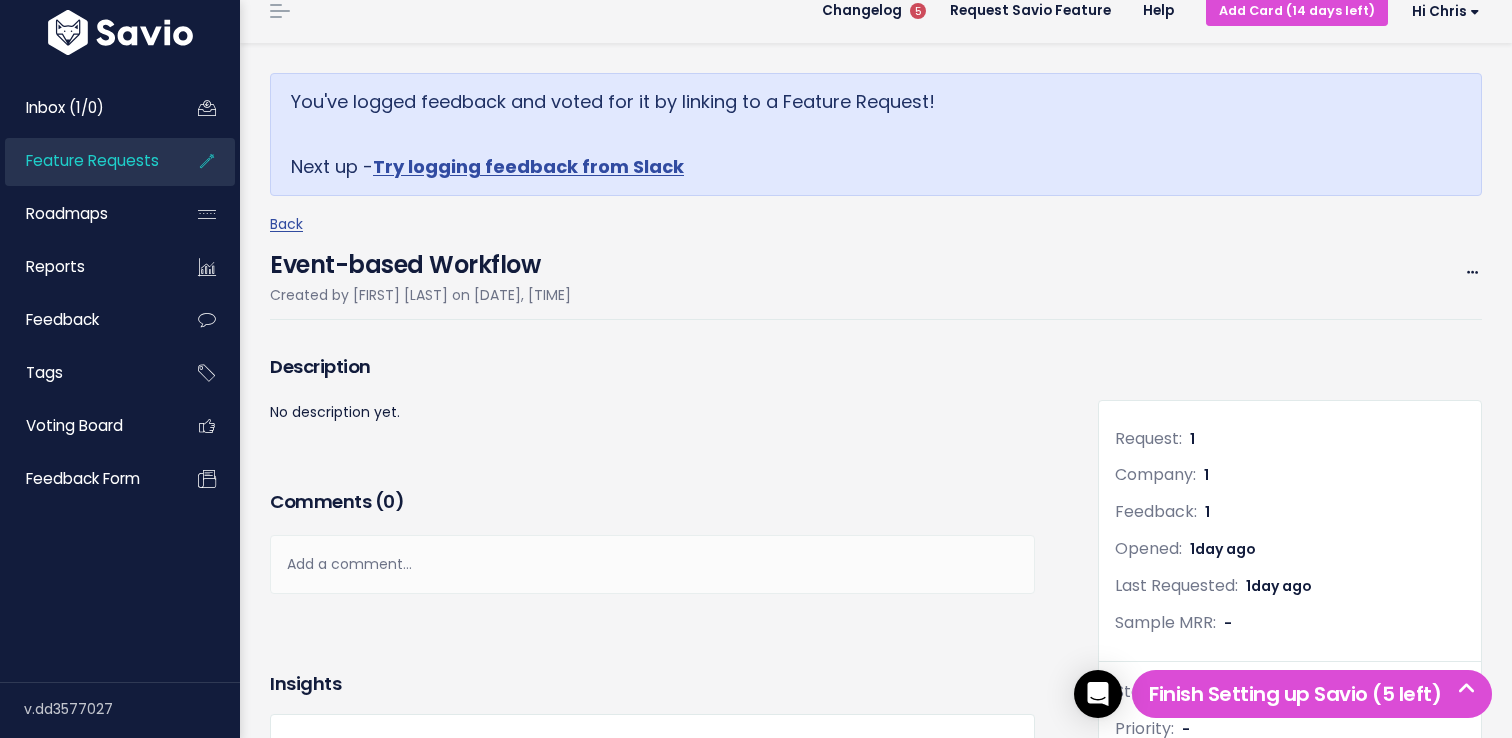 scroll, scrollTop: 35, scrollLeft: 0, axis: vertical 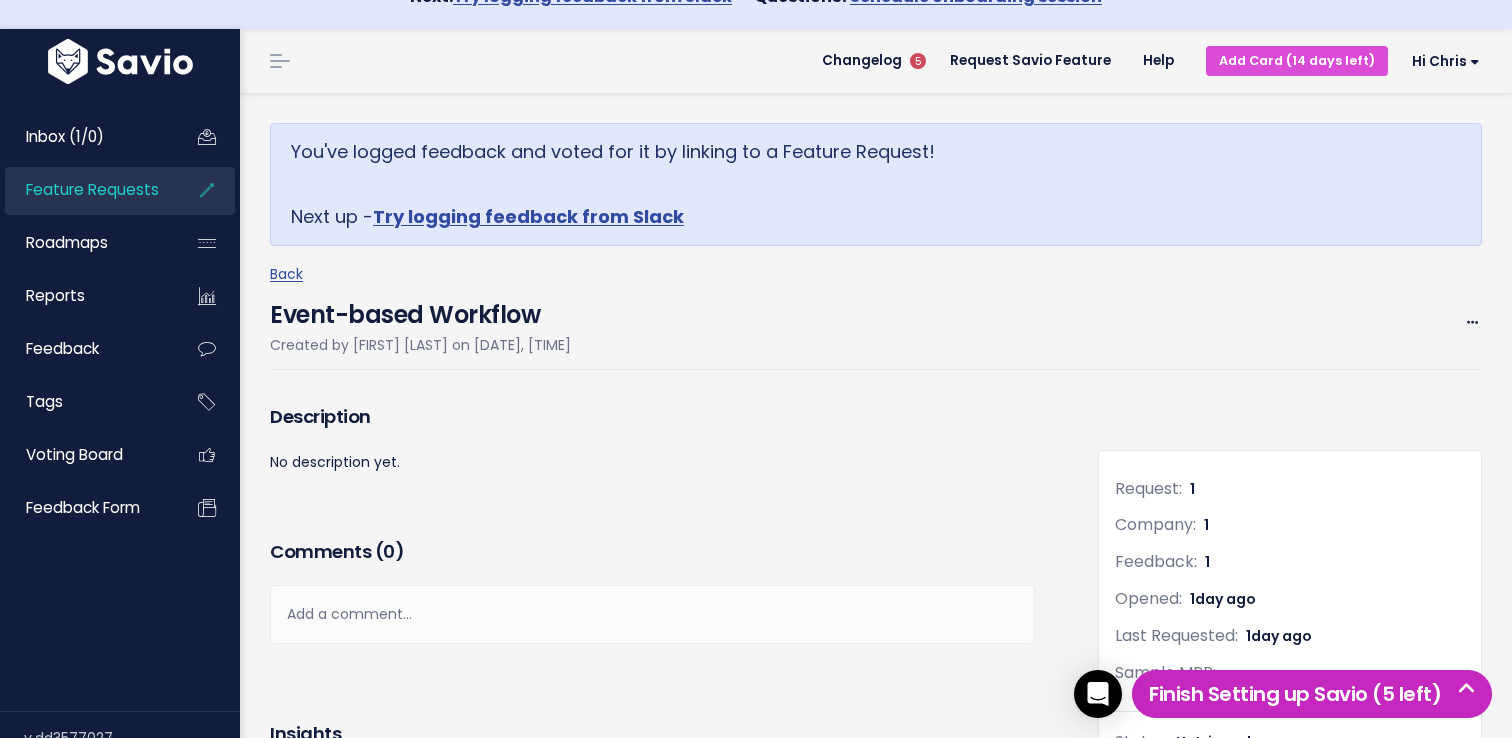 click on "Finish Setting up Savio (5 left)" at bounding box center [1312, 694] 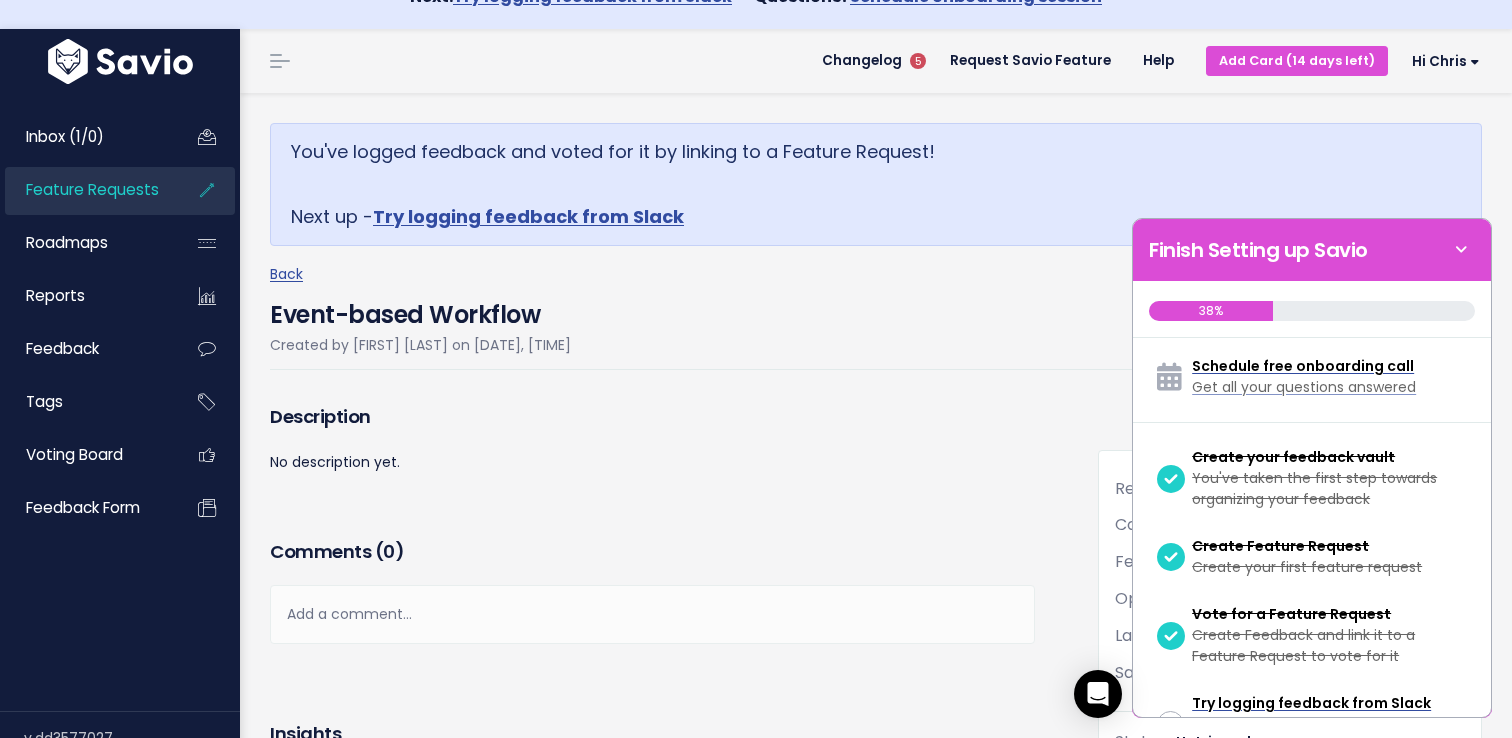 click on "Changelog
5" at bounding box center (878, 61) 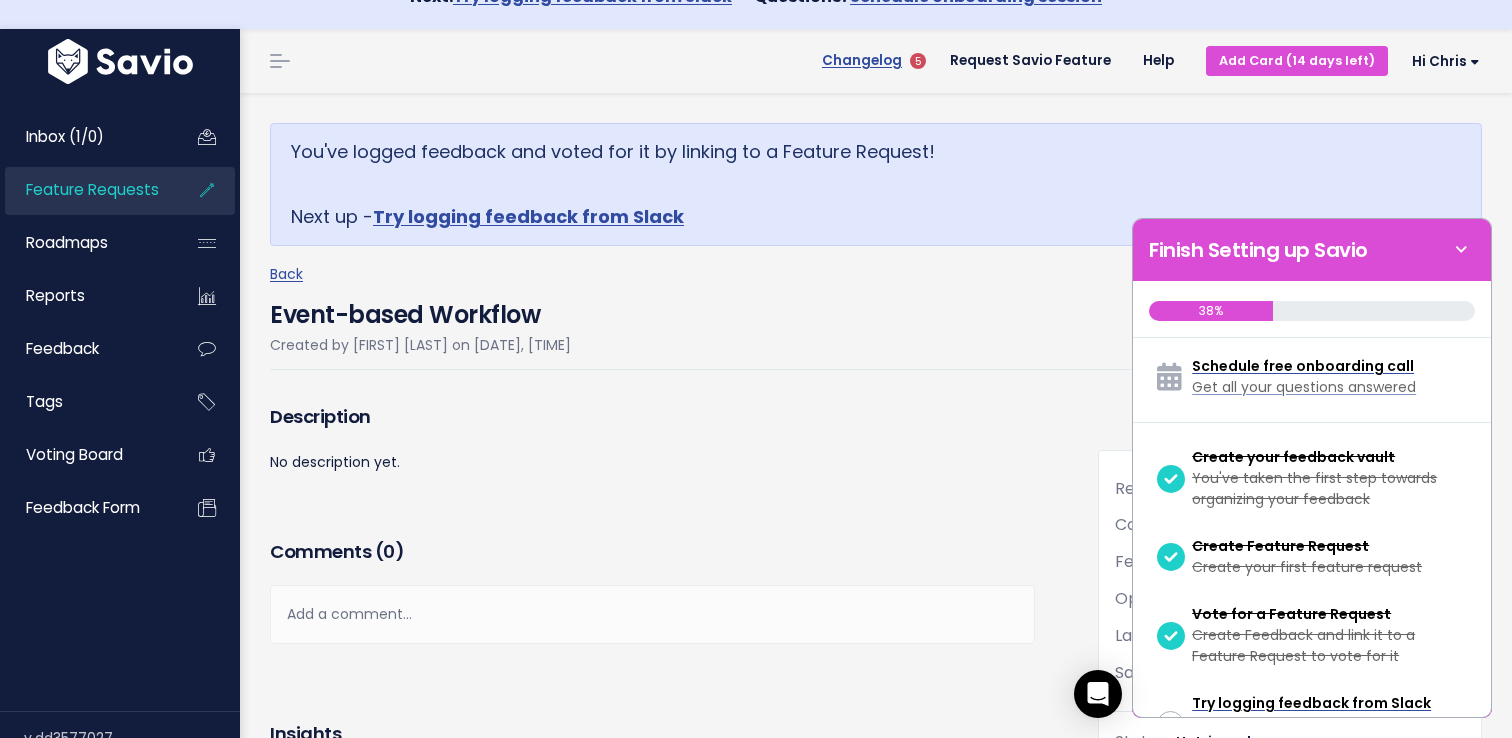 click on "Changelog" at bounding box center [862, 61] 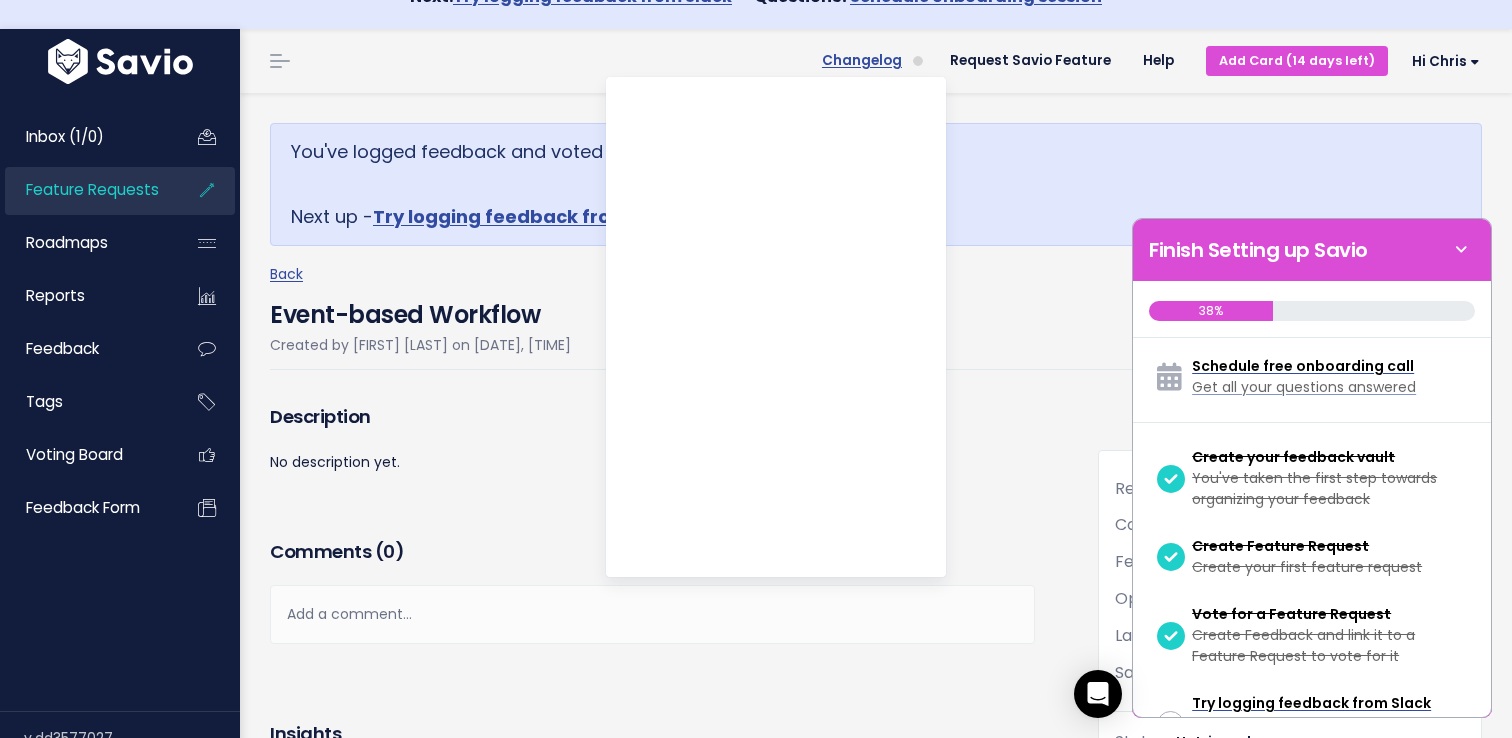 click on "Changelog" at bounding box center (862, 61) 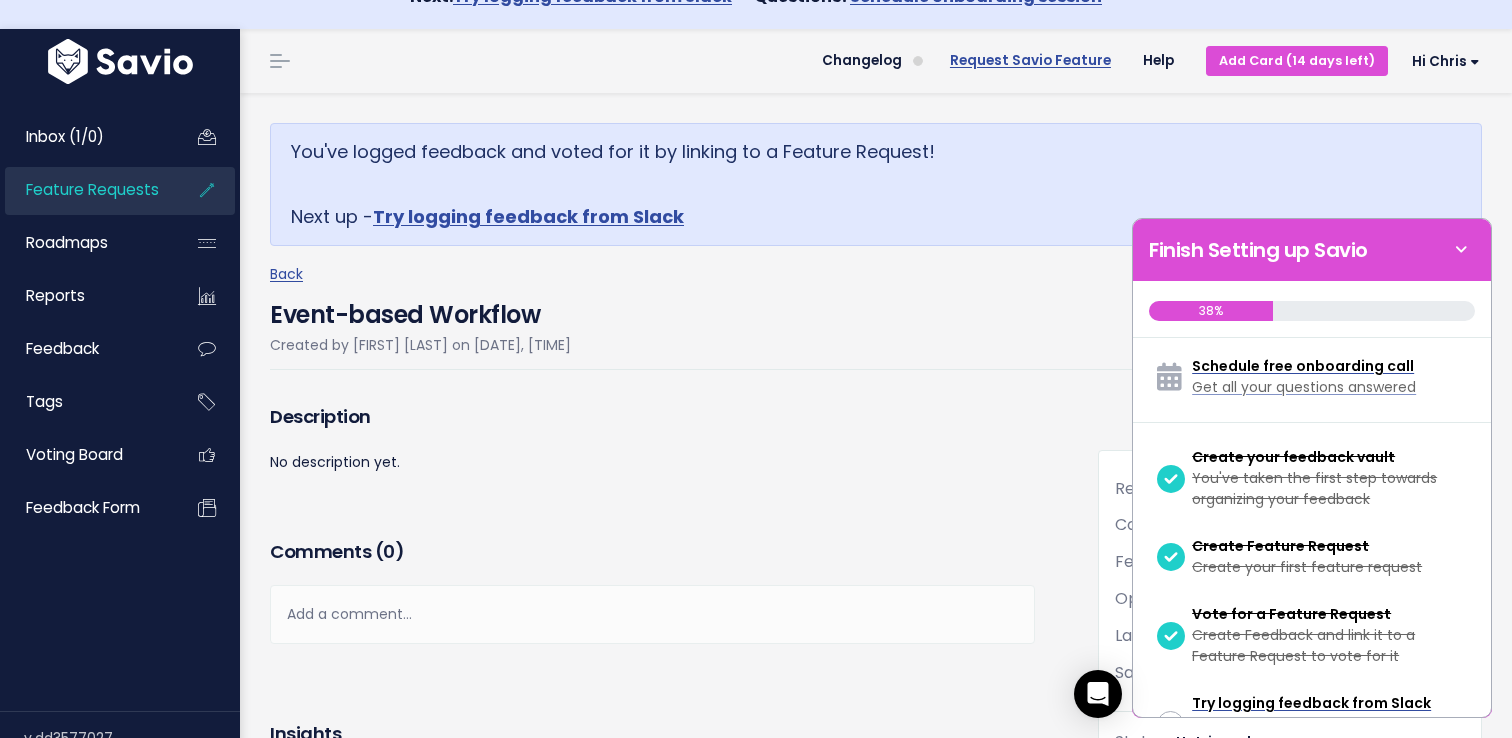 click on "Request Savio Feature" at bounding box center (1030, 61) 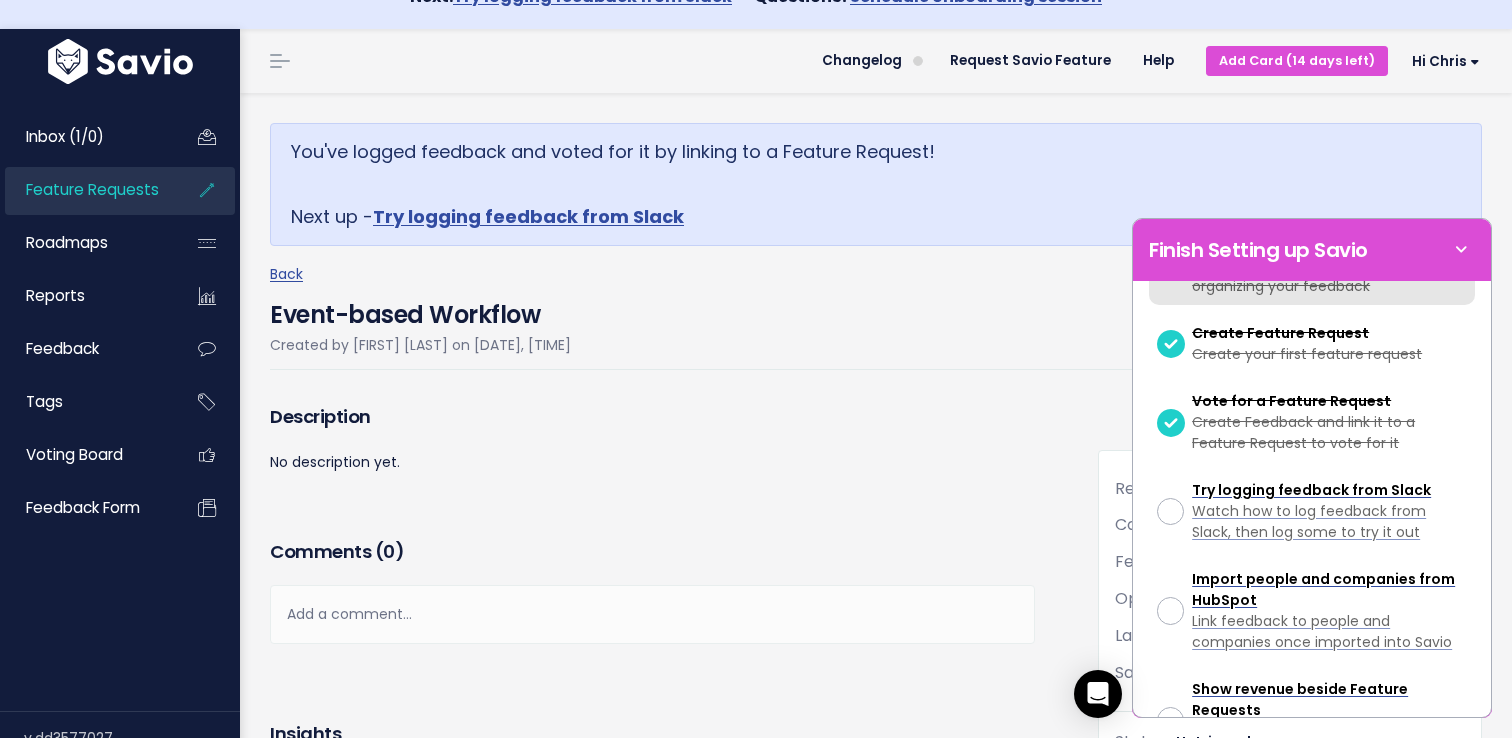 scroll, scrollTop: 246, scrollLeft: 0, axis: vertical 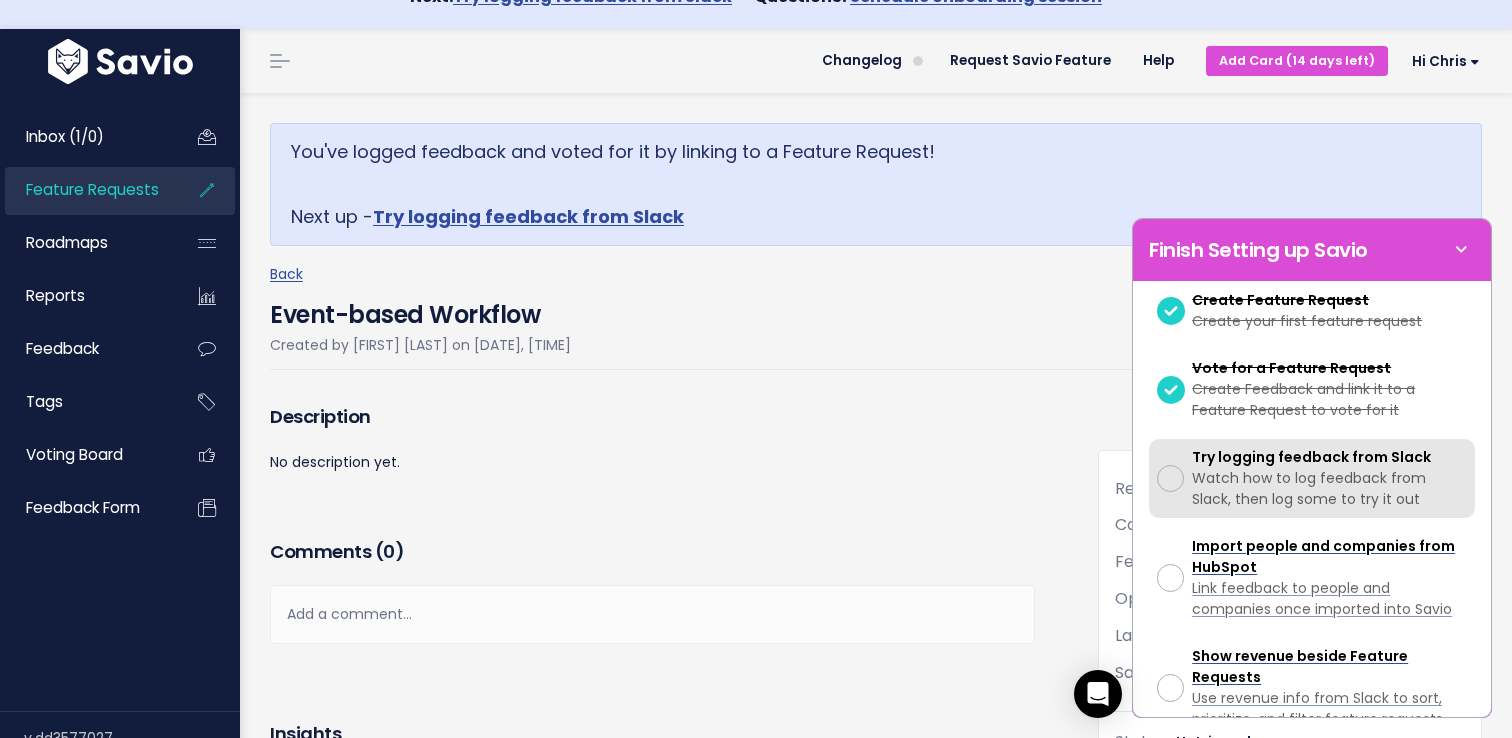 click on "Try logging feedback from Slack" at bounding box center [1311, 457] 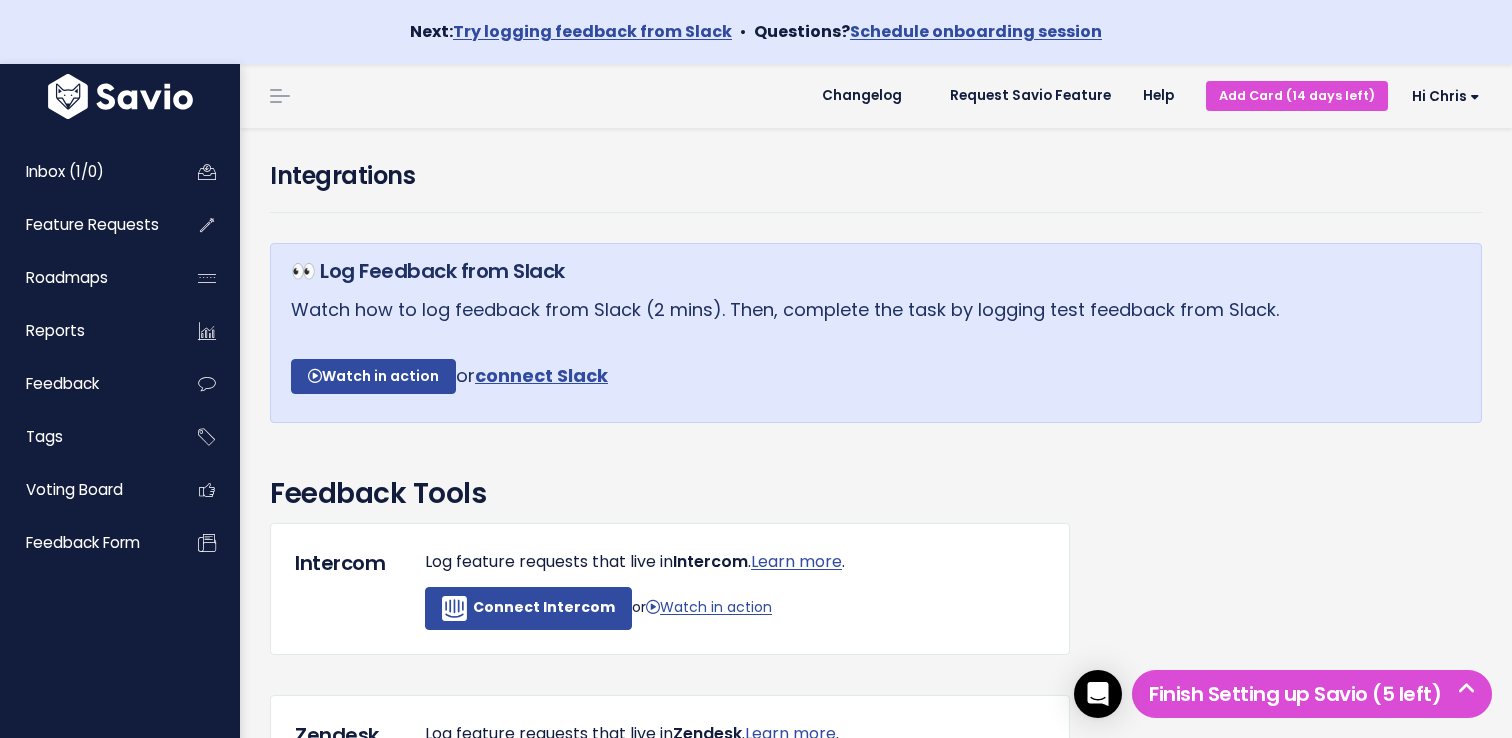 scroll, scrollTop: 0, scrollLeft: 0, axis: both 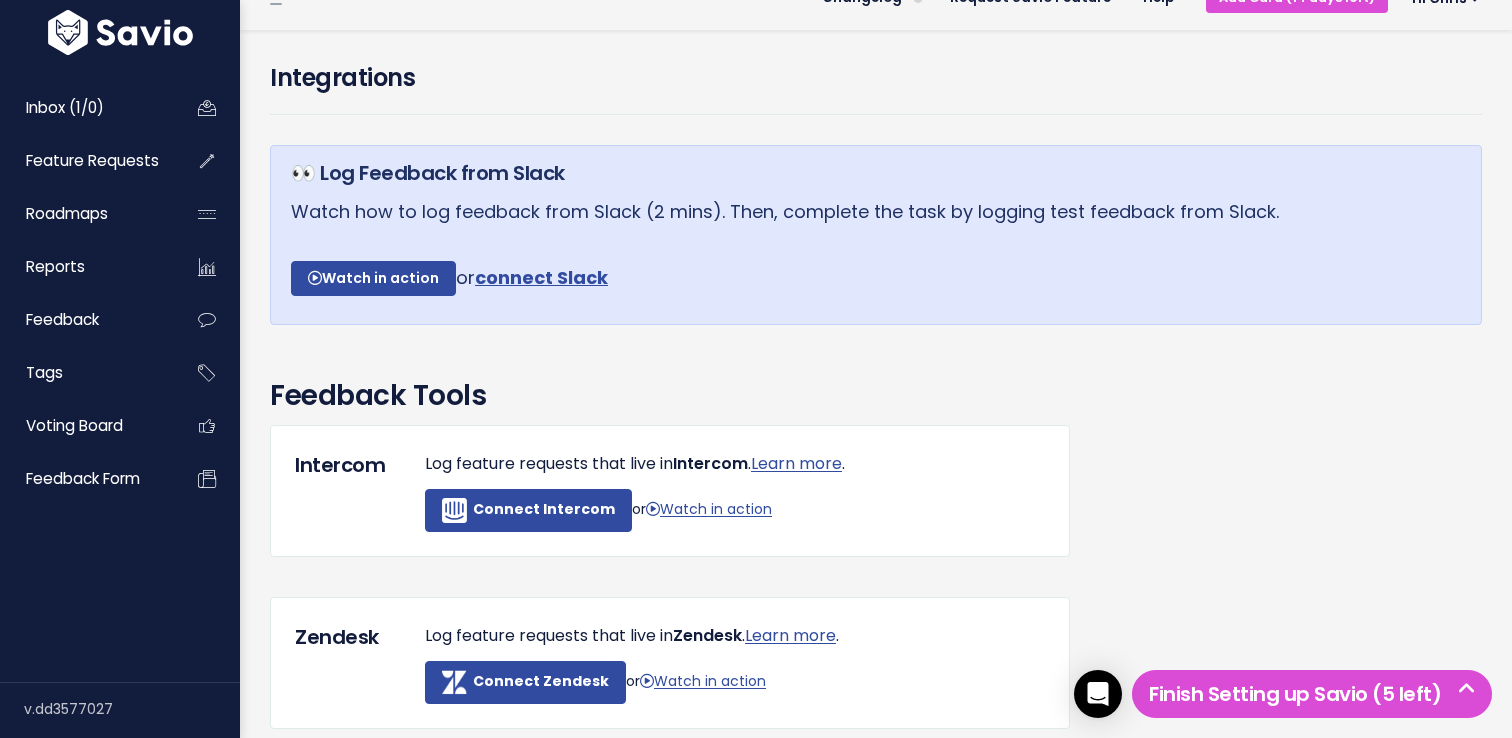 click on "connect Slack" at bounding box center (541, 276) 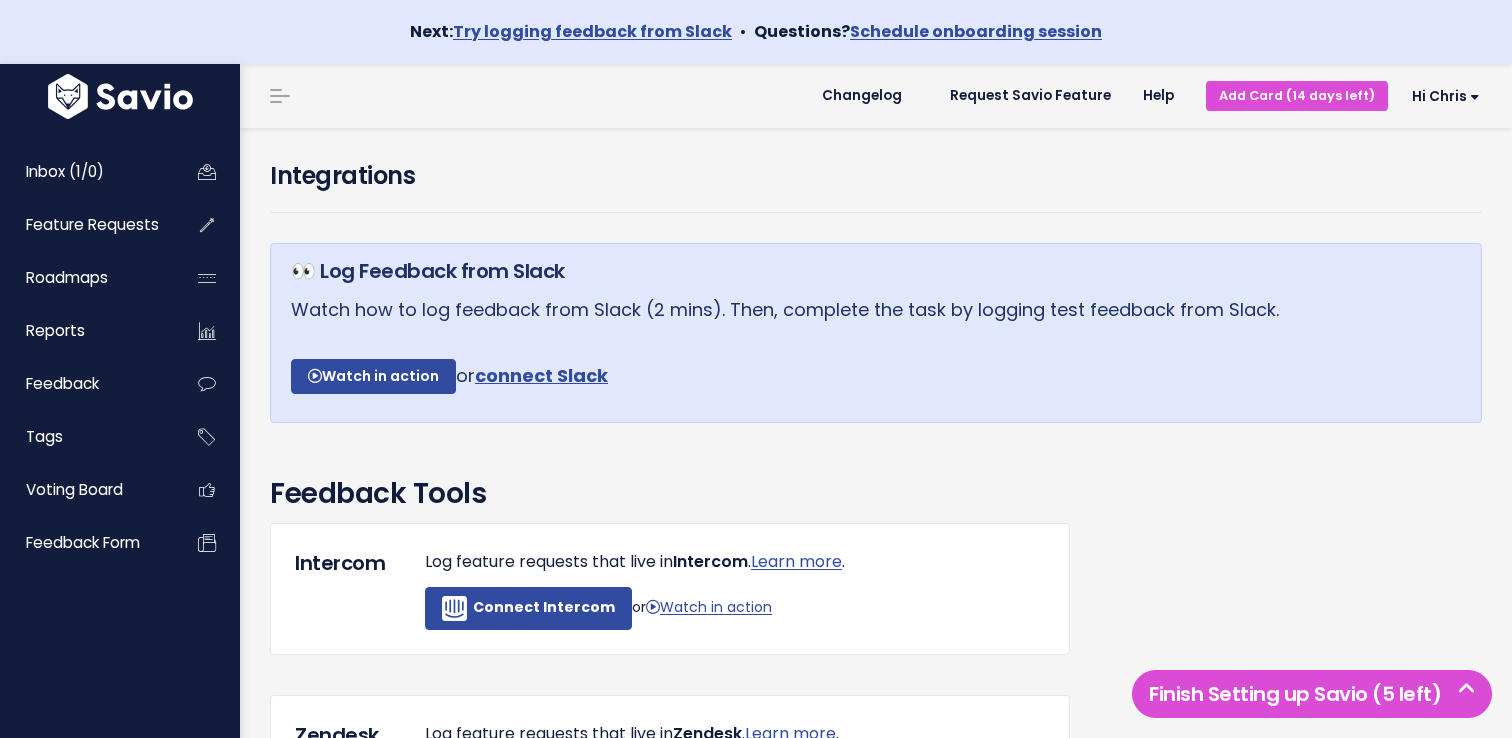 scroll, scrollTop: 96, scrollLeft: 0, axis: vertical 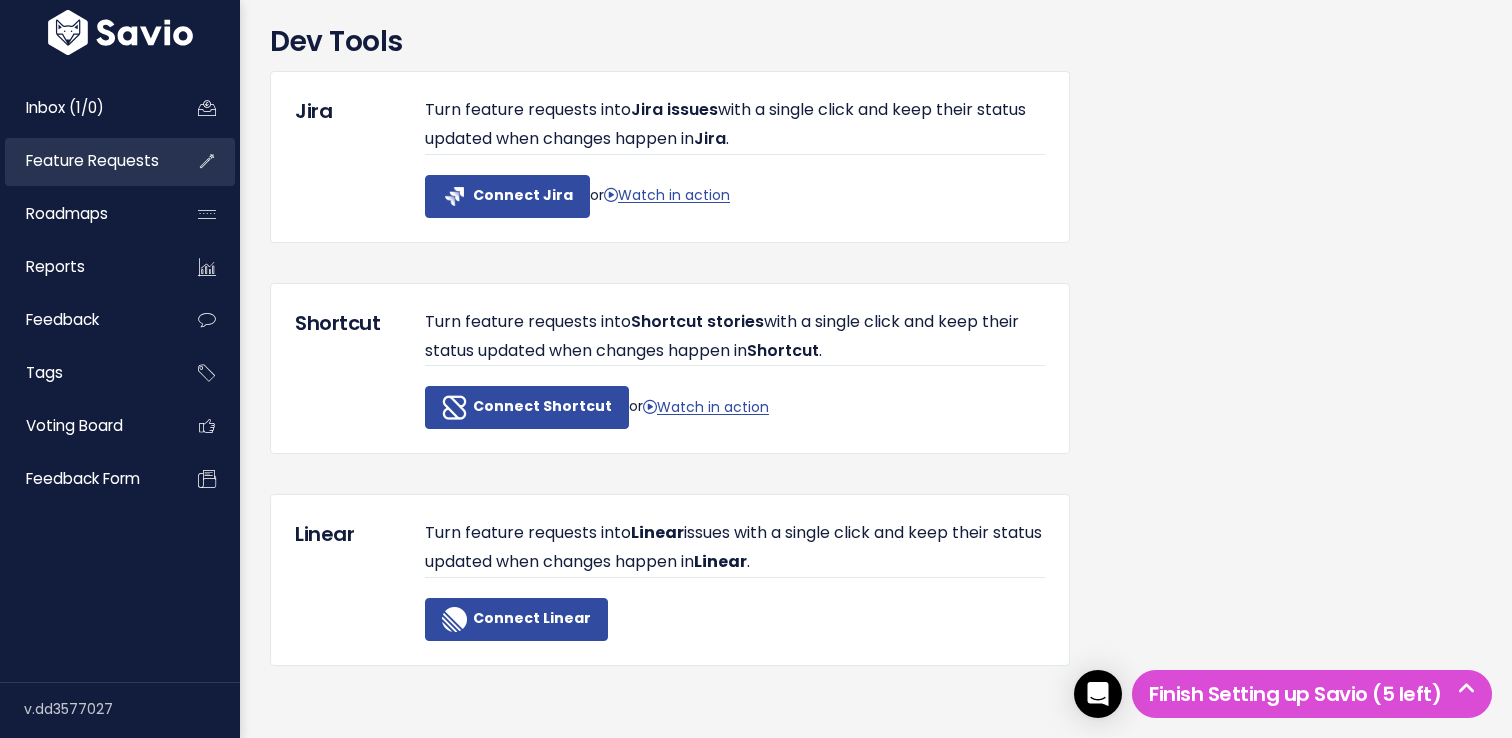 click on "Feature Requests" at bounding box center [92, 160] 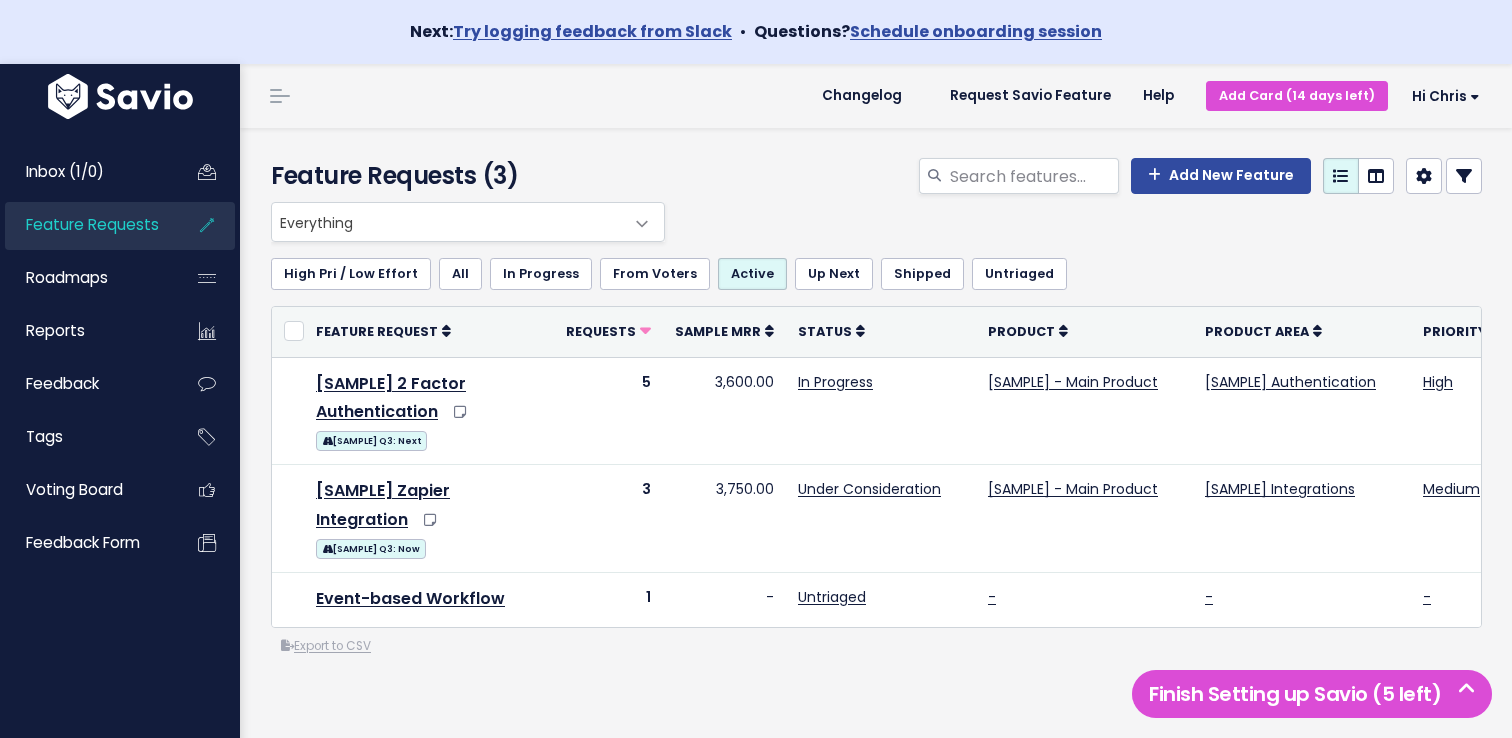 scroll, scrollTop: 0, scrollLeft: 0, axis: both 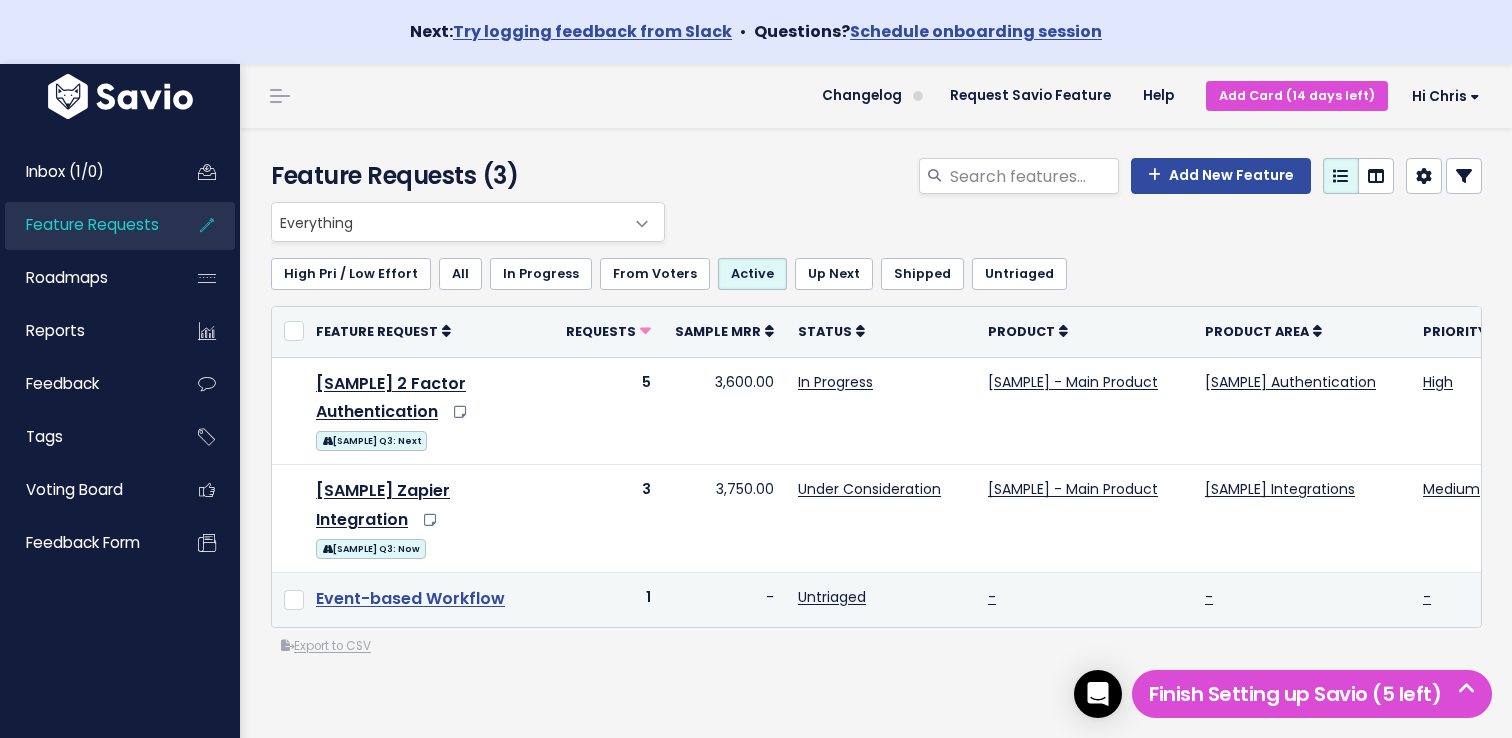 click on "Event-based Workflow" at bounding box center (410, 598) 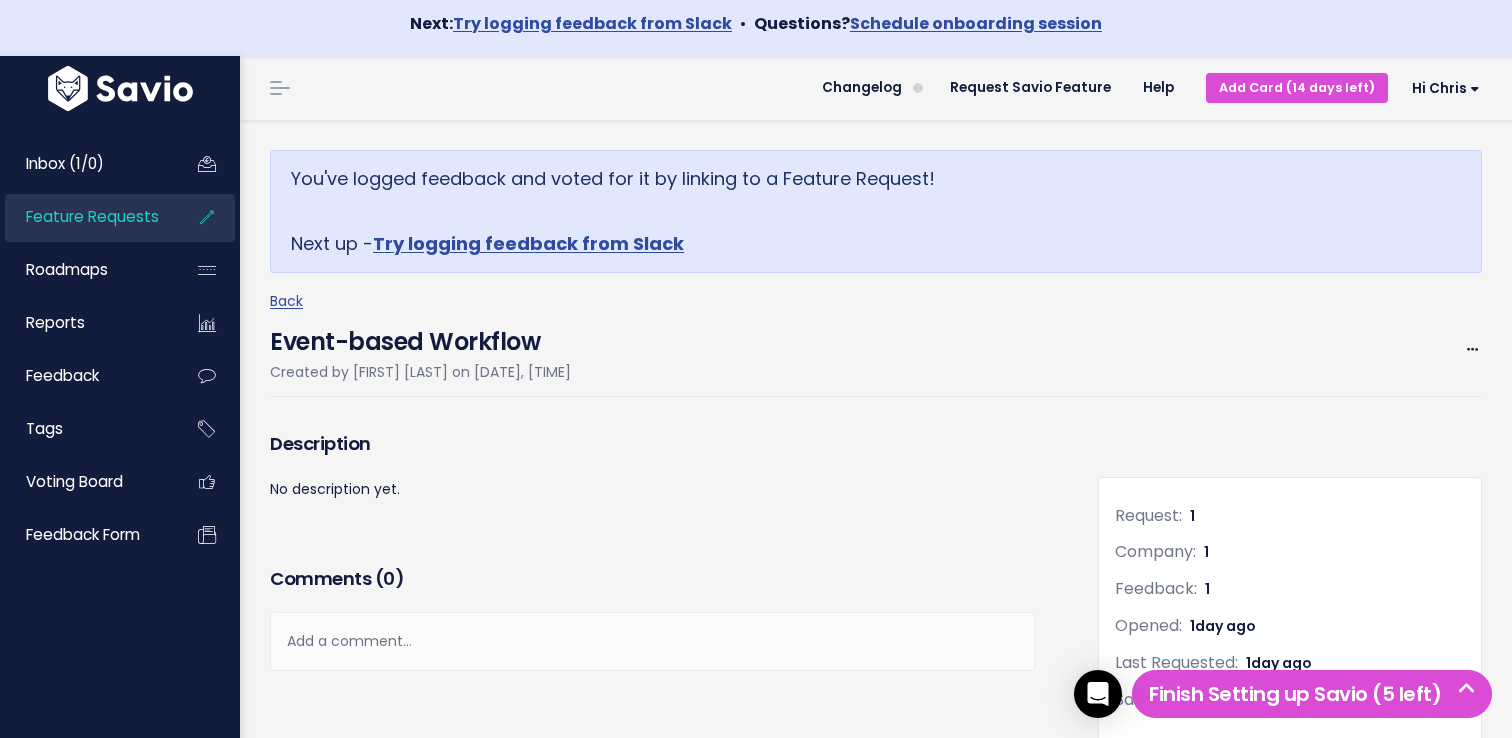 scroll, scrollTop: 0, scrollLeft: 0, axis: both 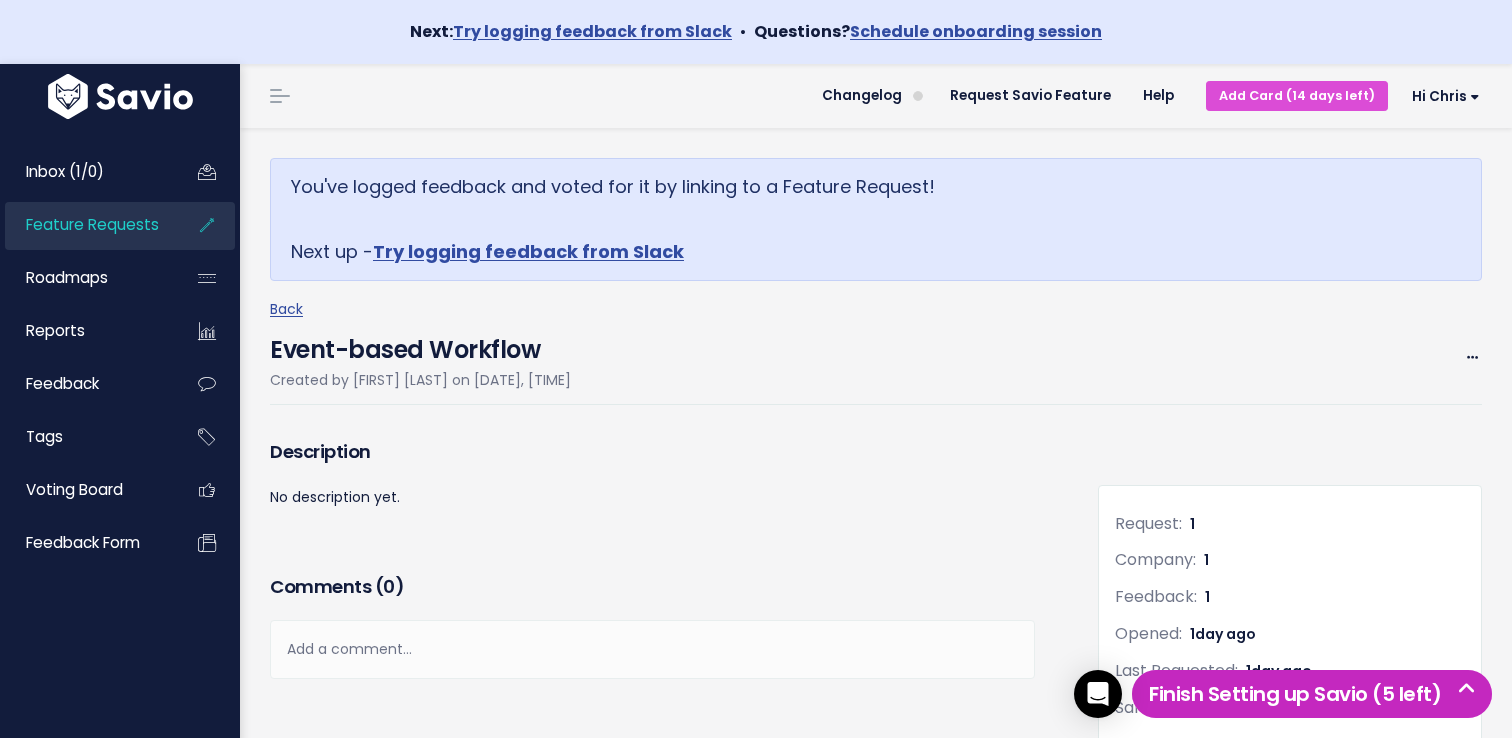 click on "Finish Setting up Savio (5 left)" at bounding box center (1312, 694) 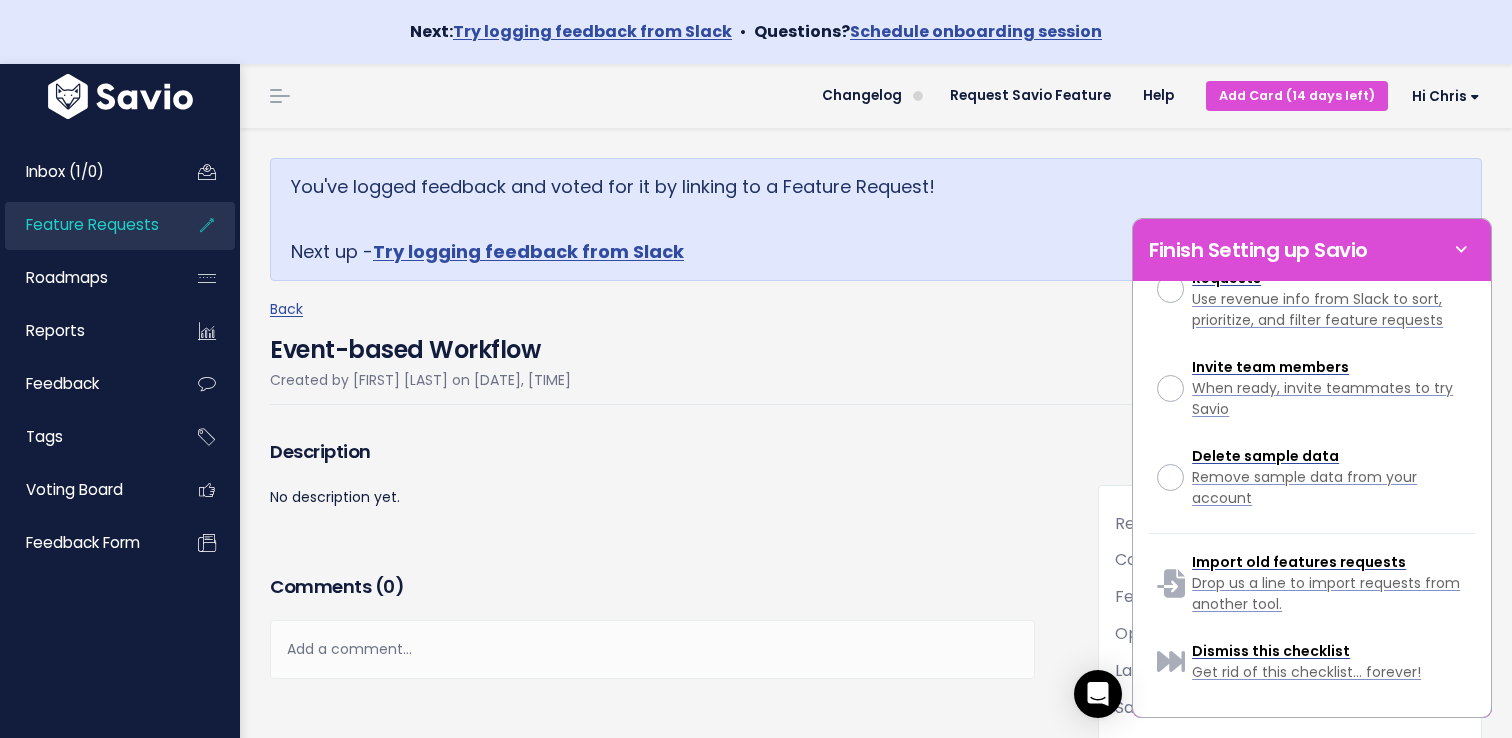 scroll, scrollTop: 643, scrollLeft: 0, axis: vertical 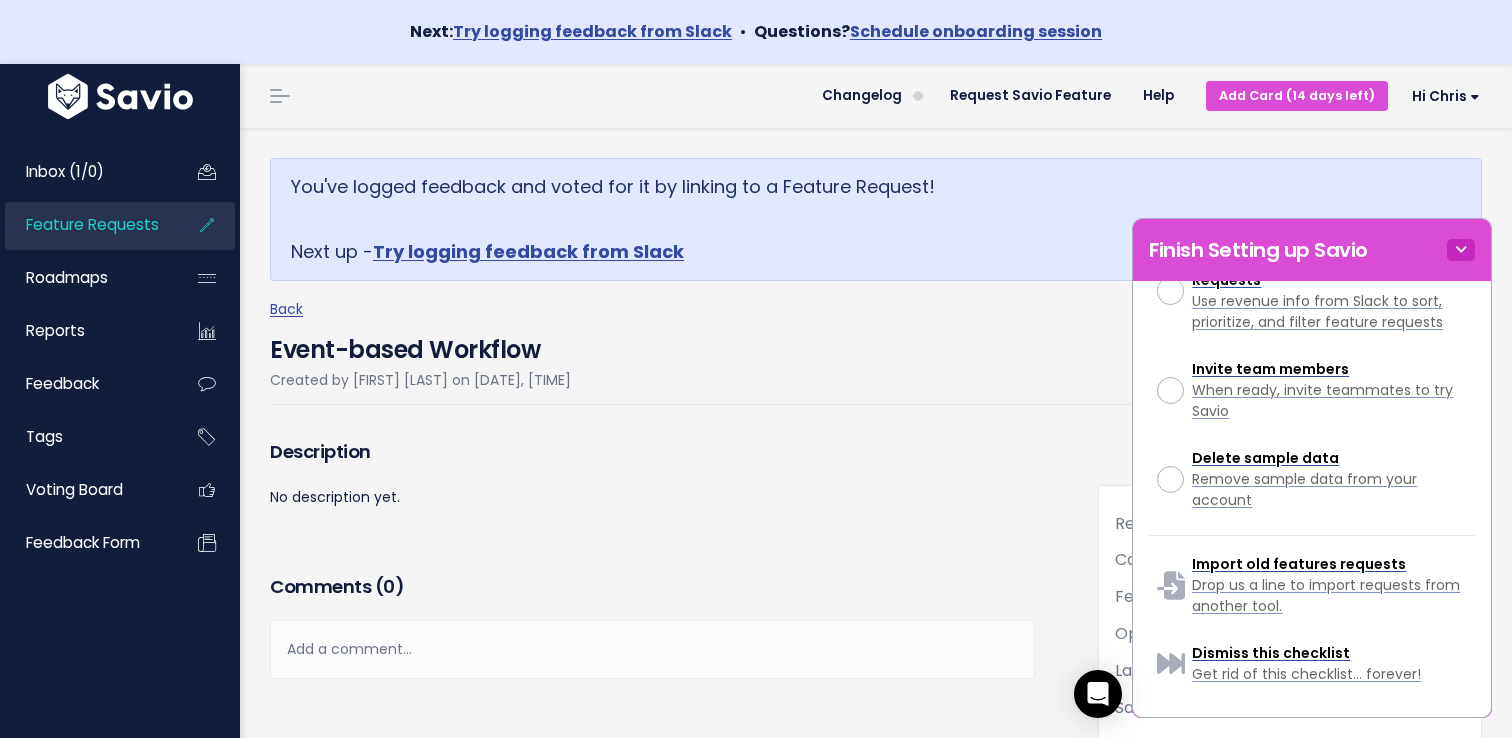 click at bounding box center (1461, 250) 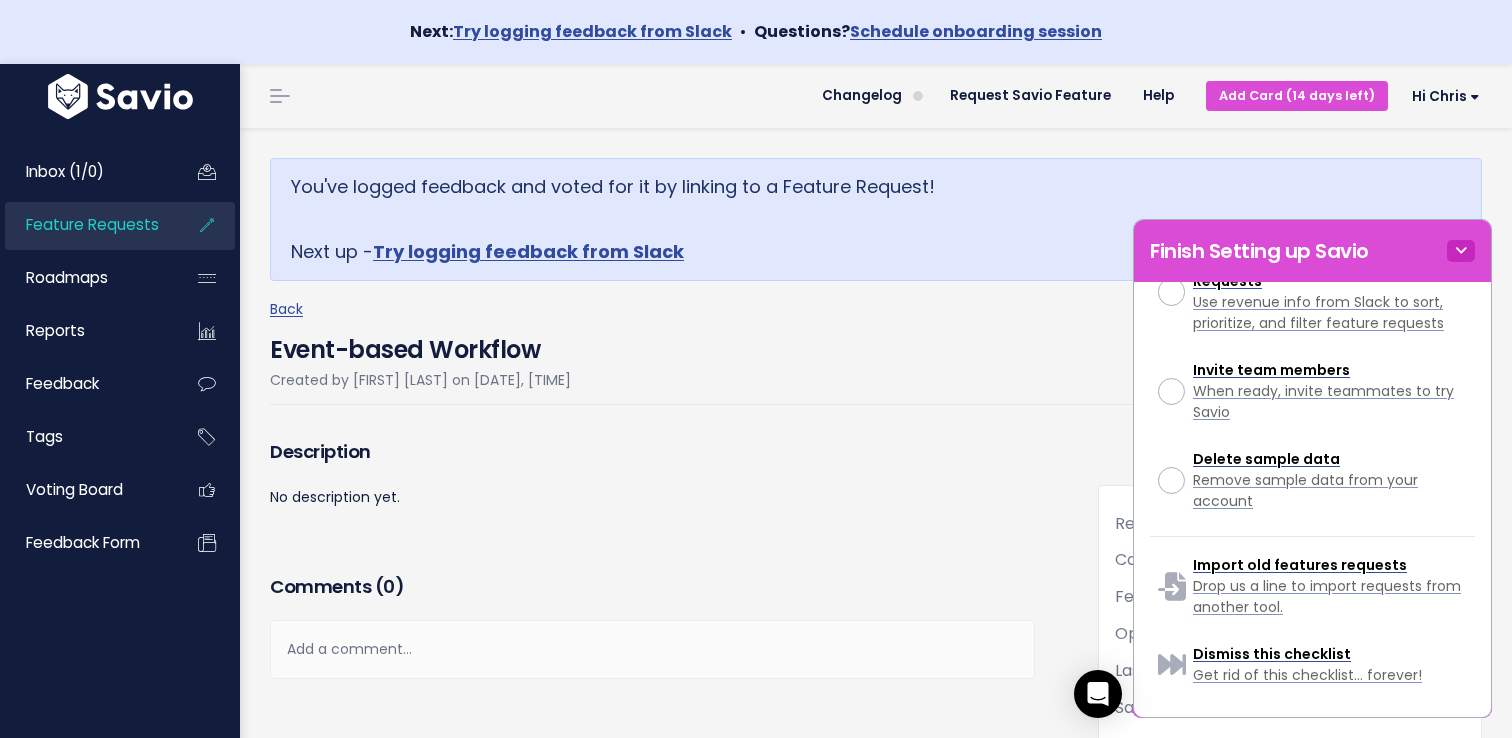 scroll, scrollTop: 2165, scrollLeft: 0, axis: vertical 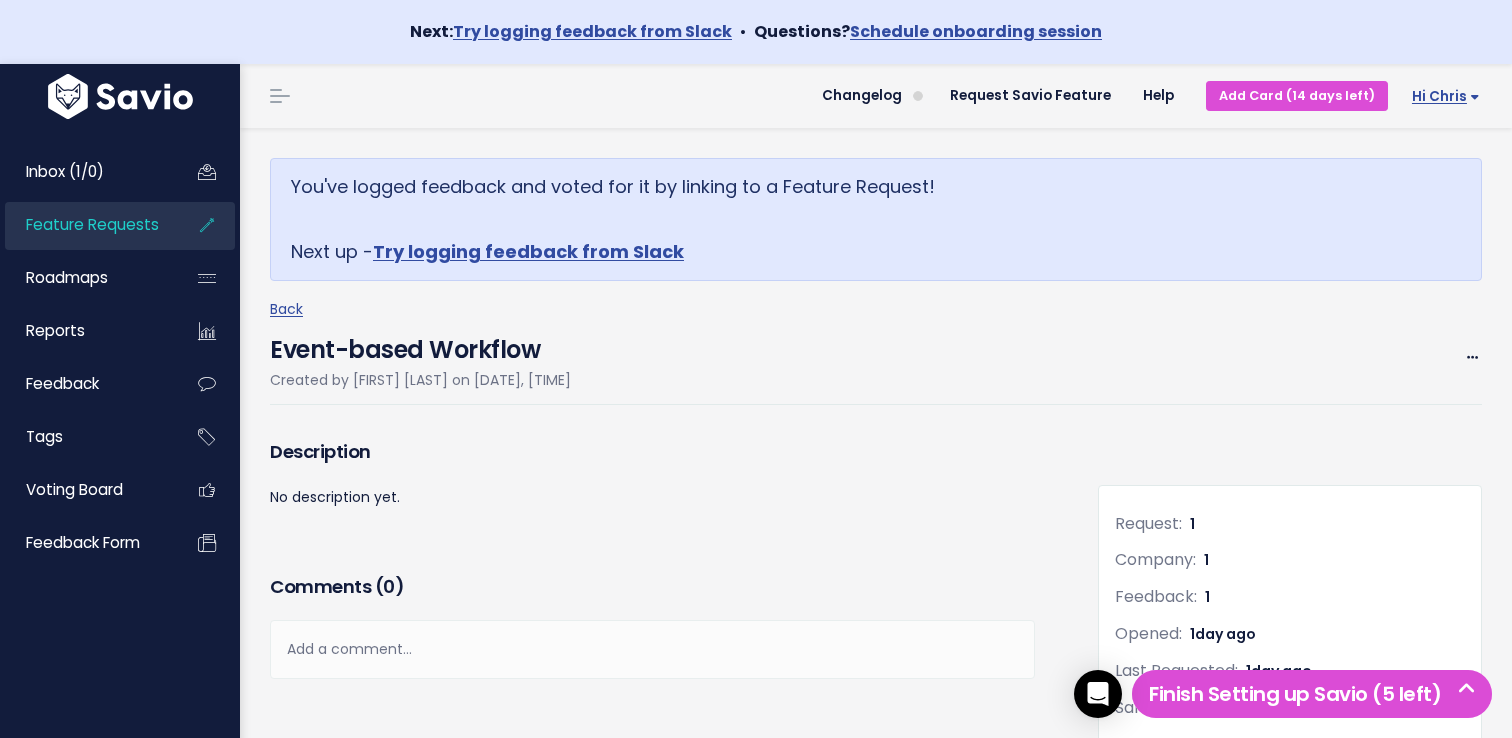 click on "Hi Chris" at bounding box center [1446, 96] 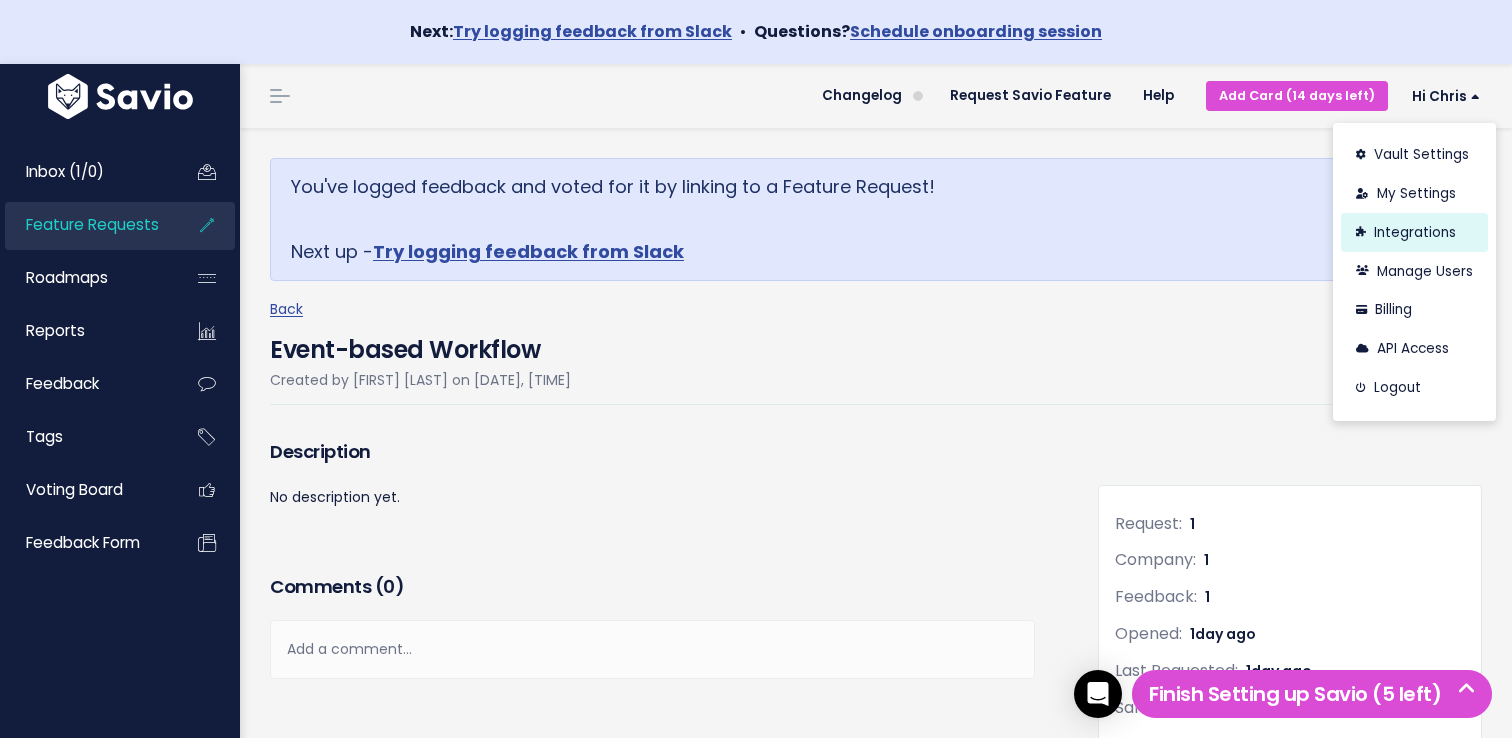 click on "Integrations" at bounding box center [1414, 232] 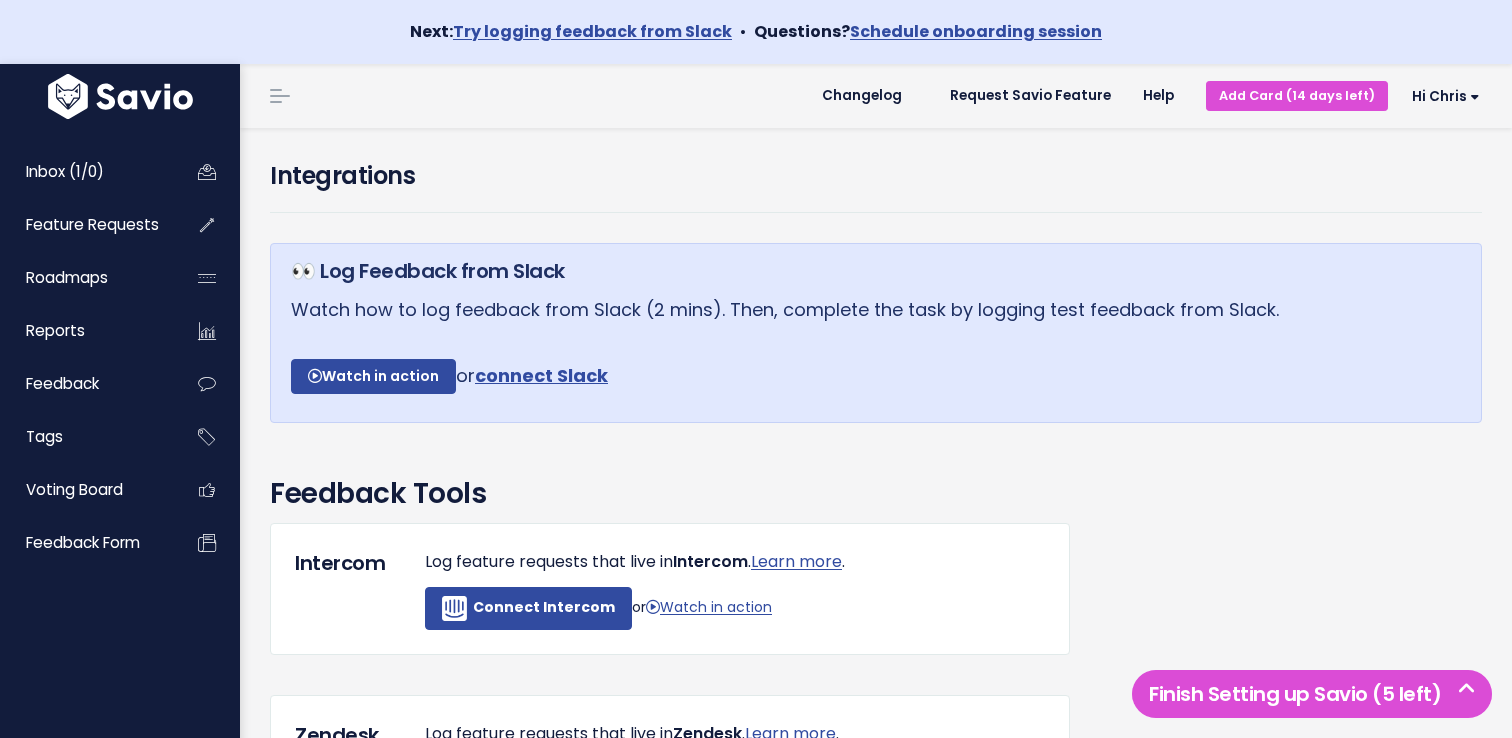 scroll, scrollTop: 0, scrollLeft: 0, axis: both 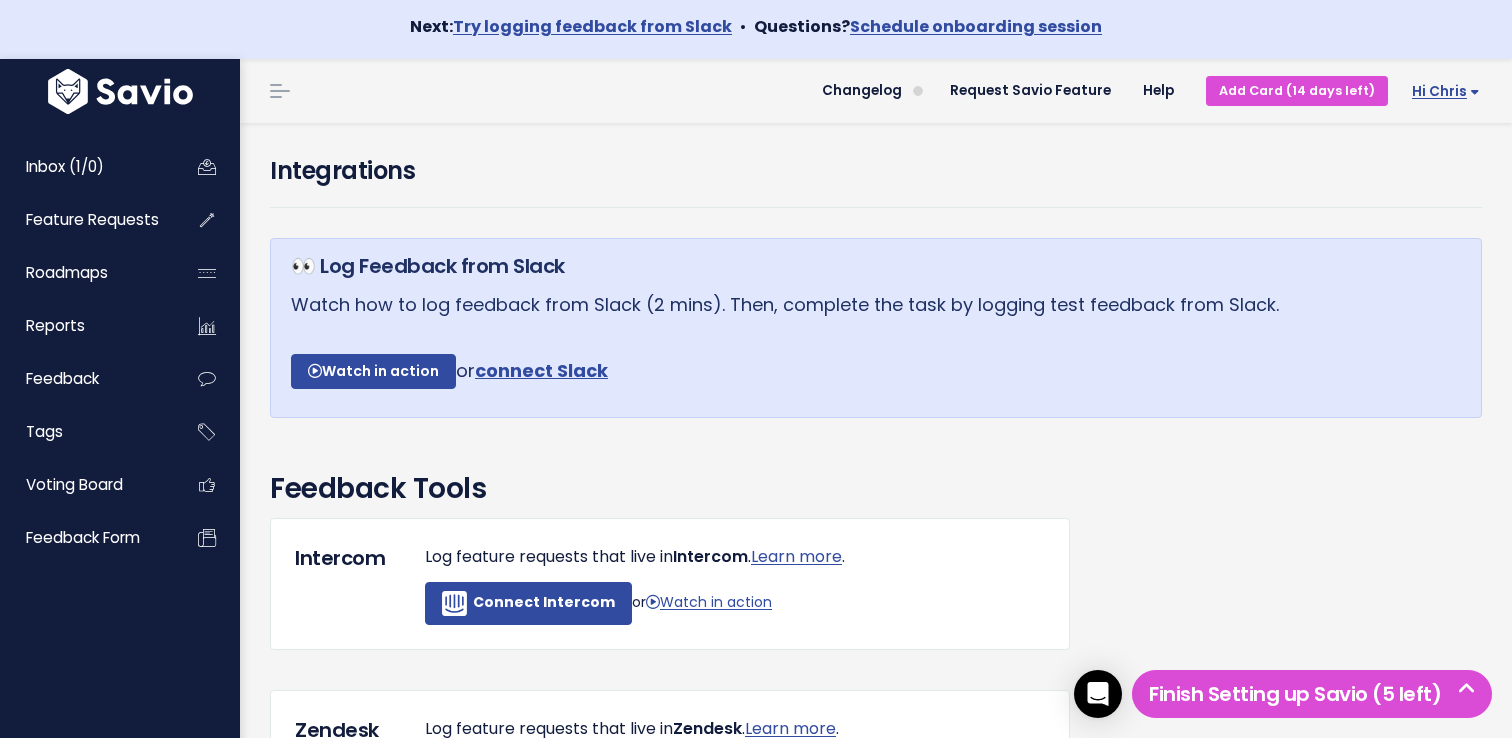 click on "Hi Chris" at bounding box center (1446, 91) 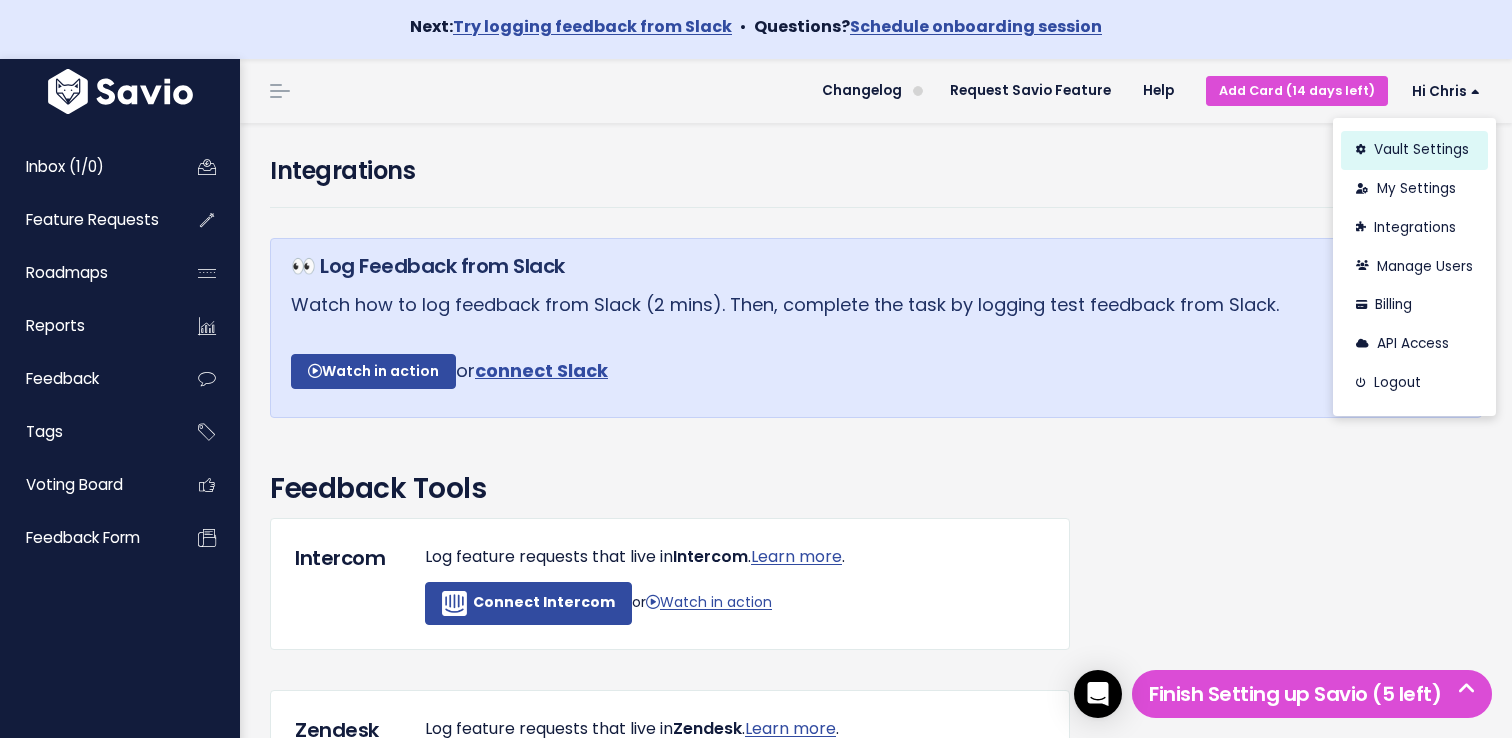 click on "Vault Settings" at bounding box center [1414, 150] 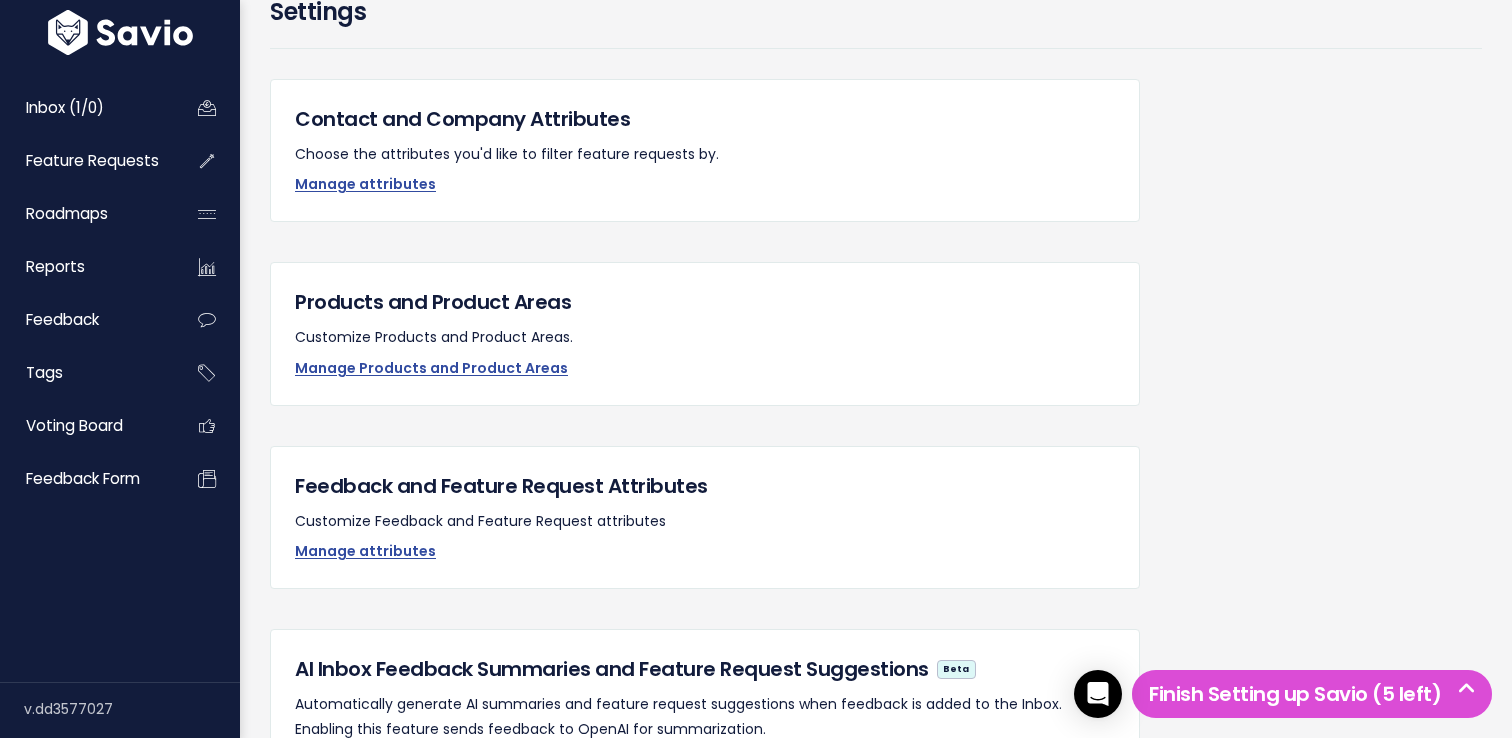 scroll, scrollTop: 175, scrollLeft: 0, axis: vertical 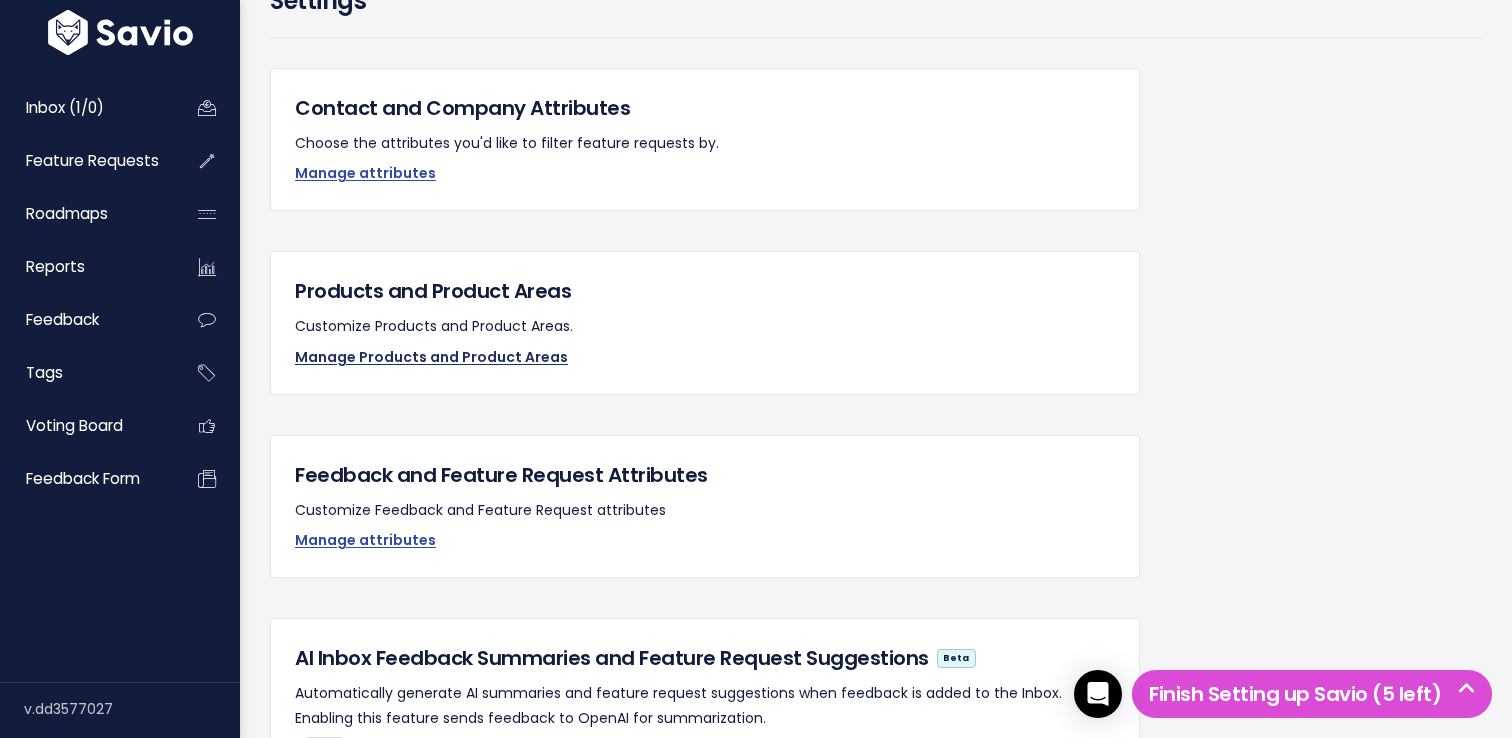 click on "Manage Products and Product Areas" at bounding box center [431, 357] 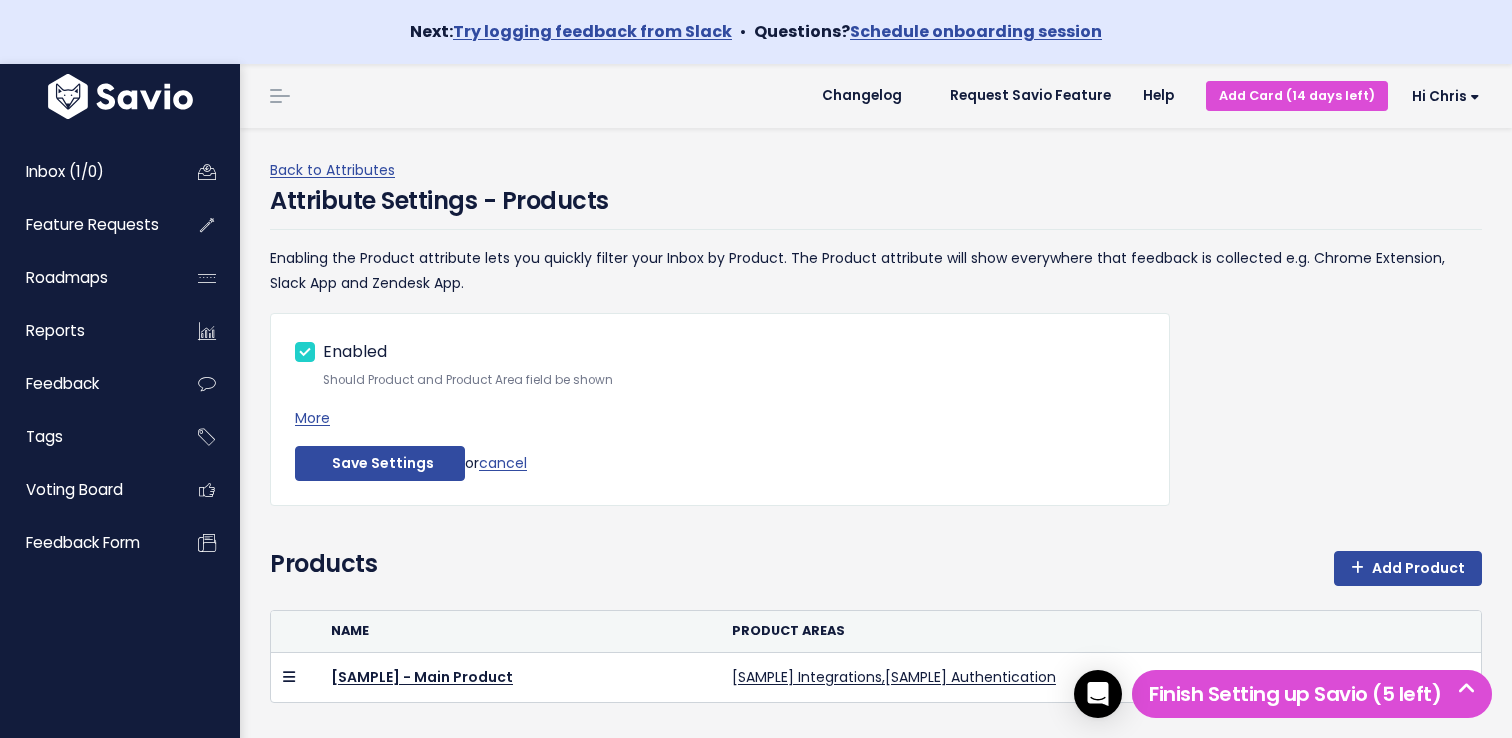 scroll, scrollTop: 64, scrollLeft: 0, axis: vertical 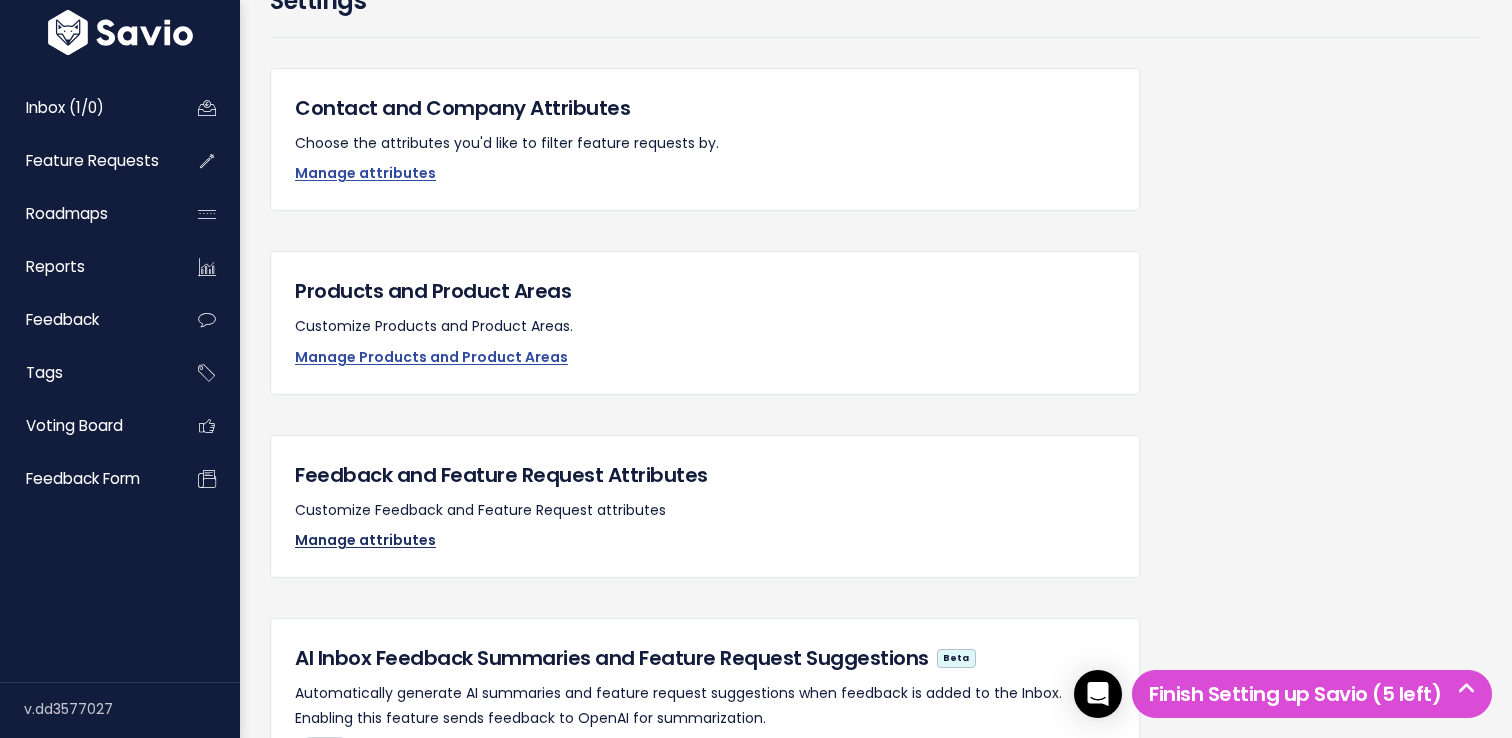 click on "Manage attributes" at bounding box center (365, 540) 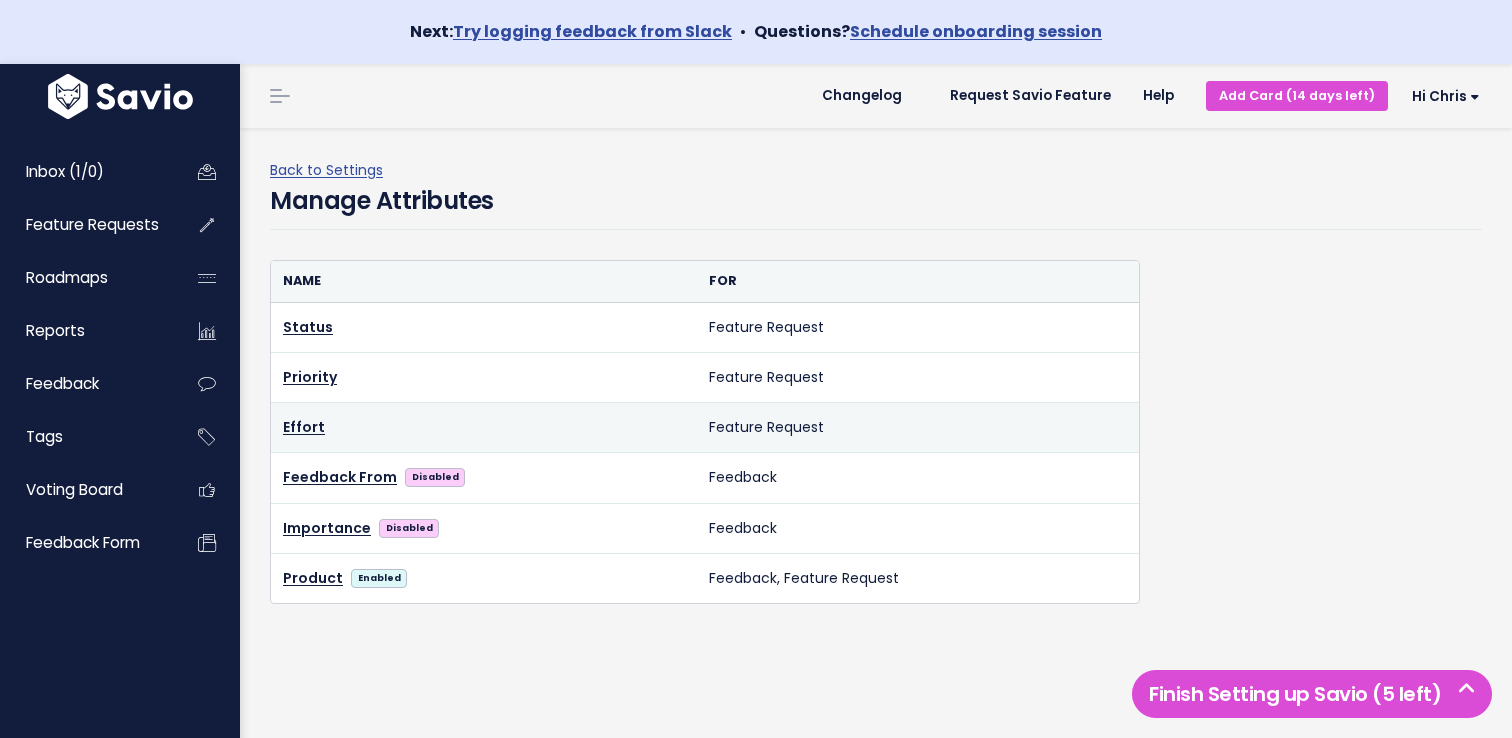scroll, scrollTop: 0, scrollLeft: 0, axis: both 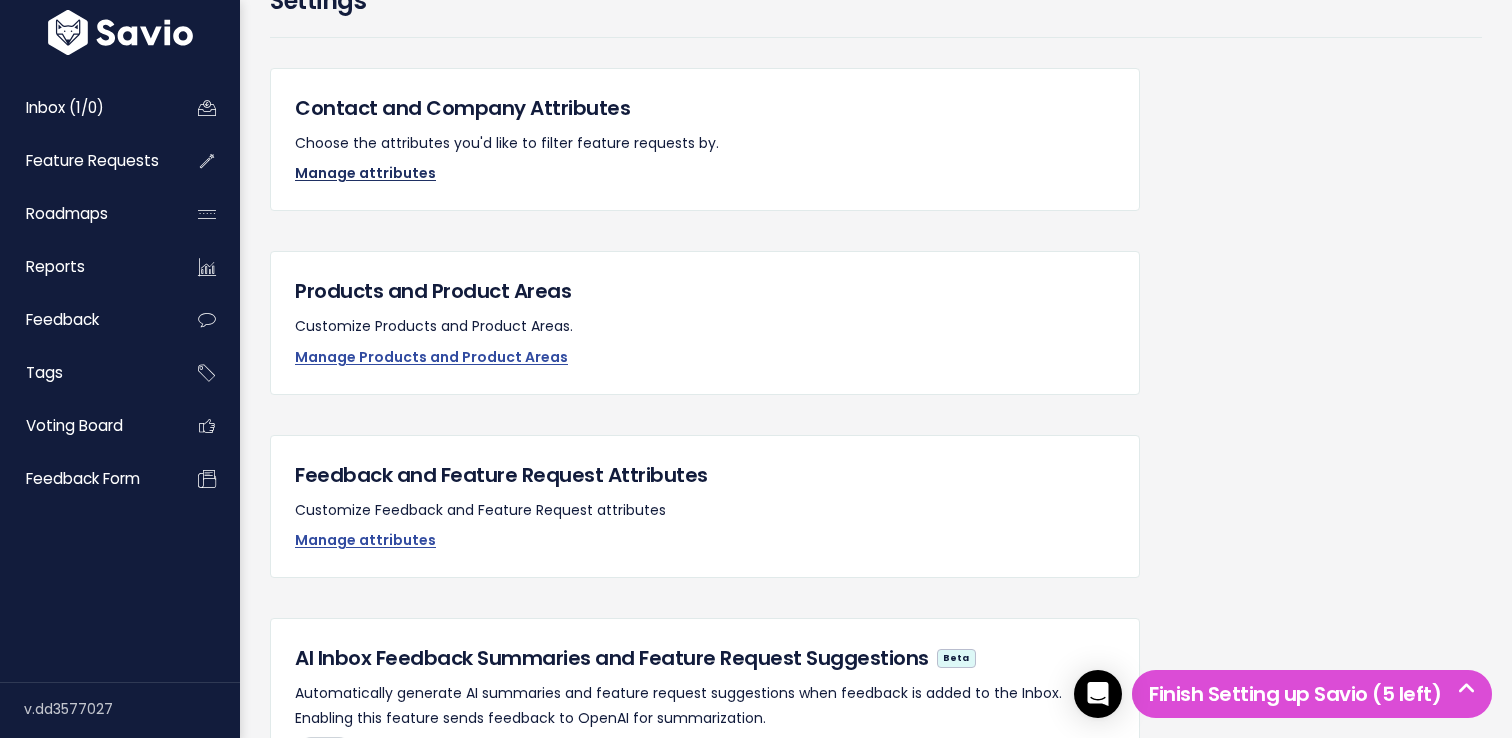 click on "Manage attributes" at bounding box center (365, 173) 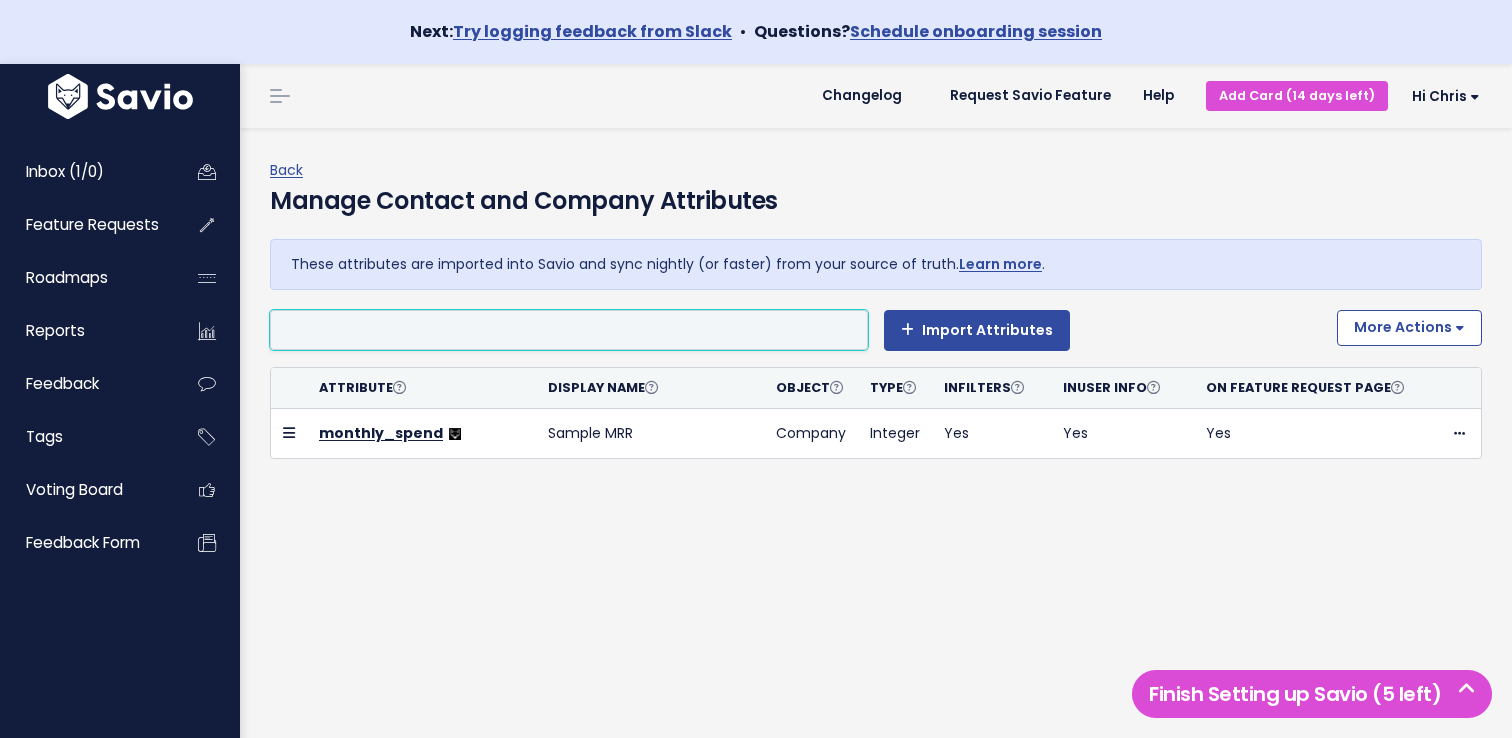 scroll, scrollTop: 0, scrollLeft: 0, axis: both 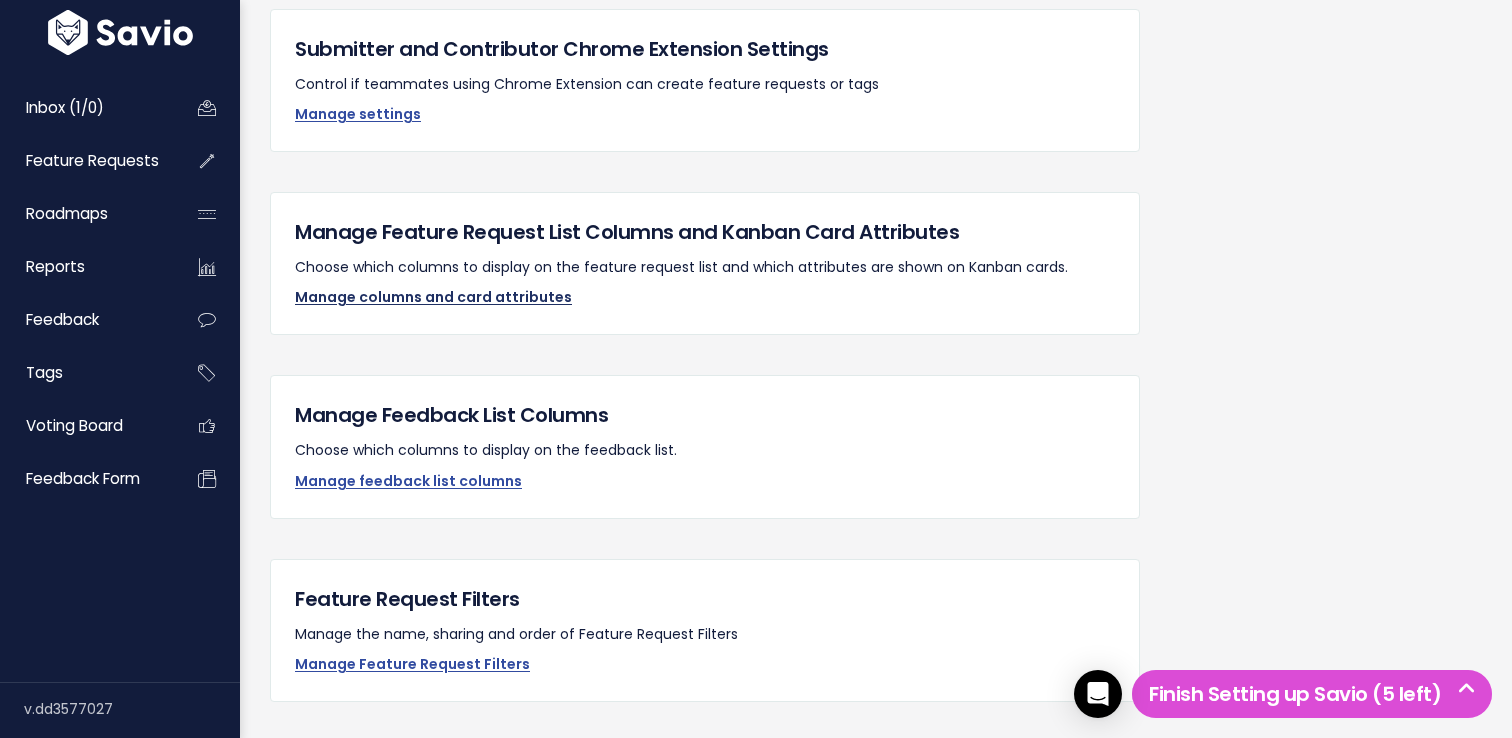 click on "Manage columns and card attributes" at bounding box center (433, 297) 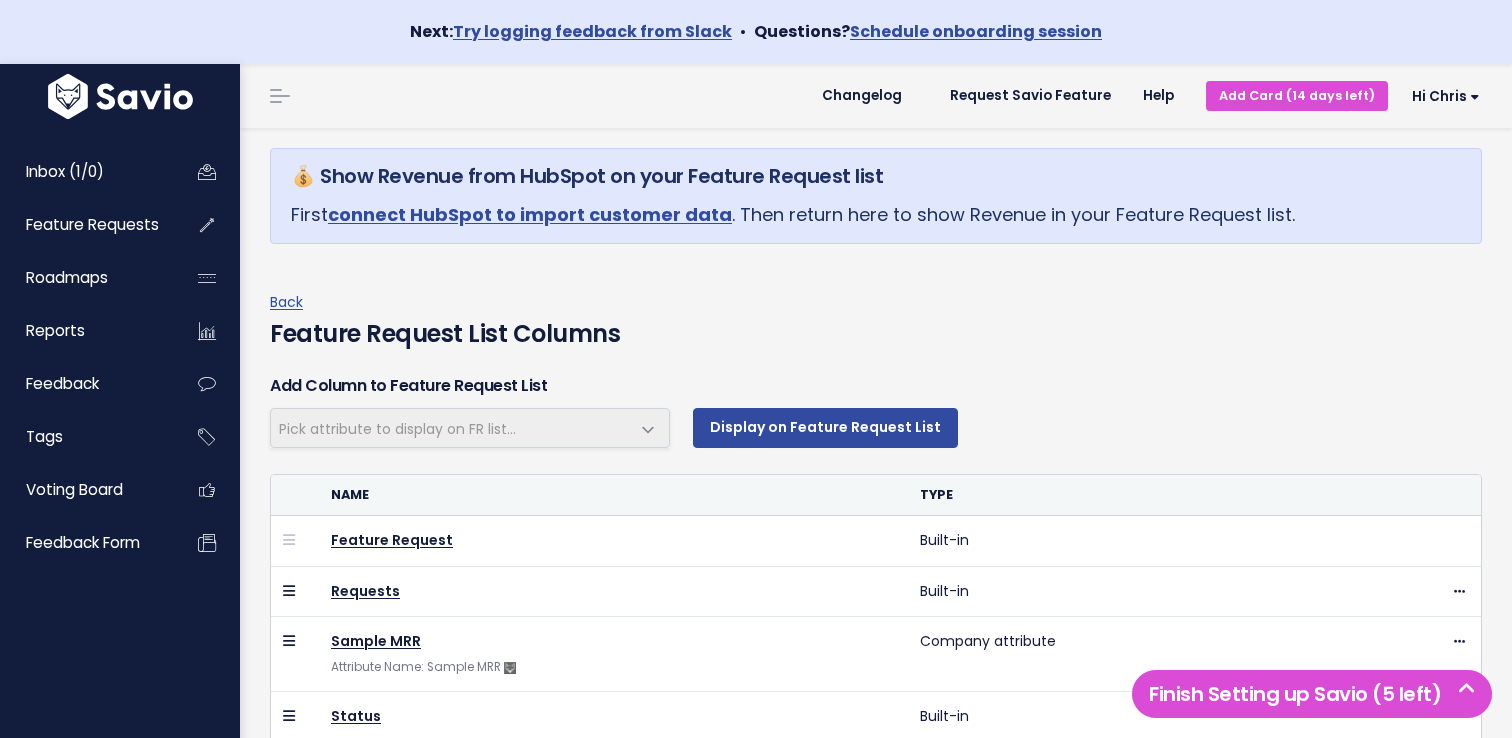 scroll, scrollTop: 0, scrollLeft: 0, axis: both 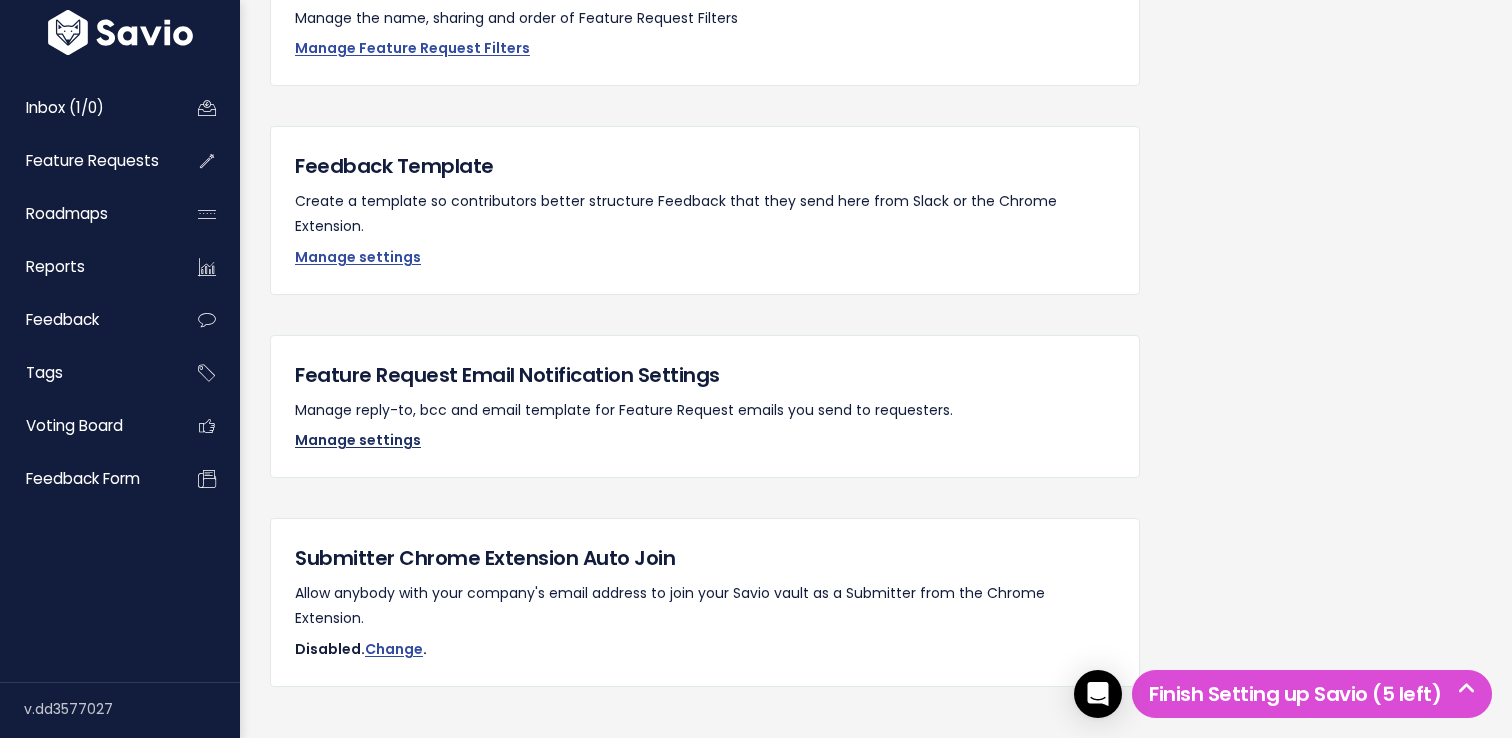 click on "Manage settings" at bounding box center (358, 440) 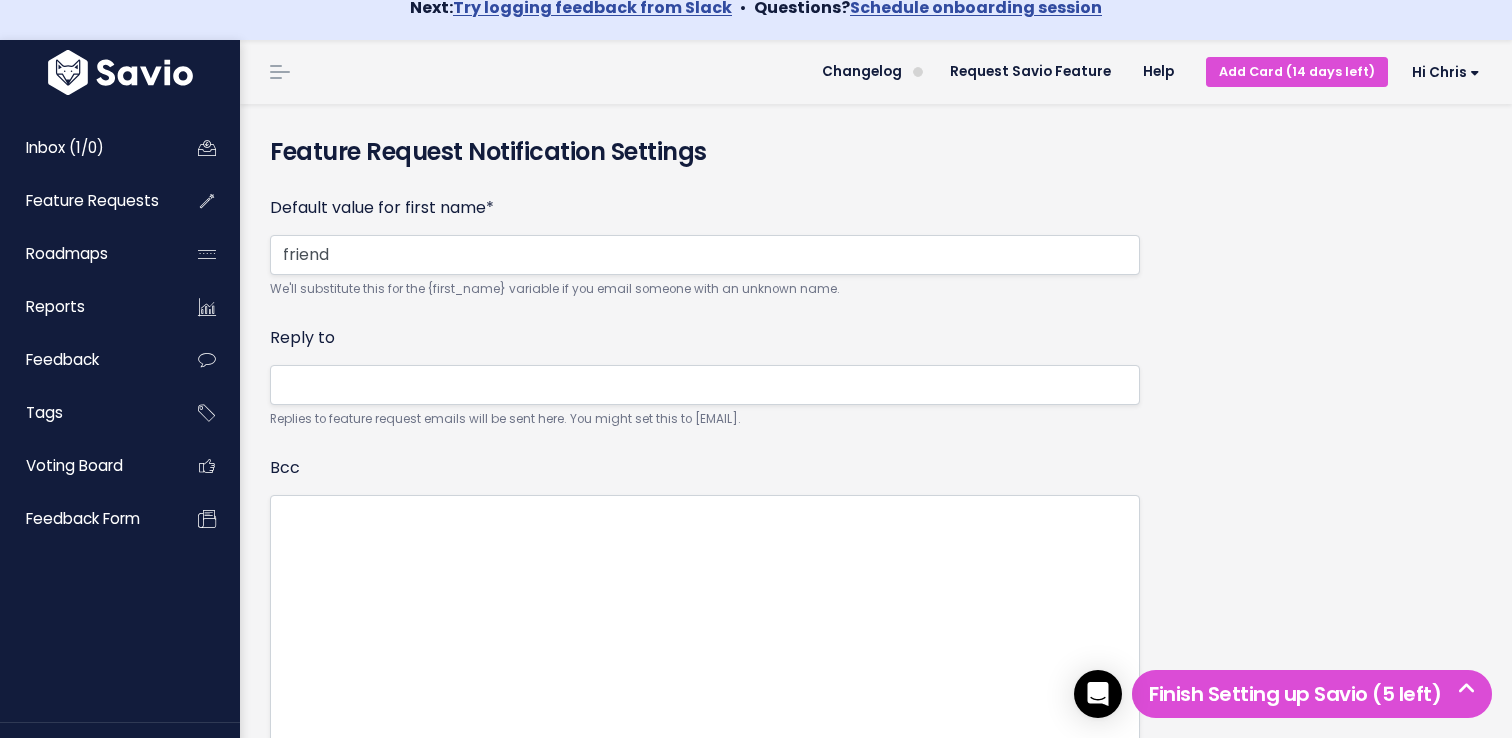 scroll, scrollTop: 31, scrollLeft: 0, axis: vertical 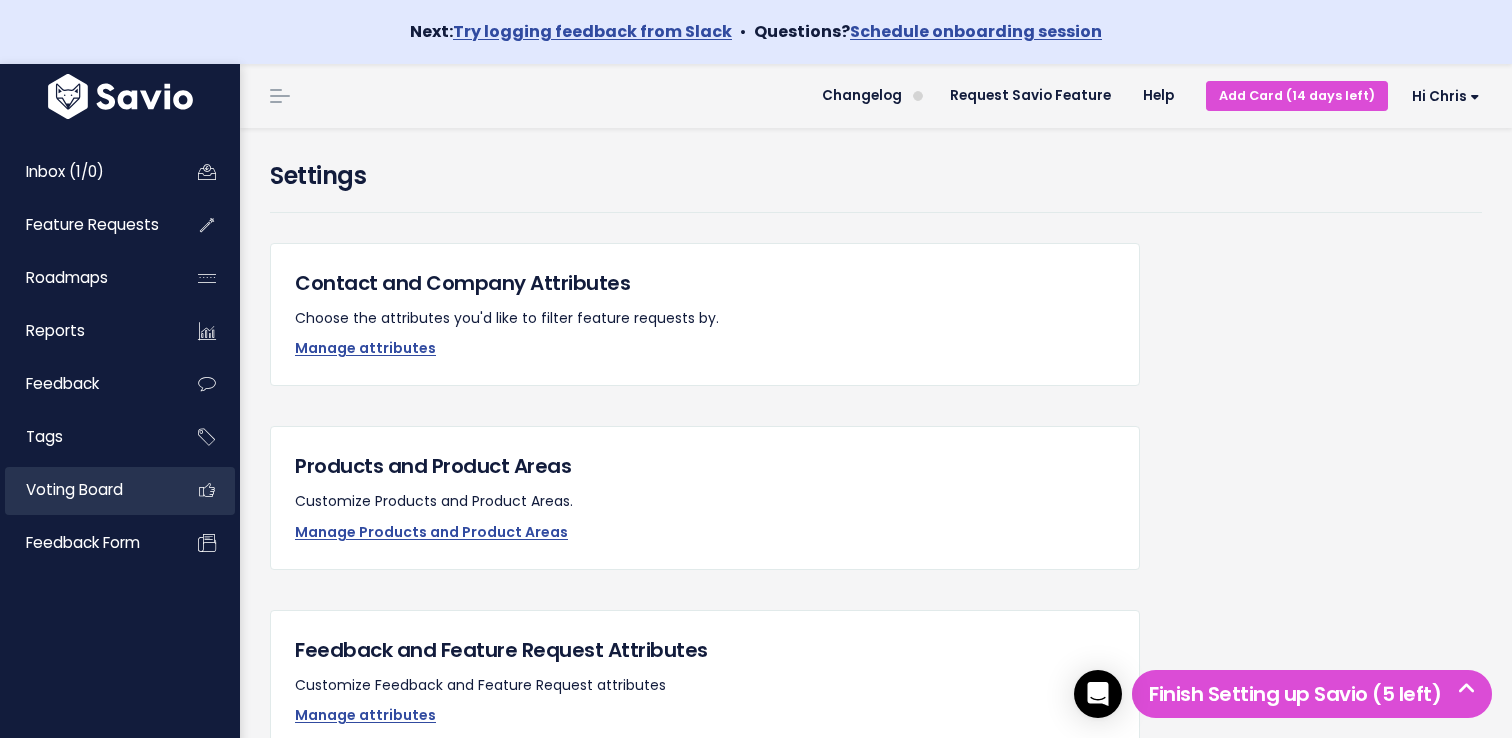 click on "Voting Board" at bounding box center [120, 491] 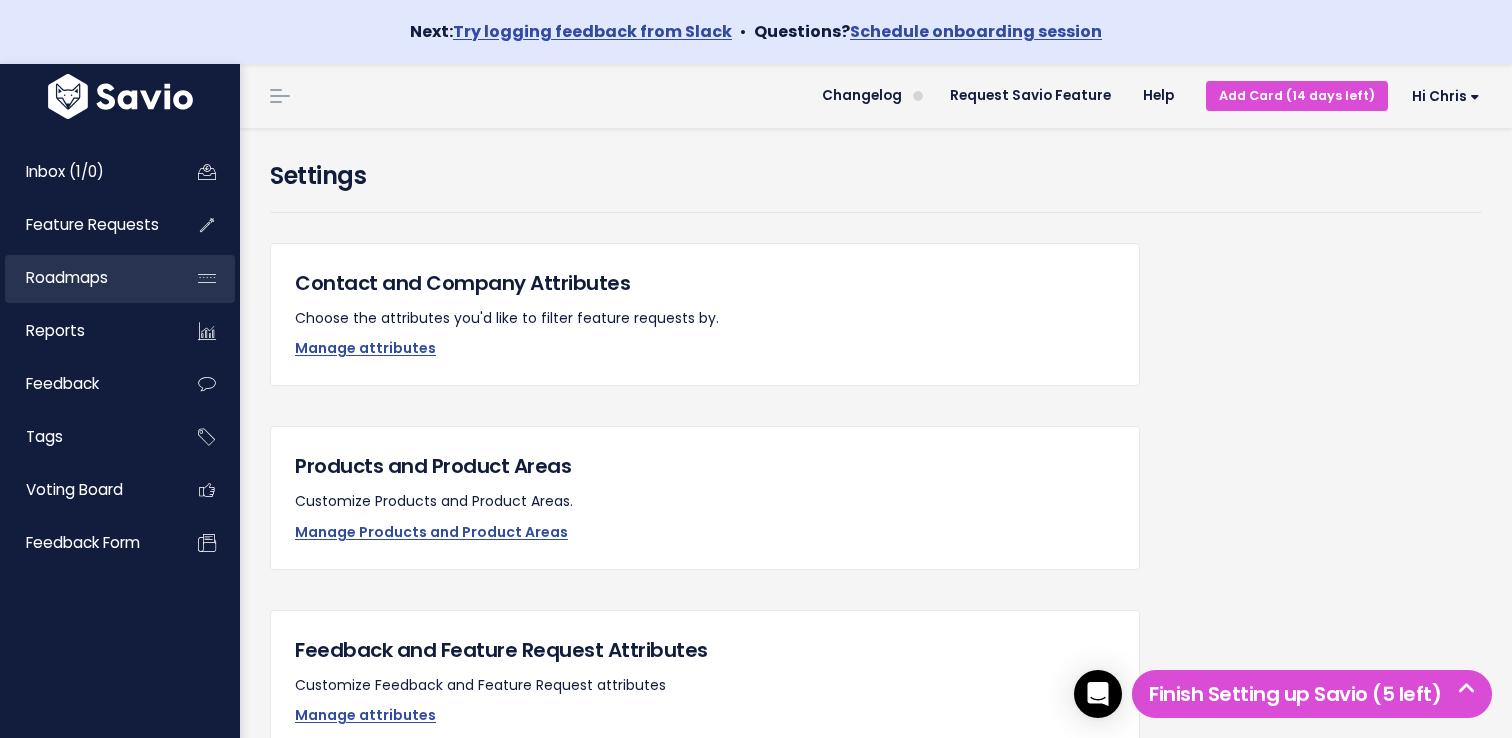 click on "Roadmaps" at bounding box center [85, 278] 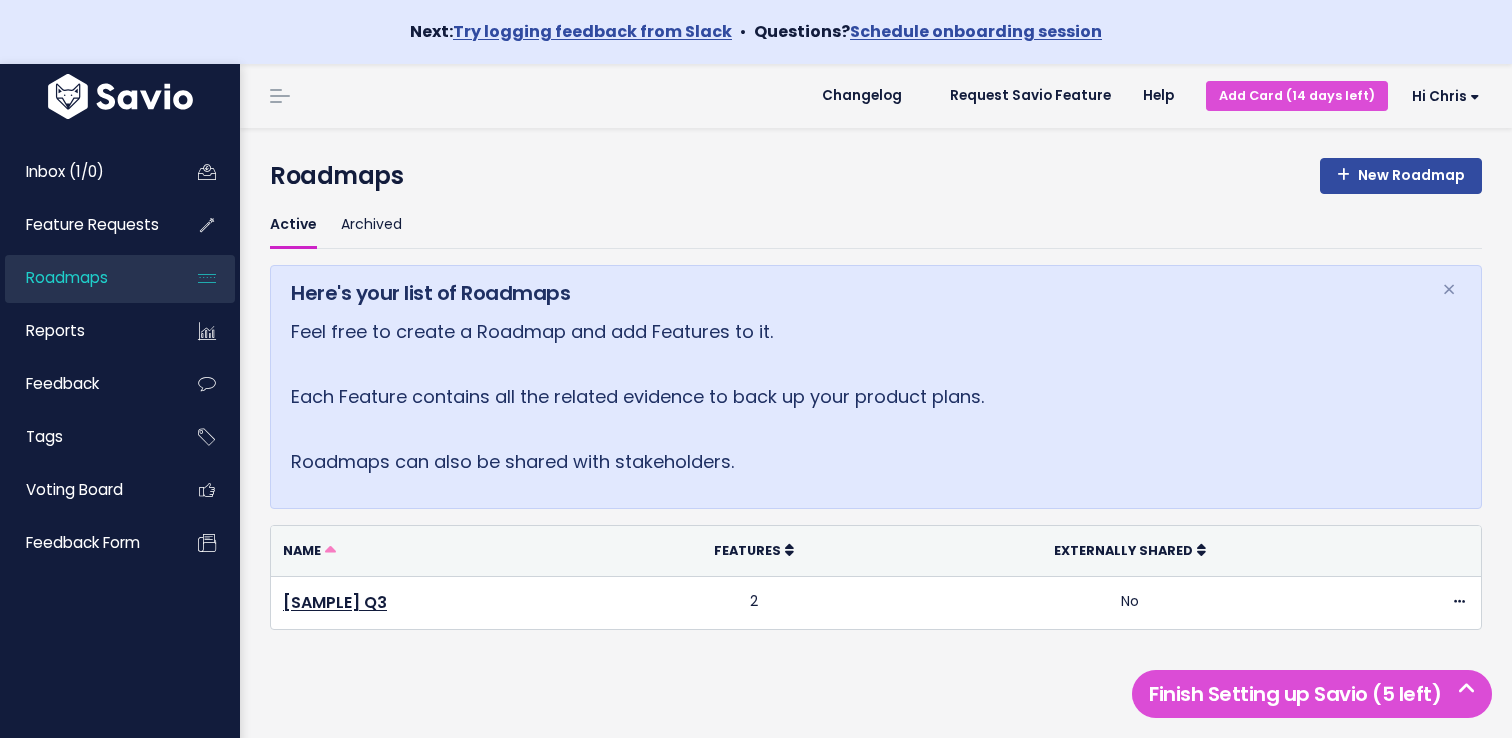 scroll, scrollTop: 0, scrollLeft: 0, axis: both 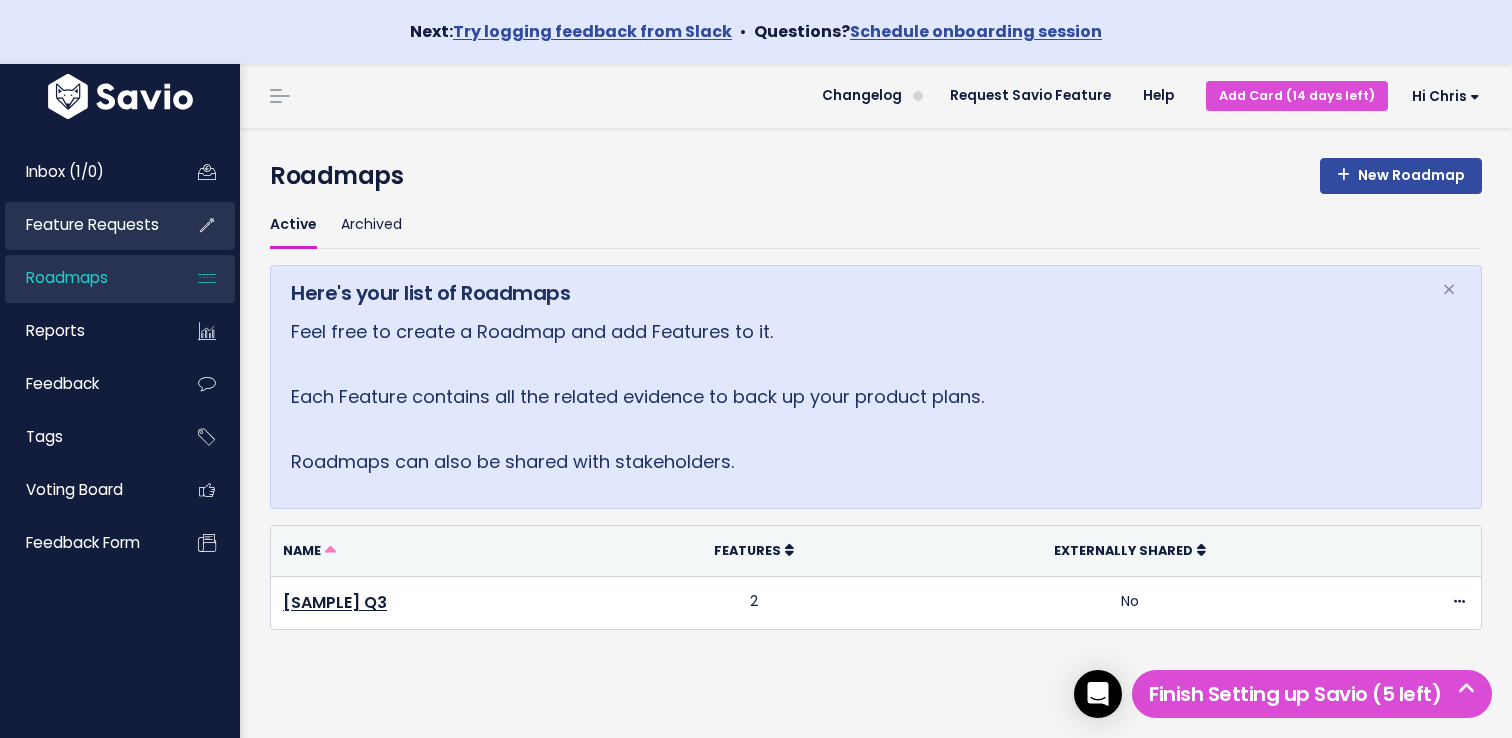 click on "Feature Requests" at bounding box center (92, 224) 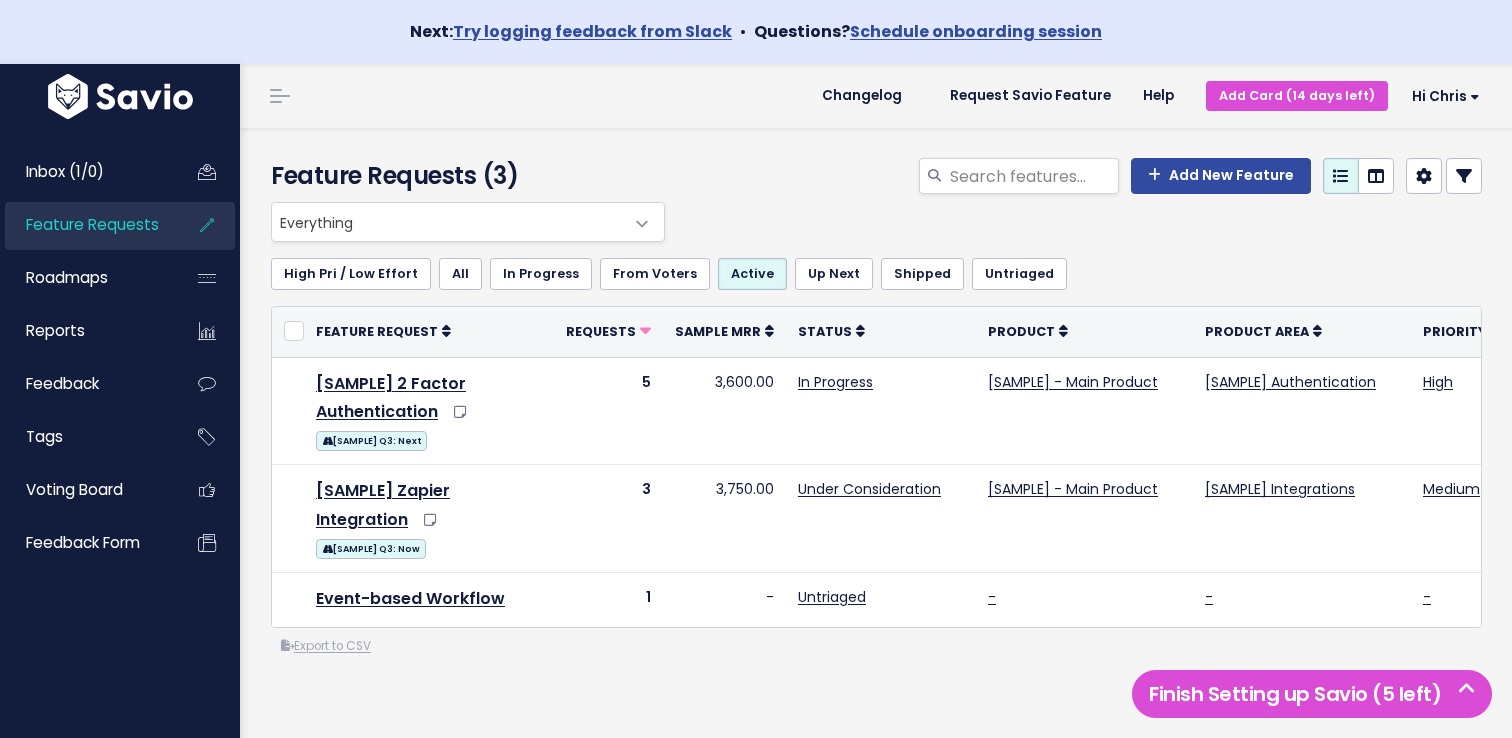 scroll, scrollTop: 0, scrollLeft: 0, axis: both 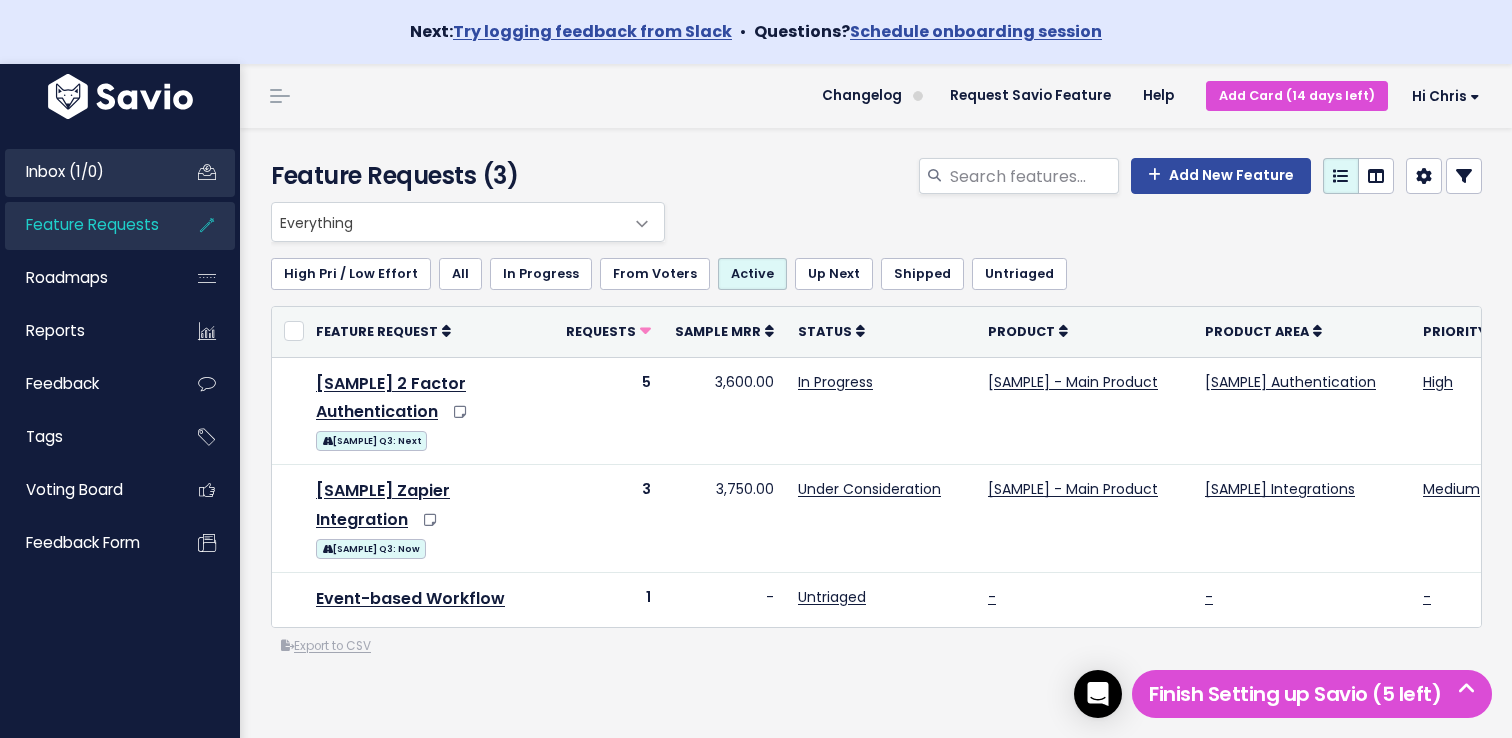 click on "Inbox (1/0)" at bounding box center (85, 172) 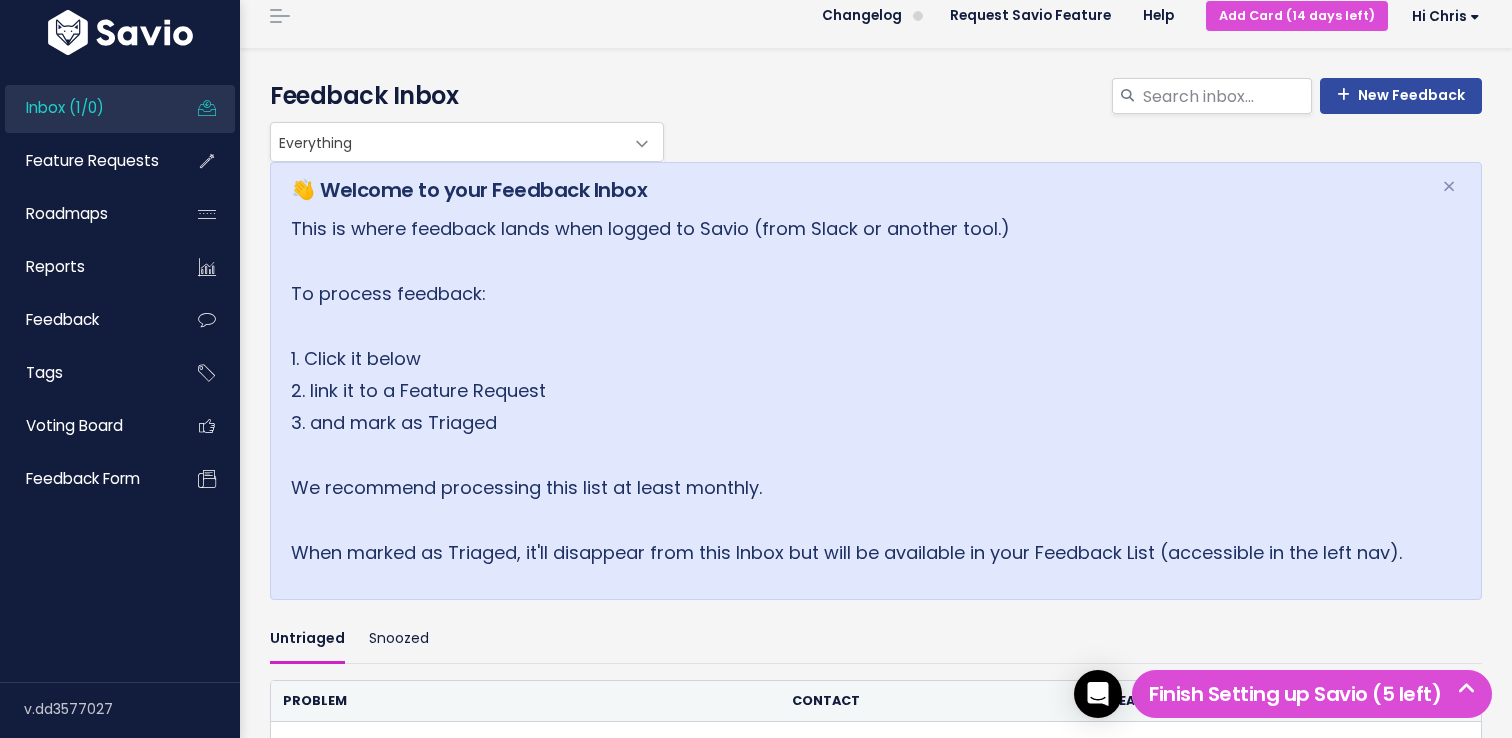 scroll, scrollTop: 0, scrollLeft: 0, axis: both 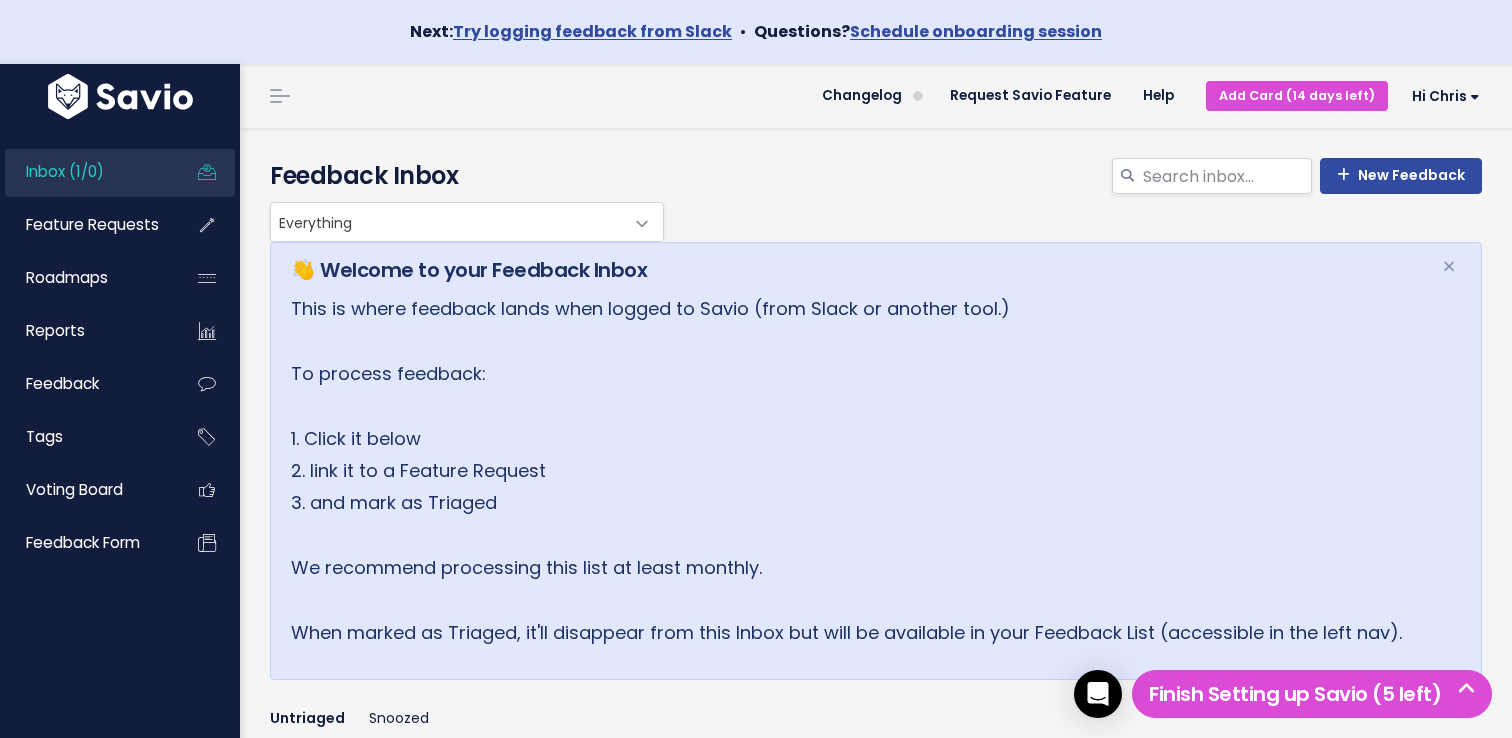 click on "Everything" at bounding box center [447, 222] 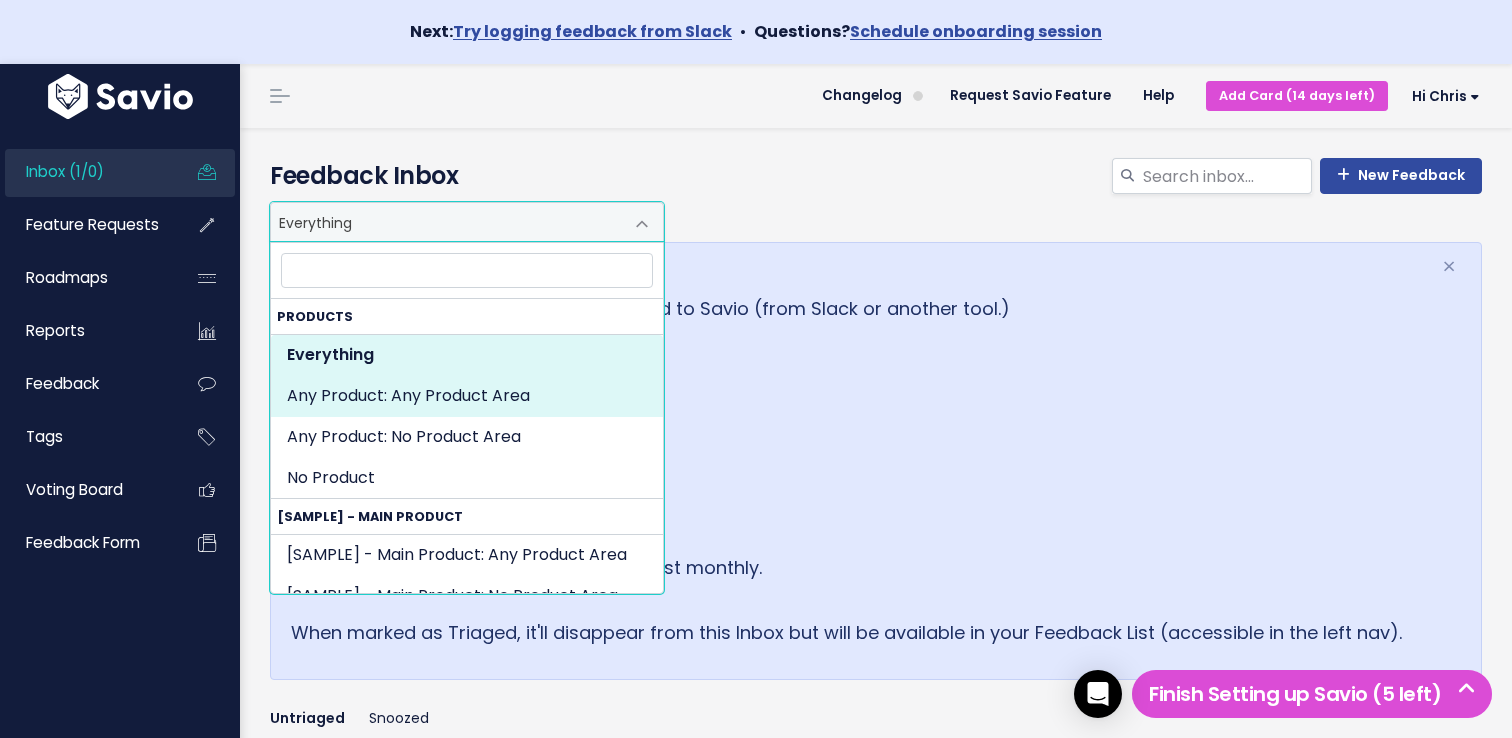 scroll, scrollTop: 14, scrollLeft: 0, axis: vertical 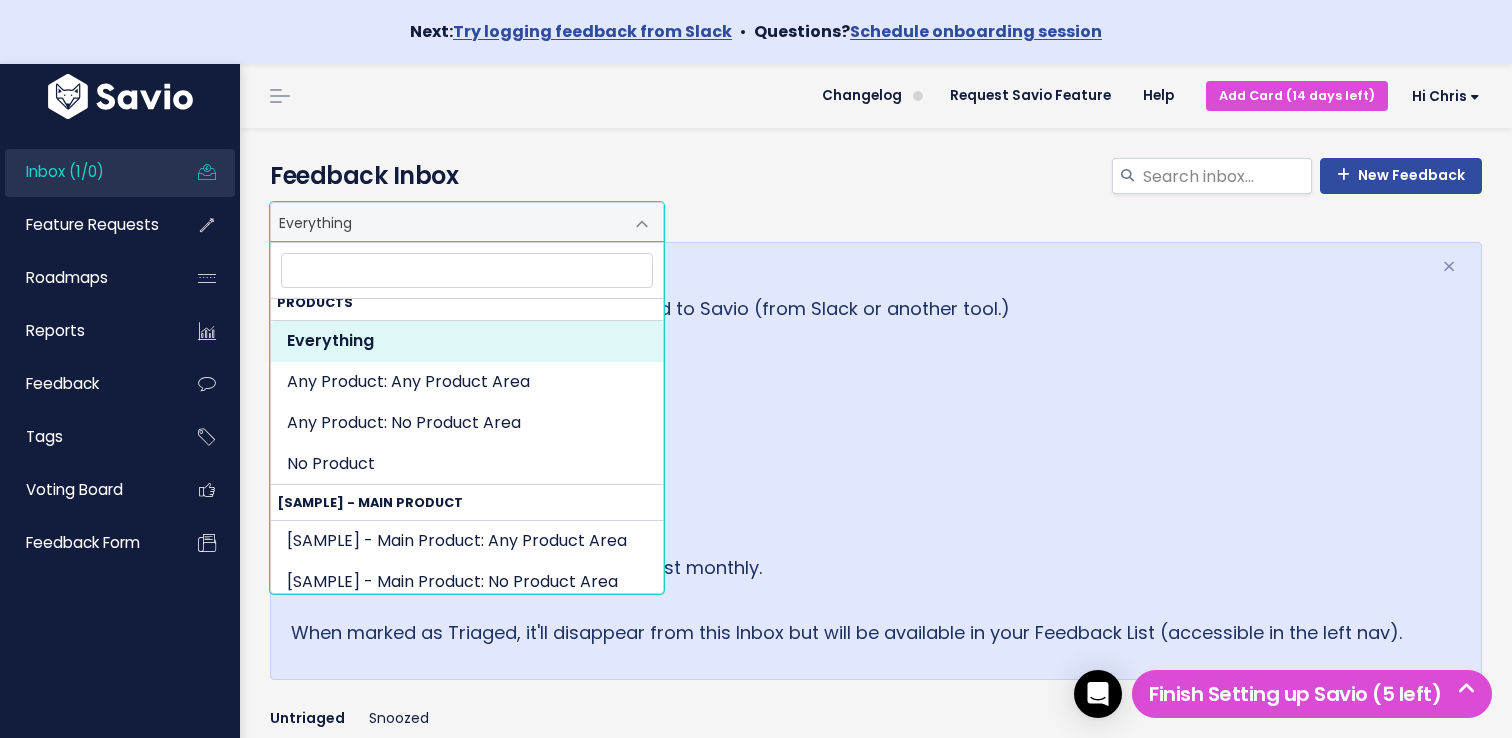 click on "Everything
Any Product: Any Product Area
Any Product: No Product Area
No Product
[SAMPLE] - Main Product: Any Product Area
[SAMPLE] - Main Product: No Product Area
[SAMPLE] - Main Product: [SAMPLE] Integrations
[SAMPLE] - Main Product: [SAMPLE] Authentication
Everything" at bounding box center [871, 222] 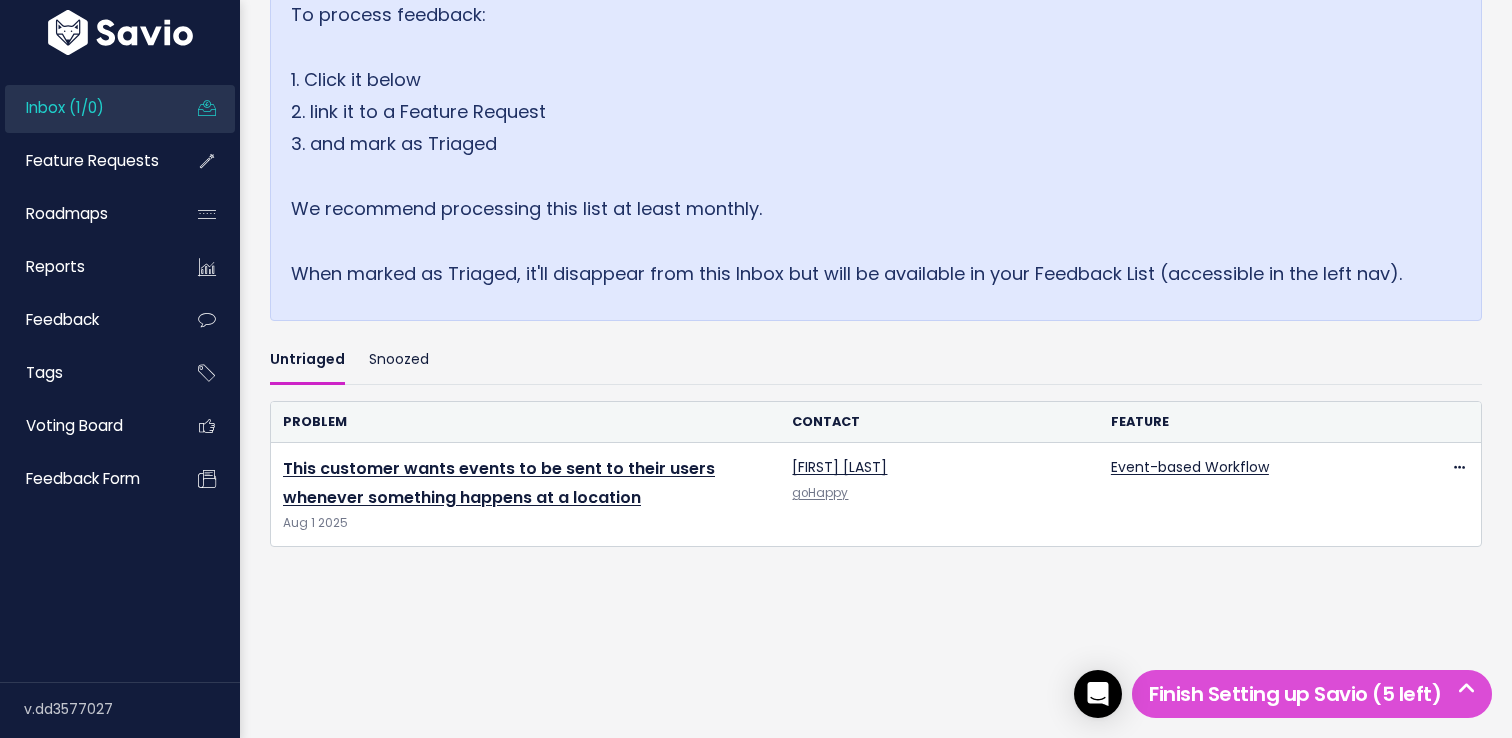 scroll, scrollTop: 360, scrollLeft: 0, axis: vertical 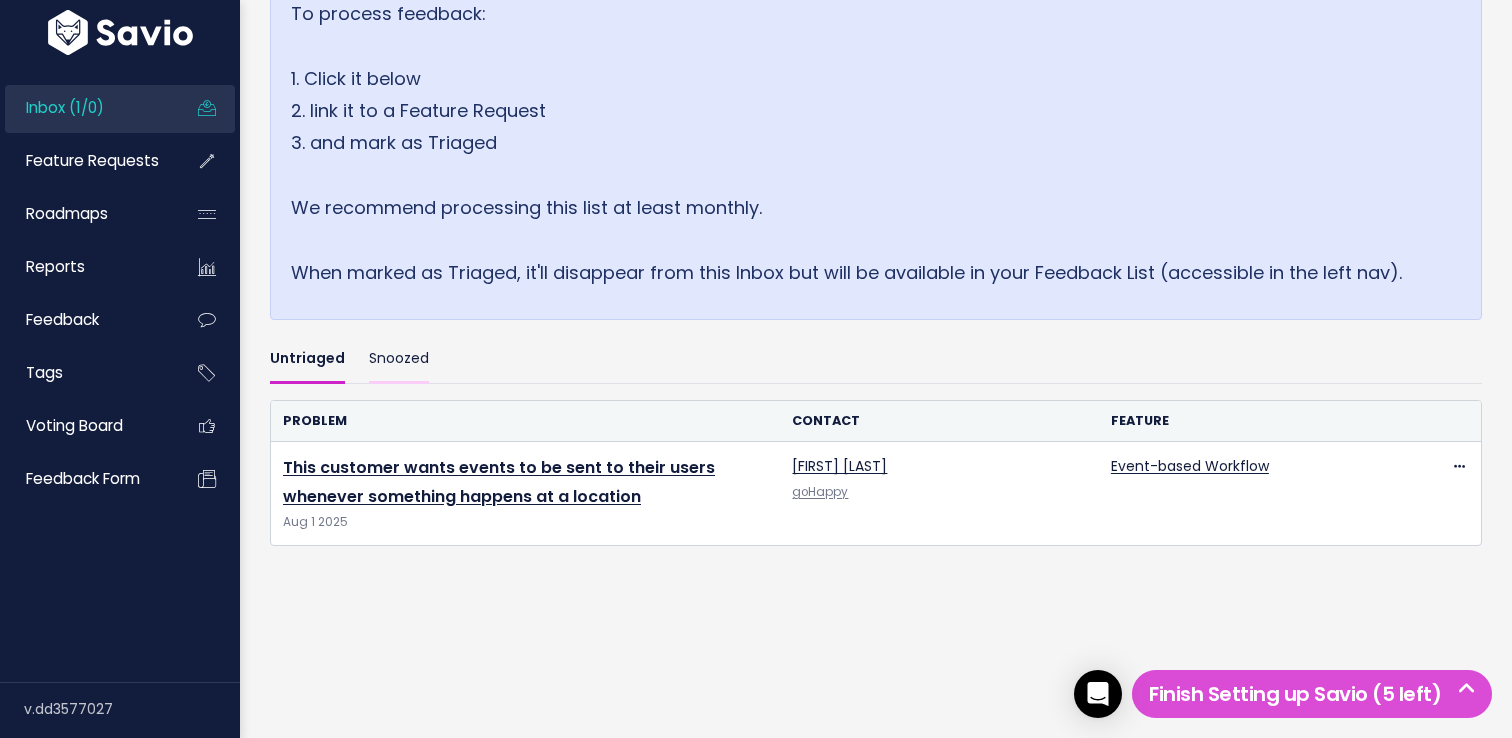 click on "Snoozed" at bounding box center [399, 359] 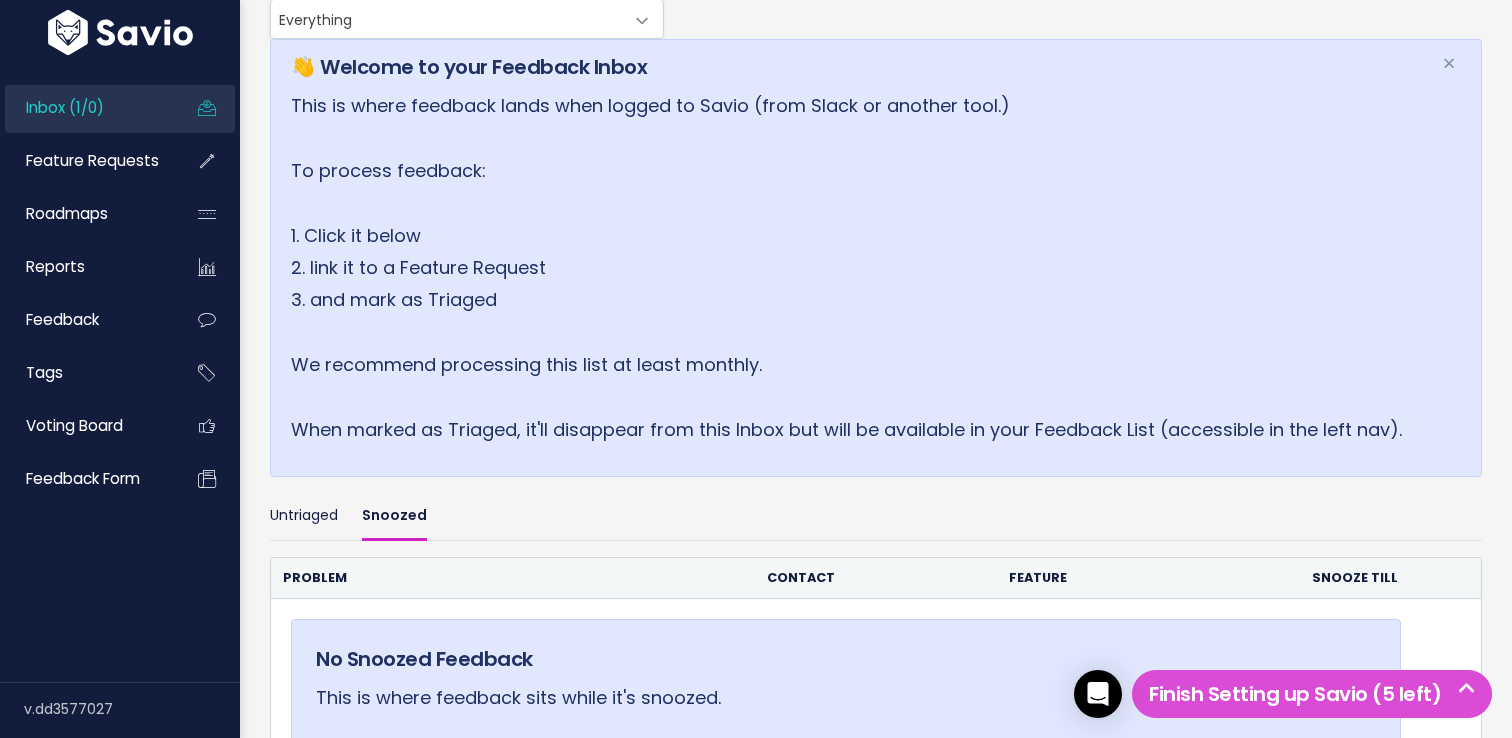 scroll, scrollTop: 498, scrollLeft: 0, axis: vertical 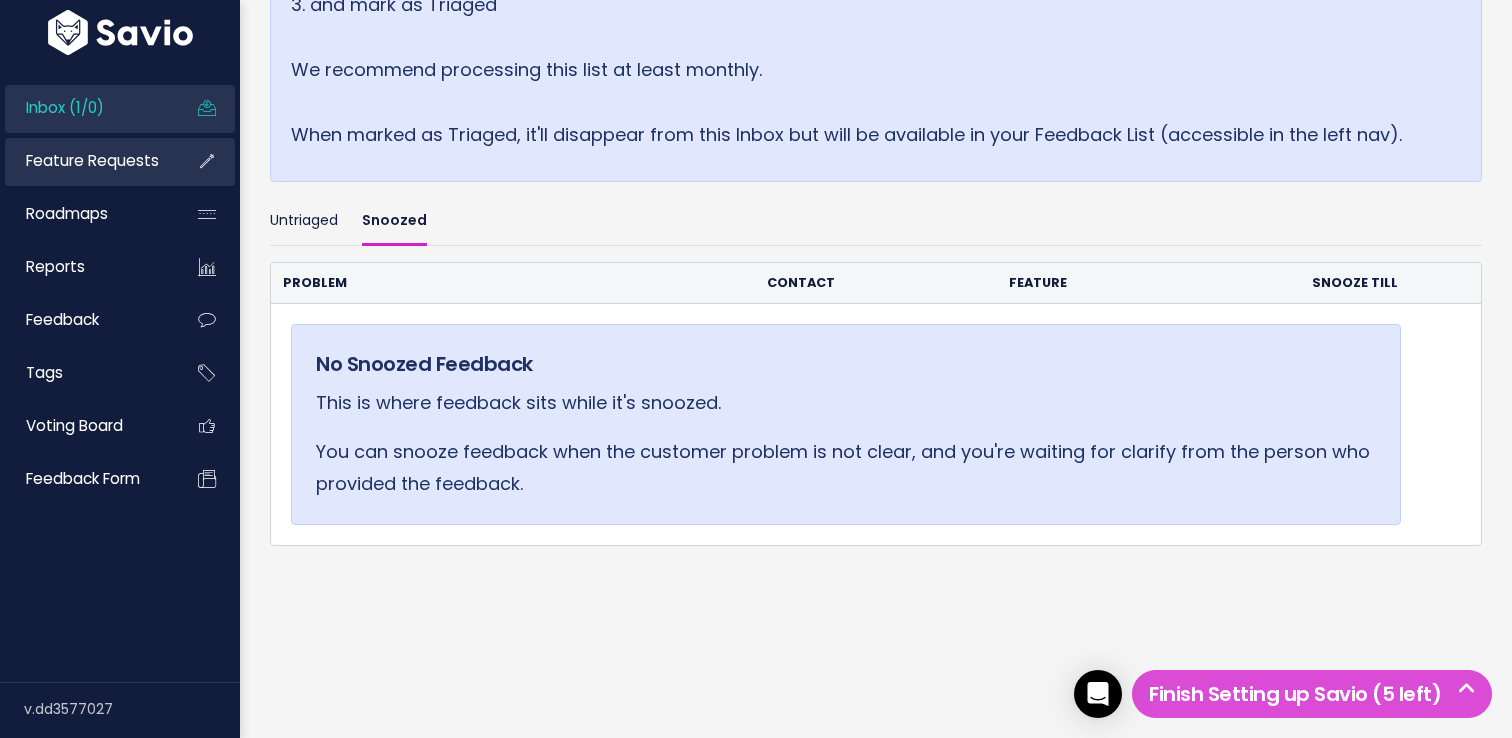 click on "Feature Requests" at bounding box center (92, 160) 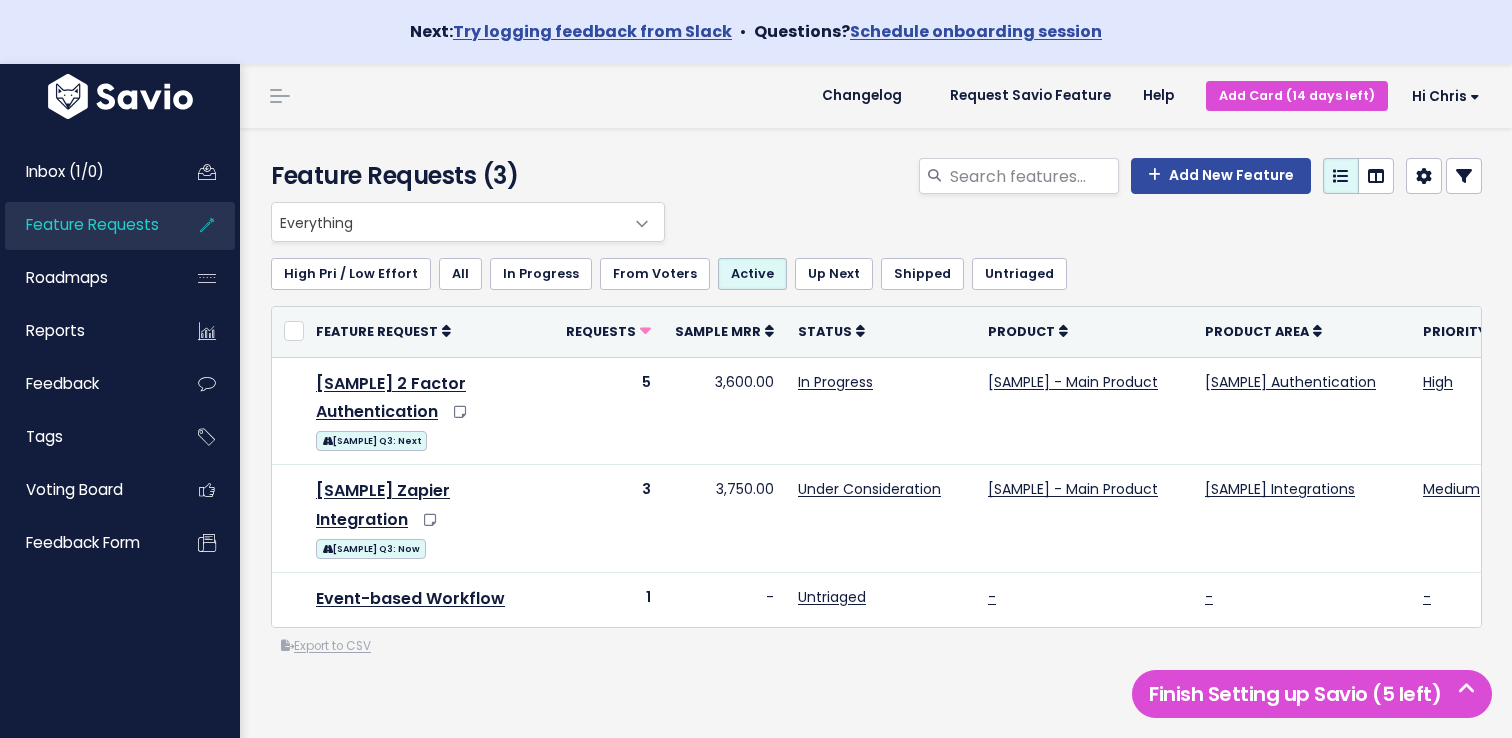 scroll, scrollTop: 0, scrollLeft: 0, axis: both 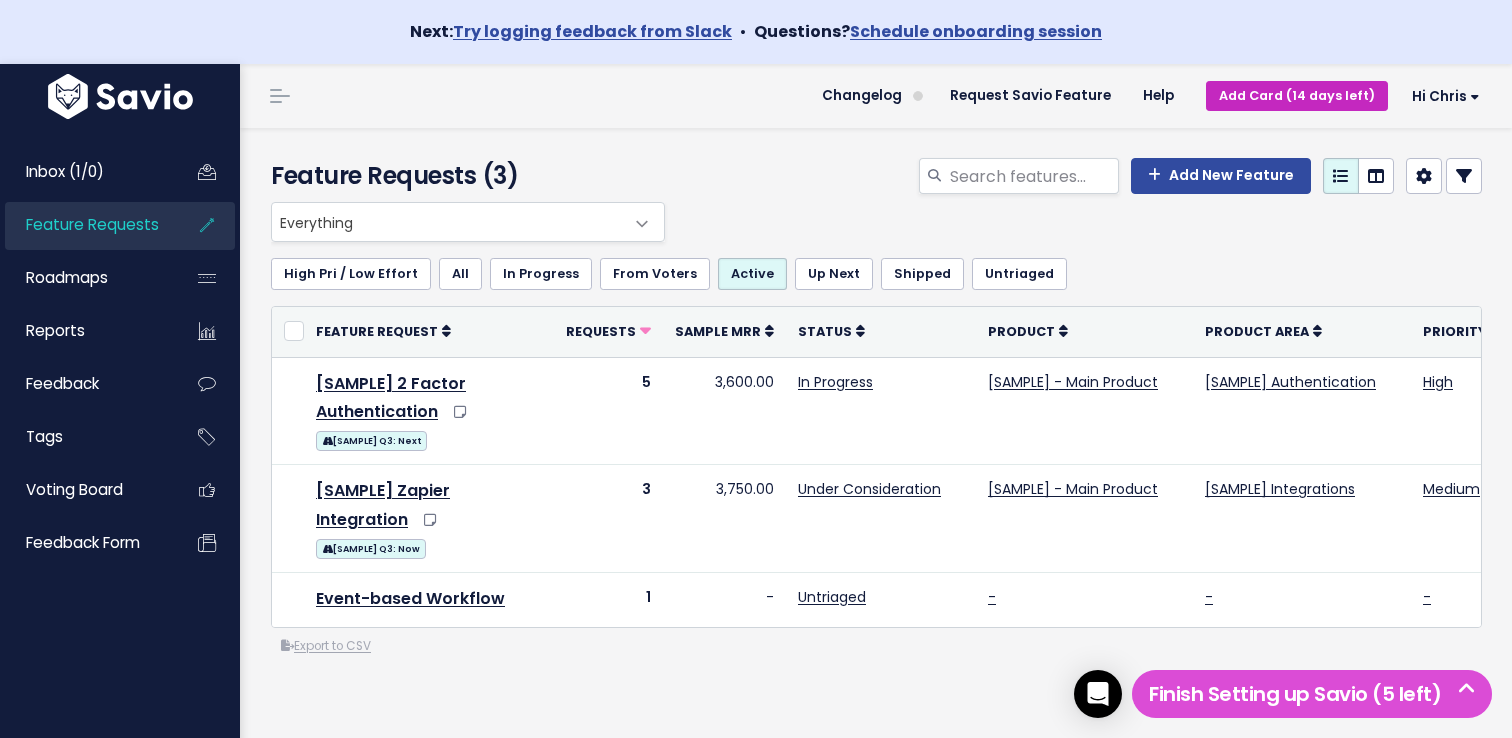 click on "Add Card (14 days left)" at bounding box center [1297, 95] 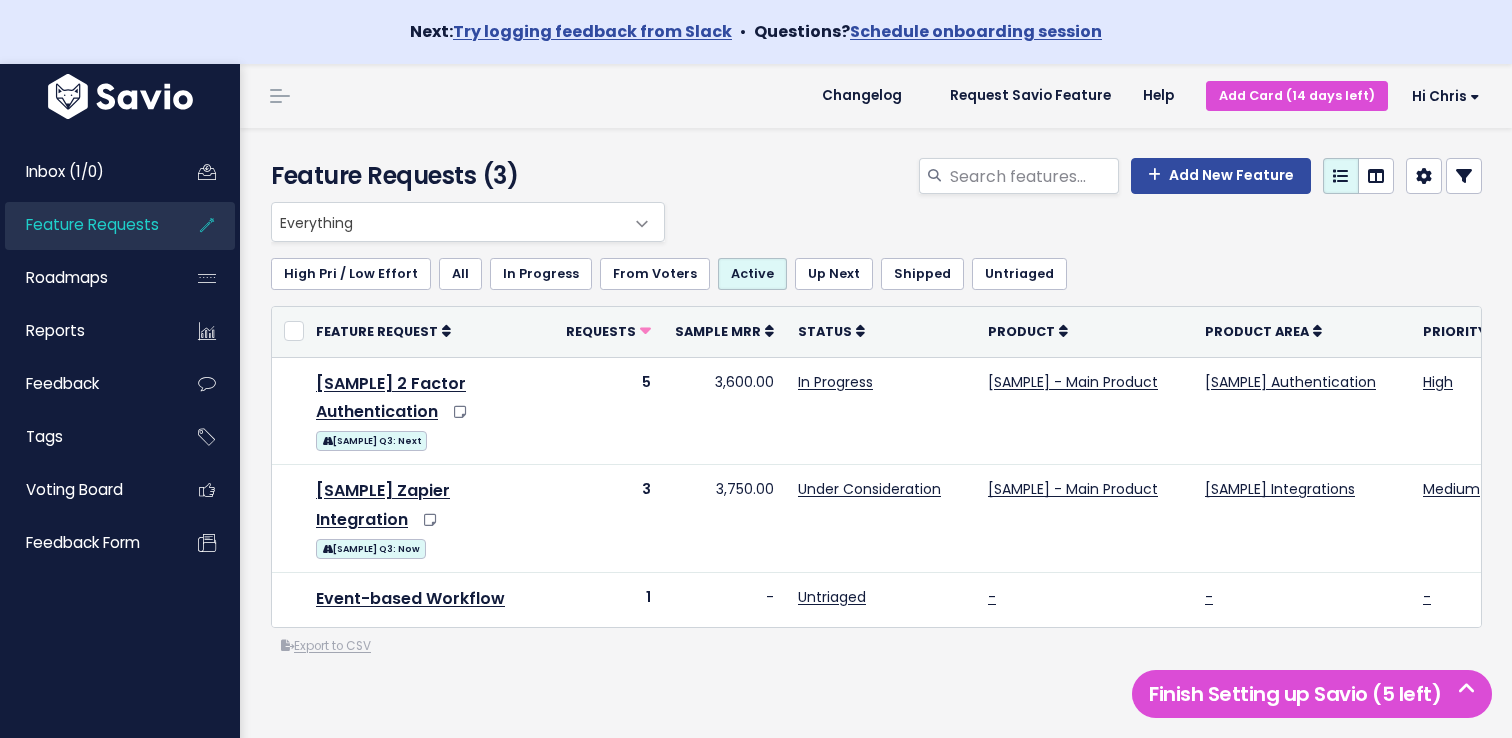 scroll, scrollTop: 0, scrollLeft: 0, axis: both 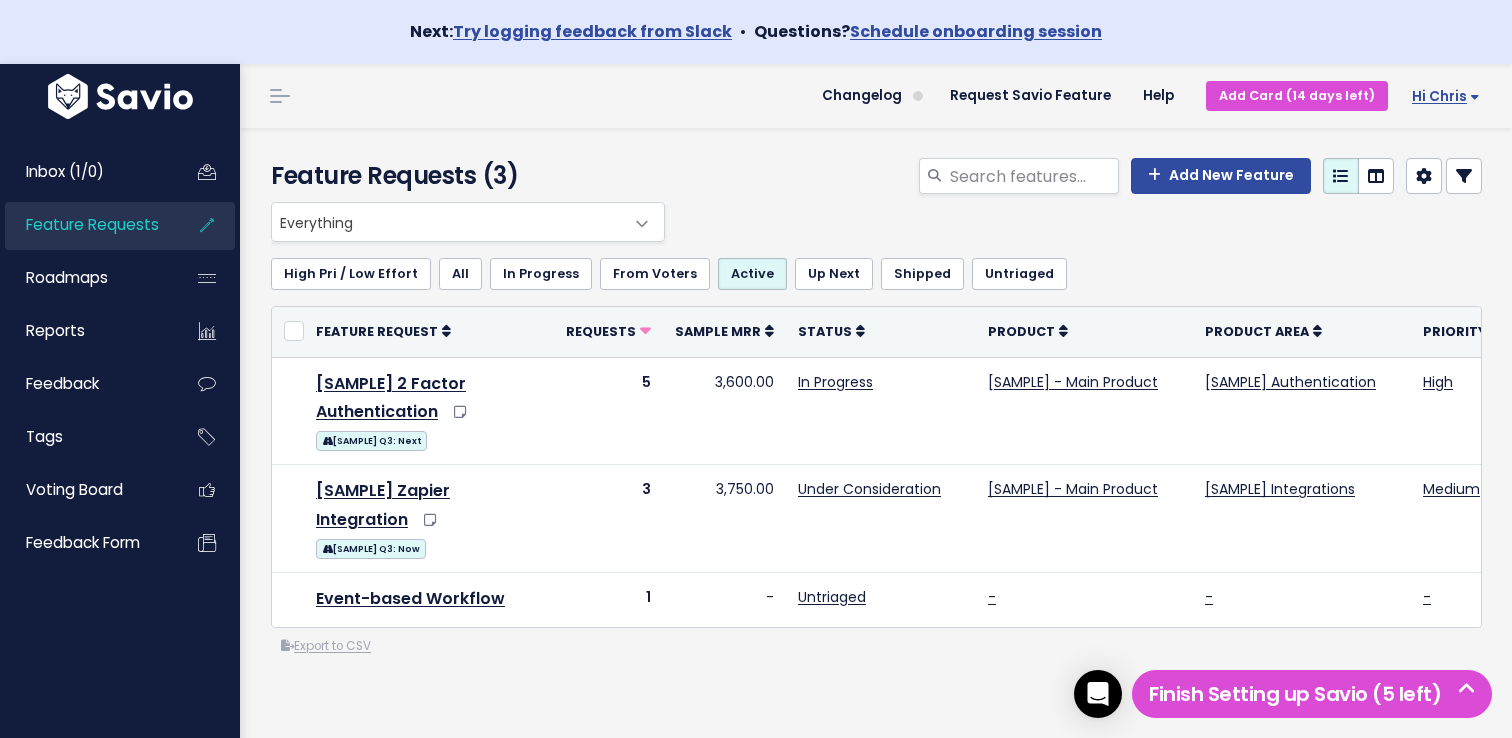 click on "Hi Chris" at bounding box center [1446, 96] 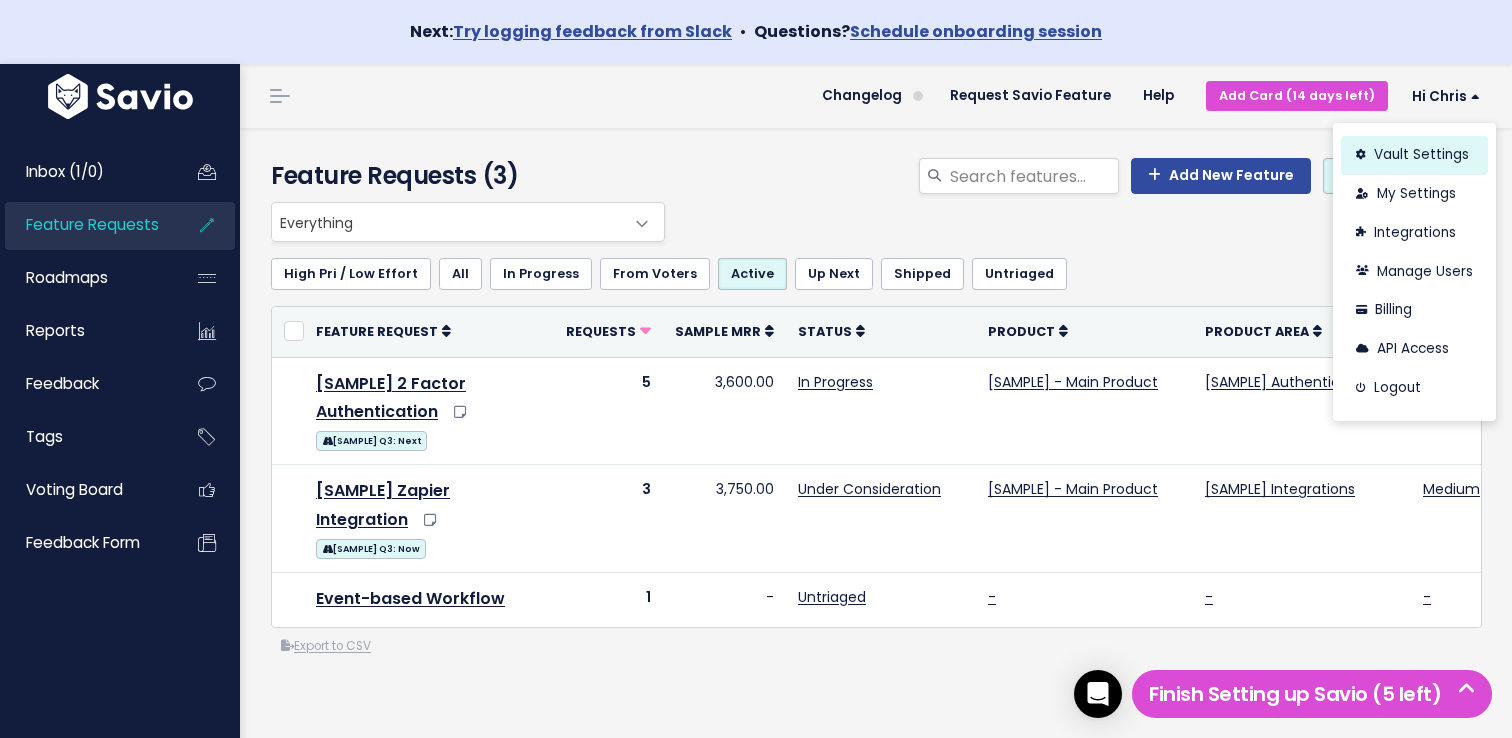 click on "Vault Settings" at bounding box center [1414, 155] 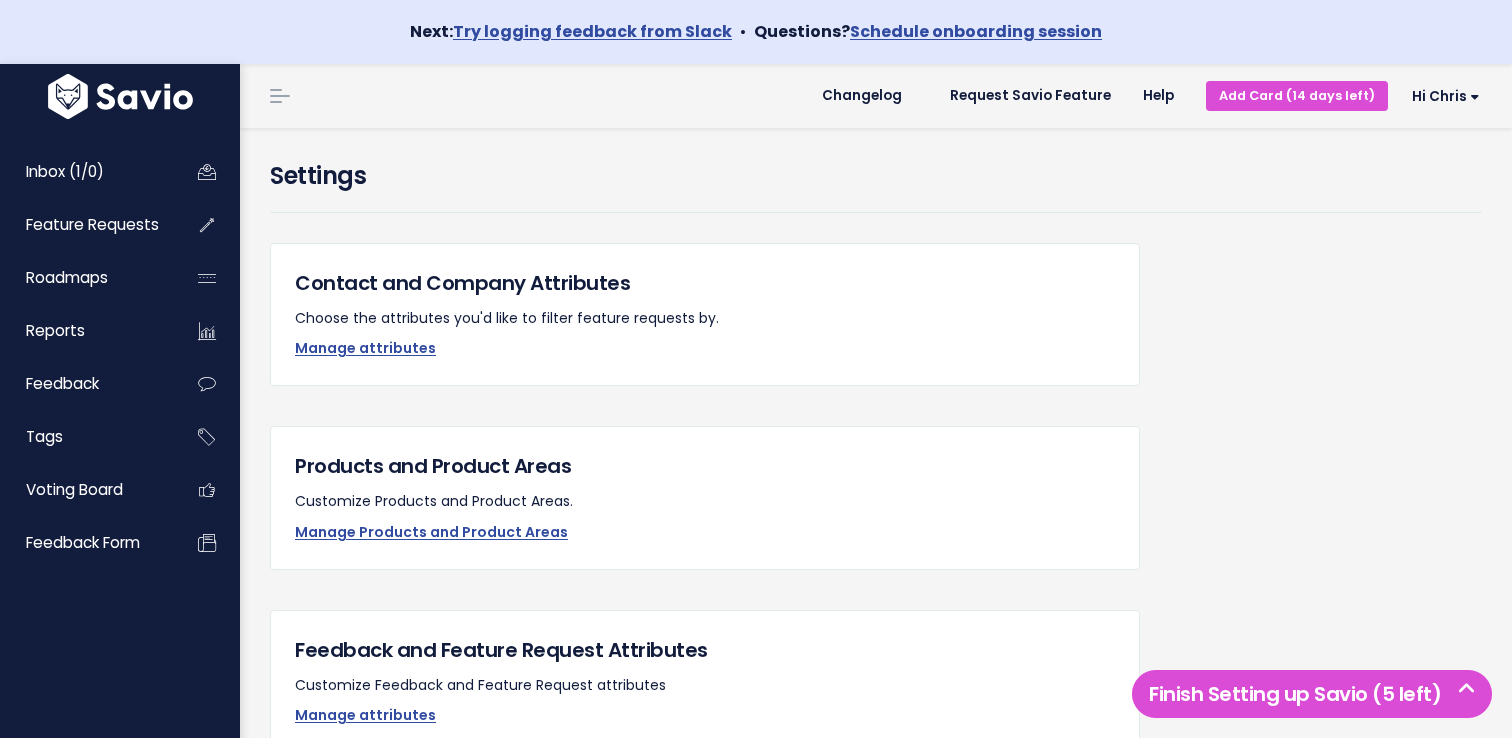 scroll, scrollTop: 0, scrollLeft: 0, axis: both 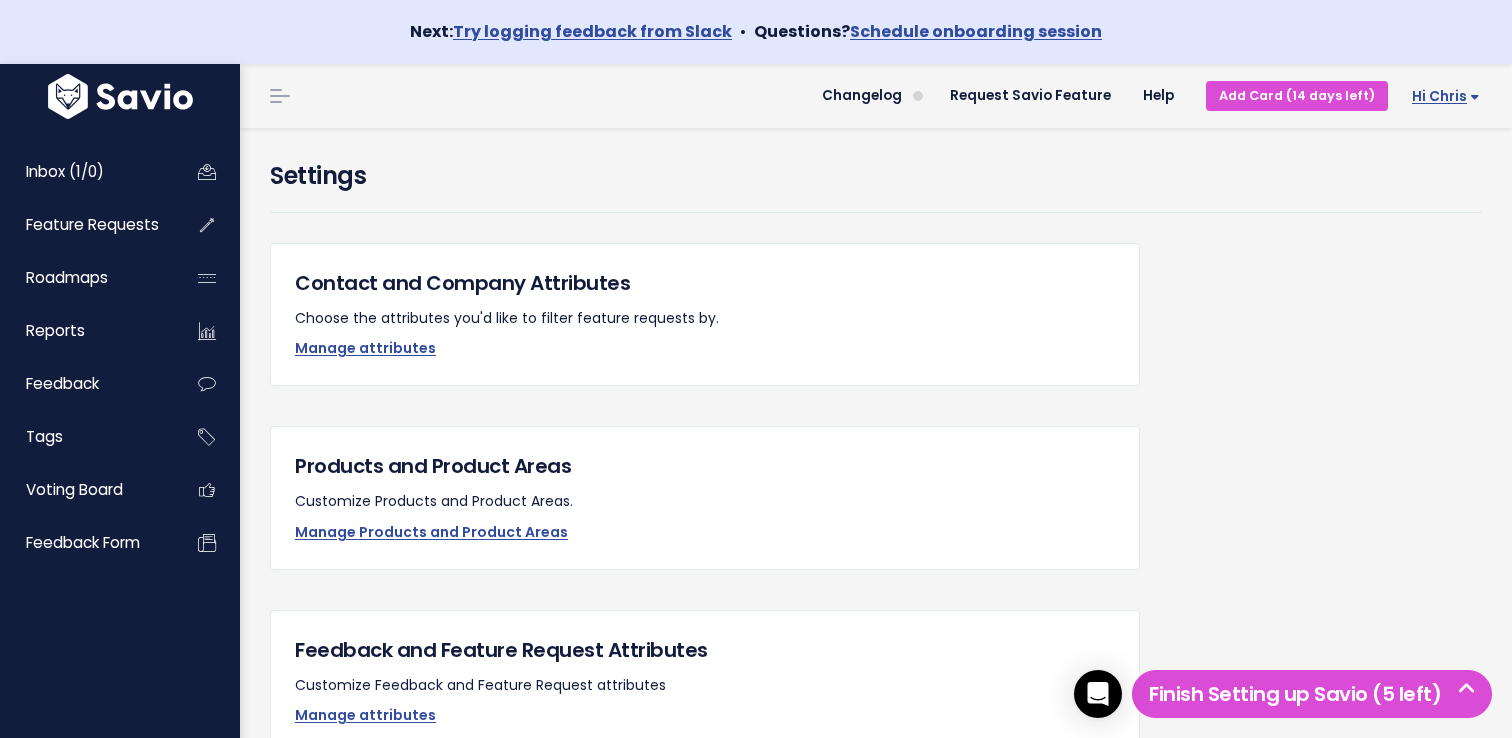 click on "Hi Chris" at bounding box center [1446, 96] 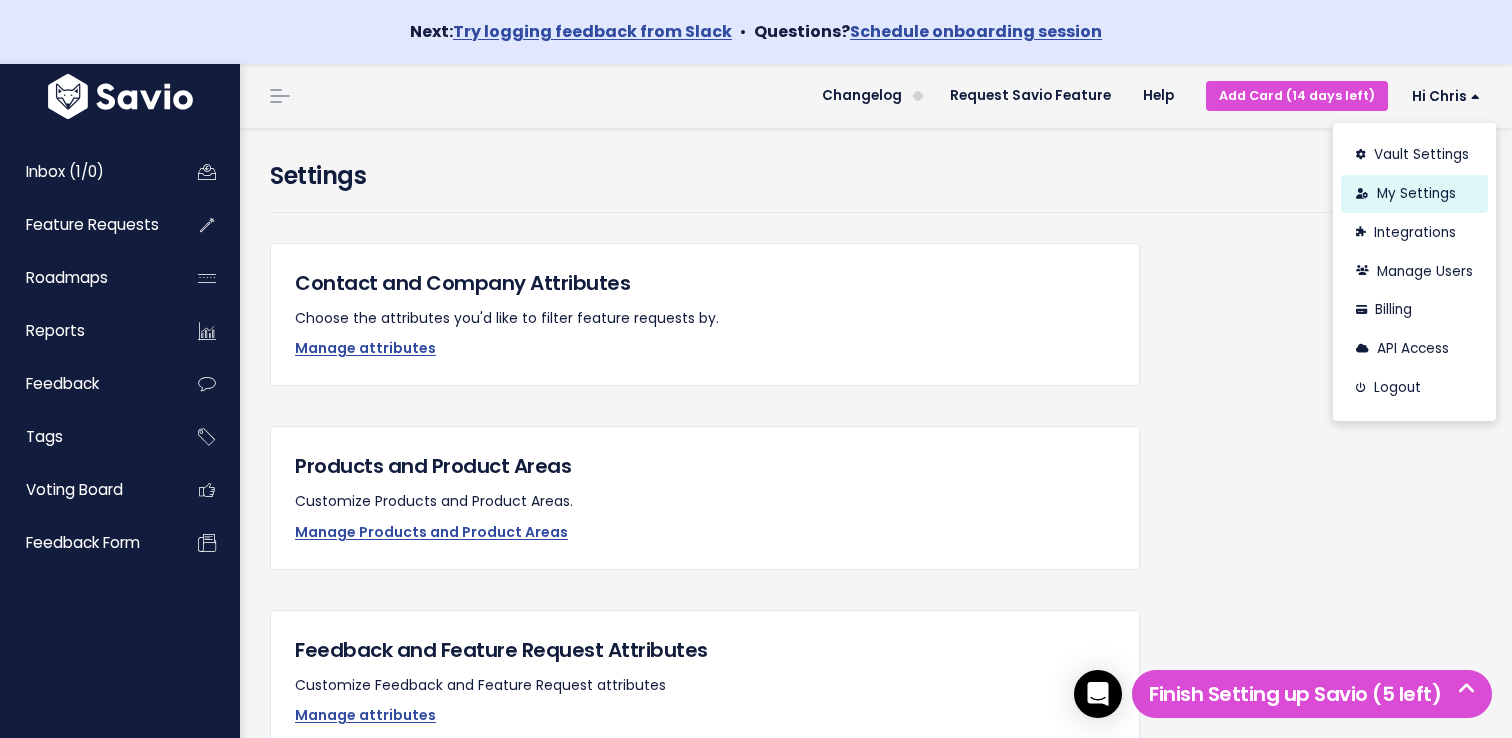 click on "My Settings" at bounding box center (1414, 194) 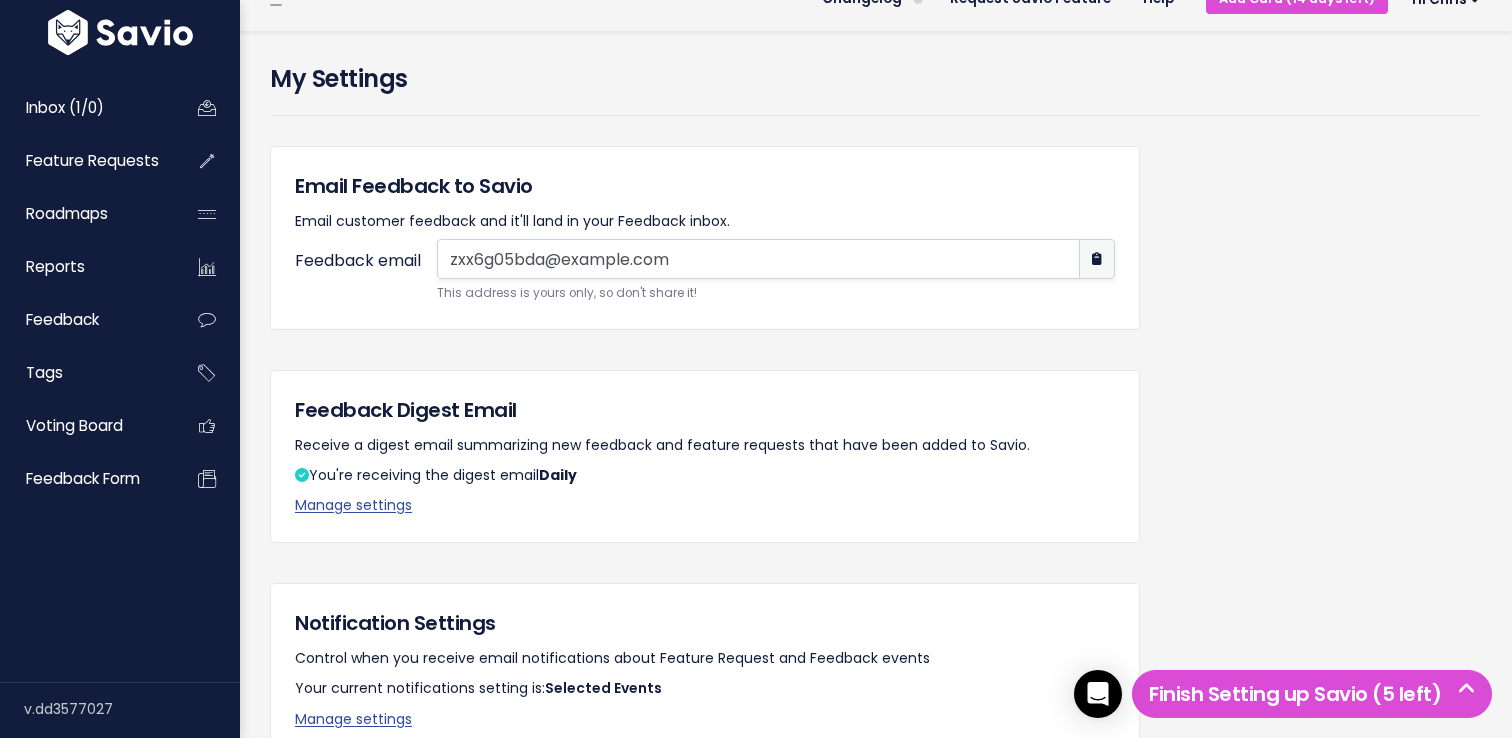 scroll, scrollTop: 0, scrollLeft: 0, axis: both 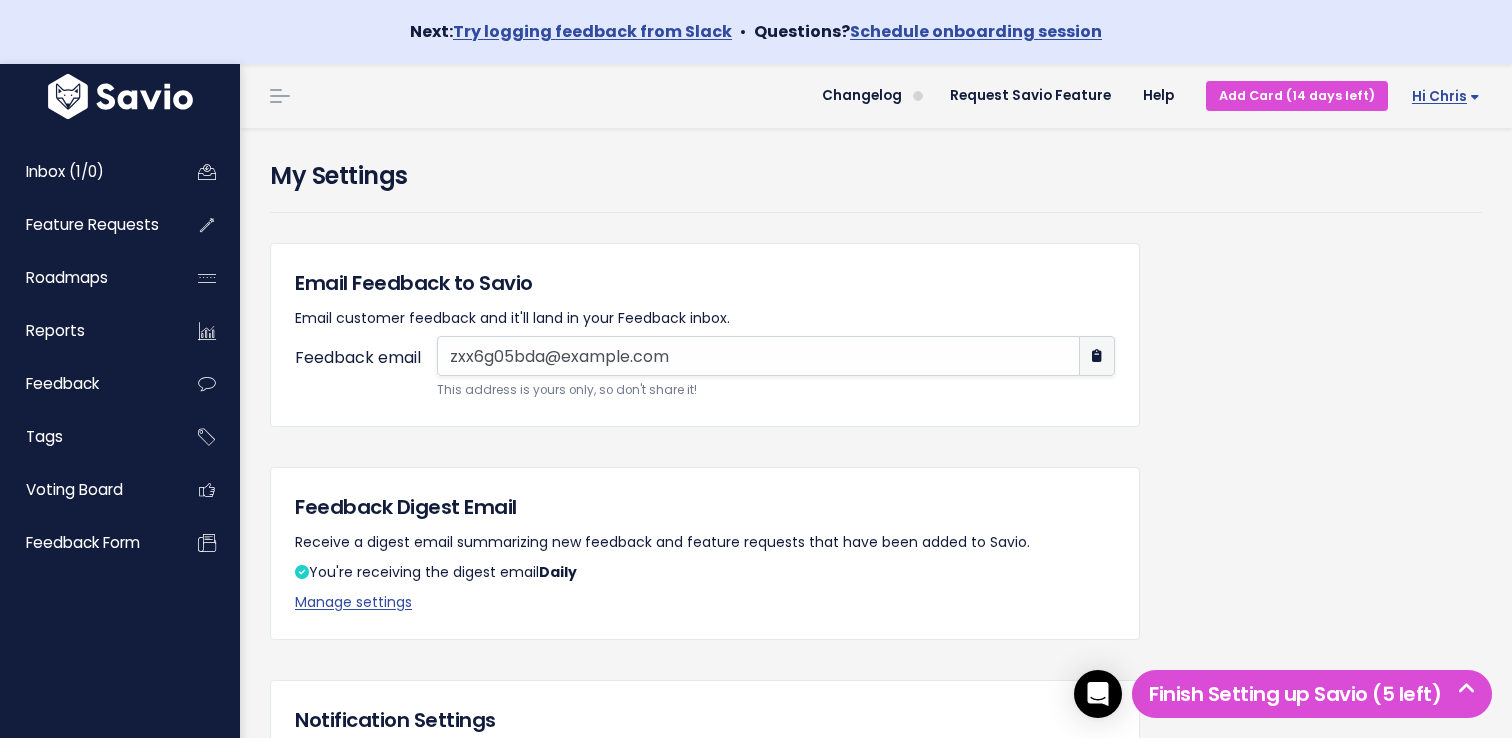click on "Hi Chris" at bounding box center (1446, 96) 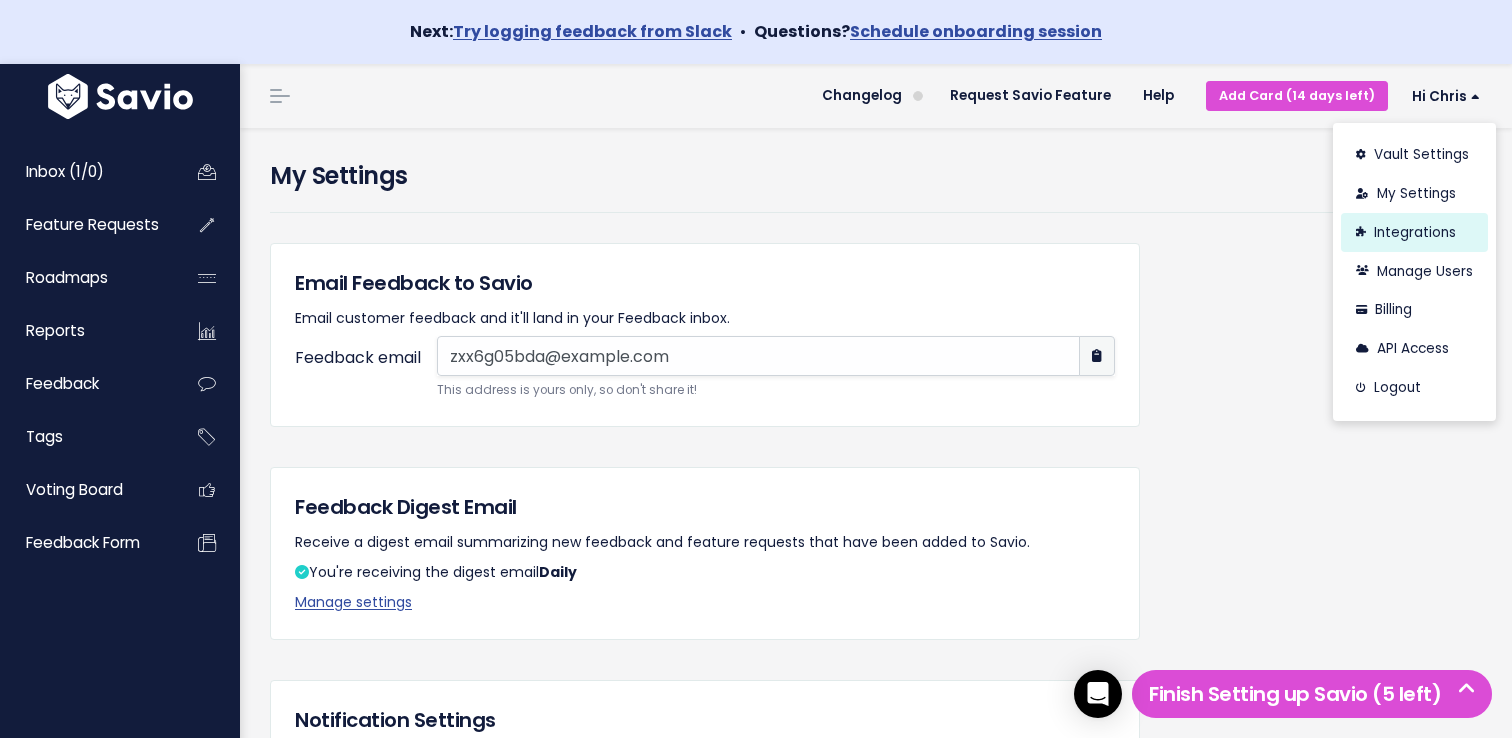 click on "Integrations" at bounding box center (1414, 232) 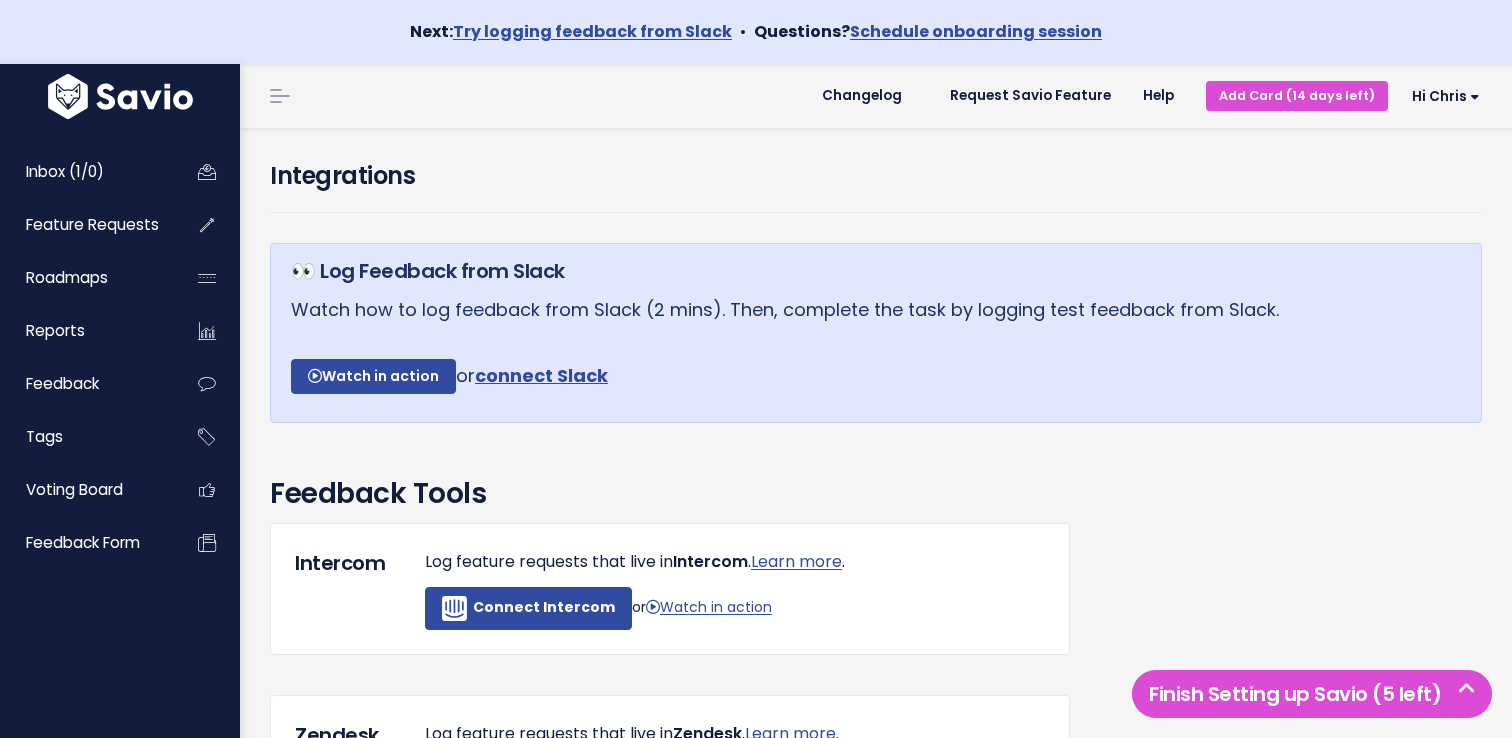 scroll, scrollTop: 0, scrollLeft: 0, axis: both 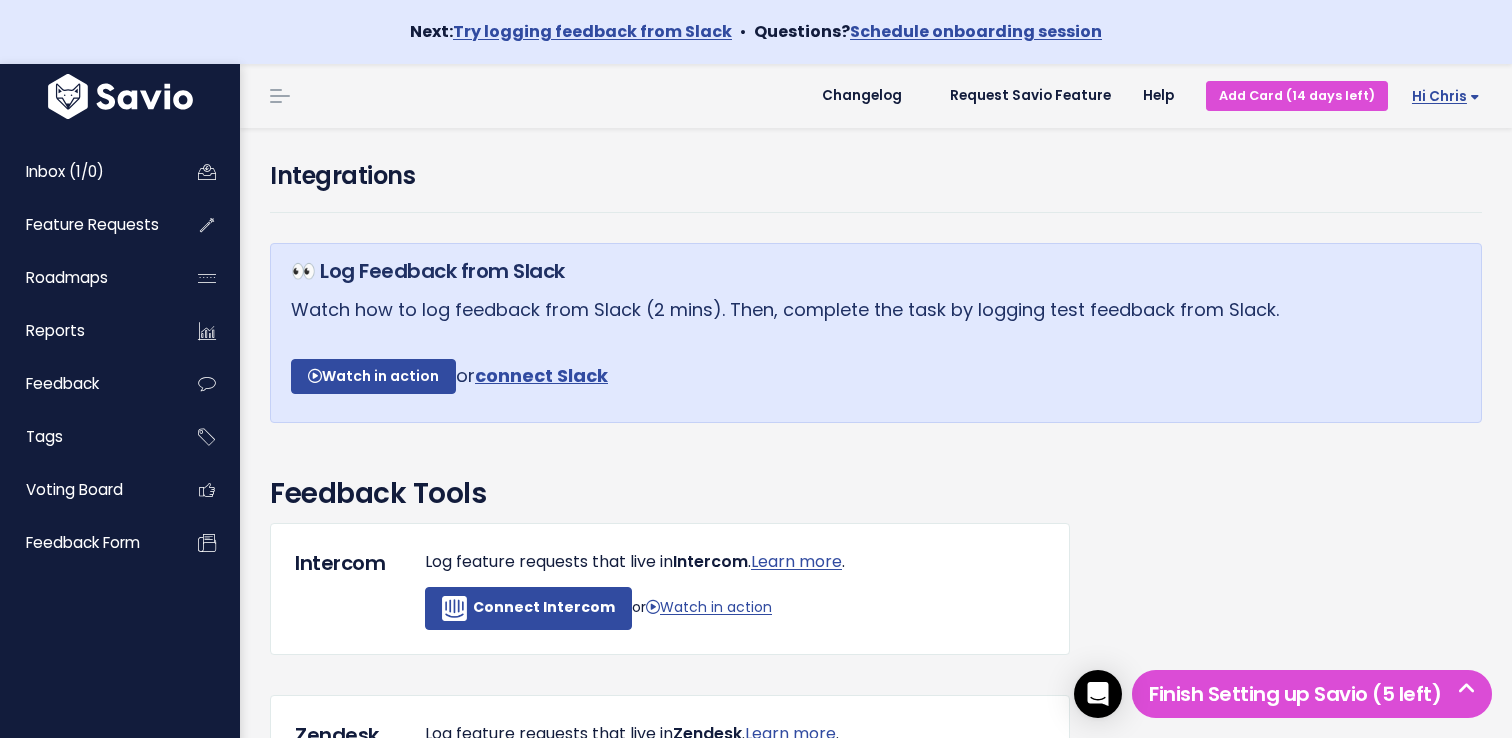click on "Hi Chris" at bounding box center (1446, 96) 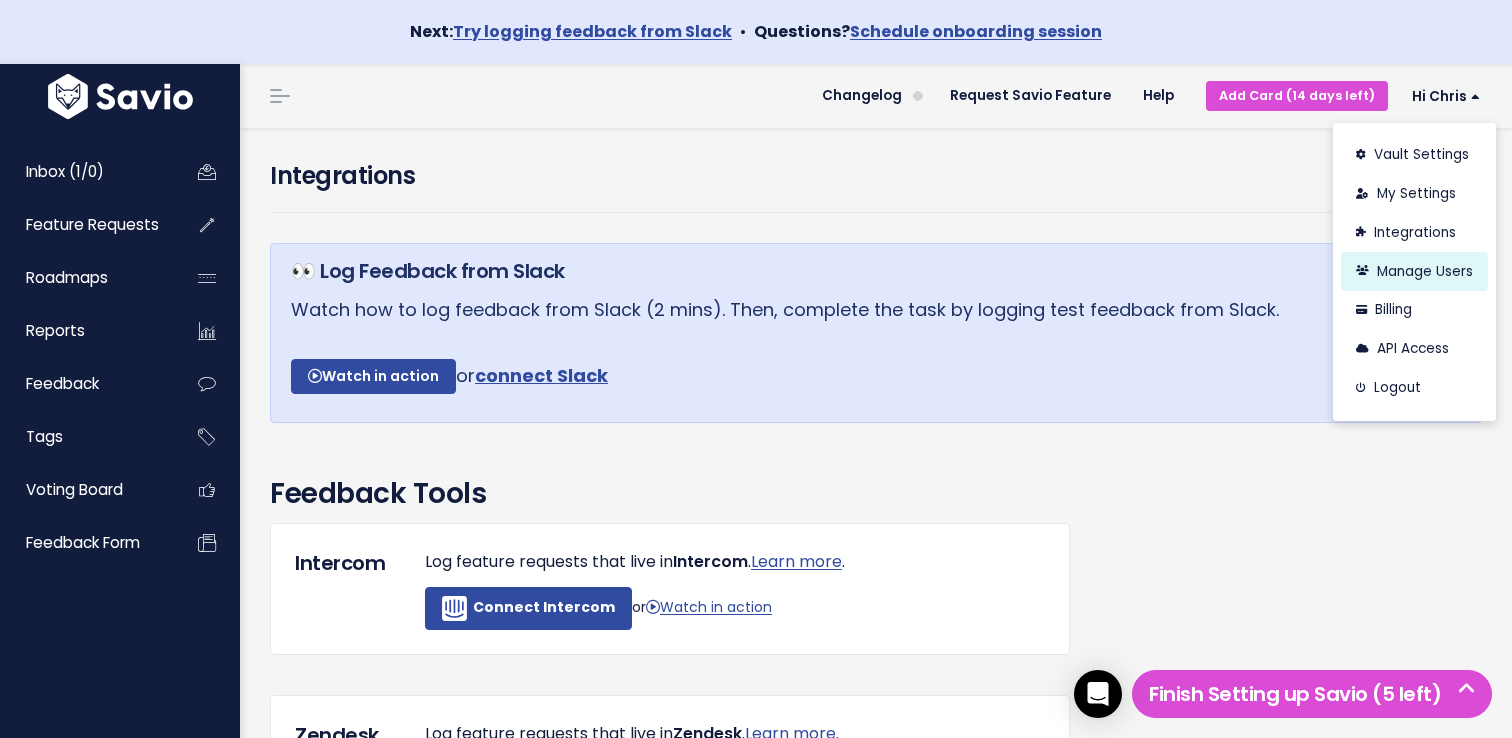 click on "Manage Users" at bounding box center [1414, 271] 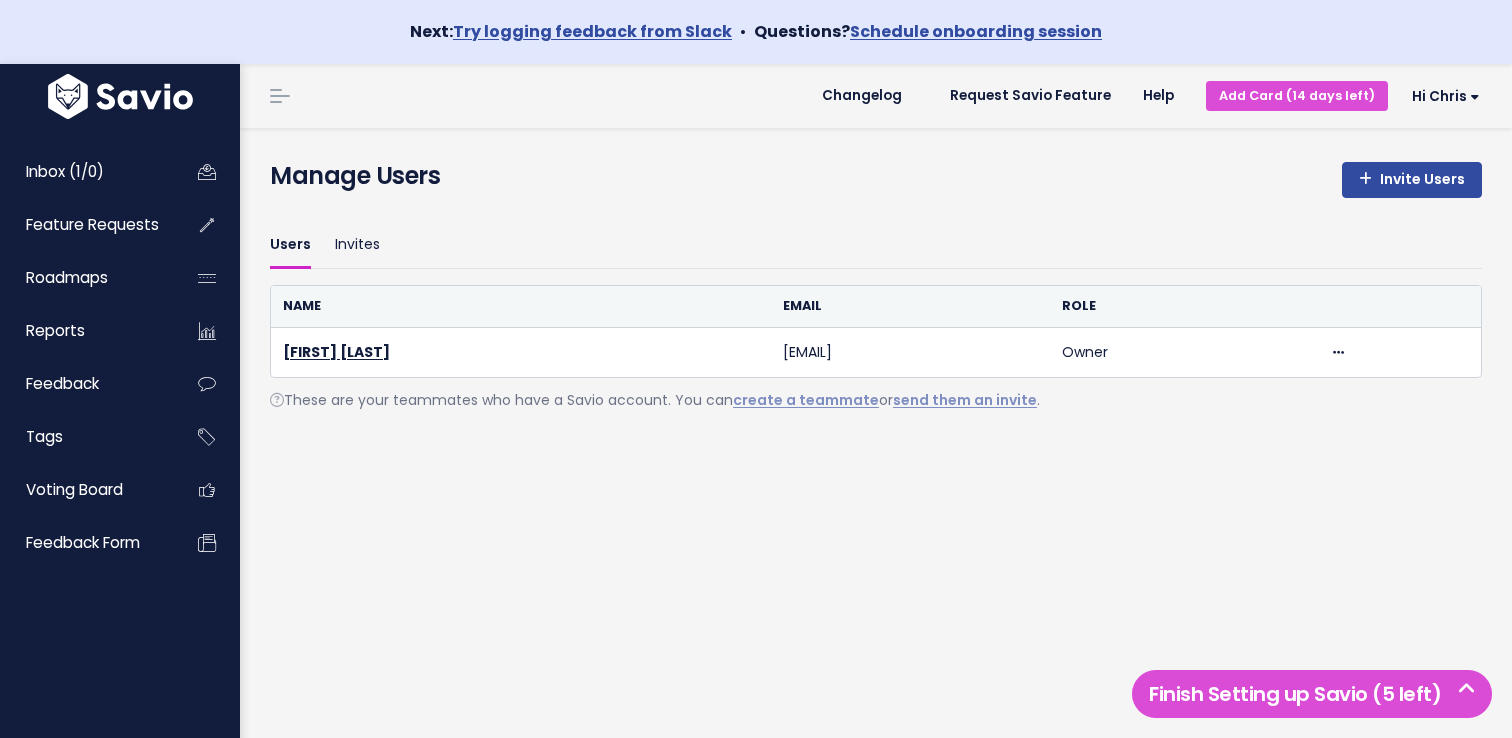 scroll, scrollTop: 0, scrollLeft: 0, axis: both 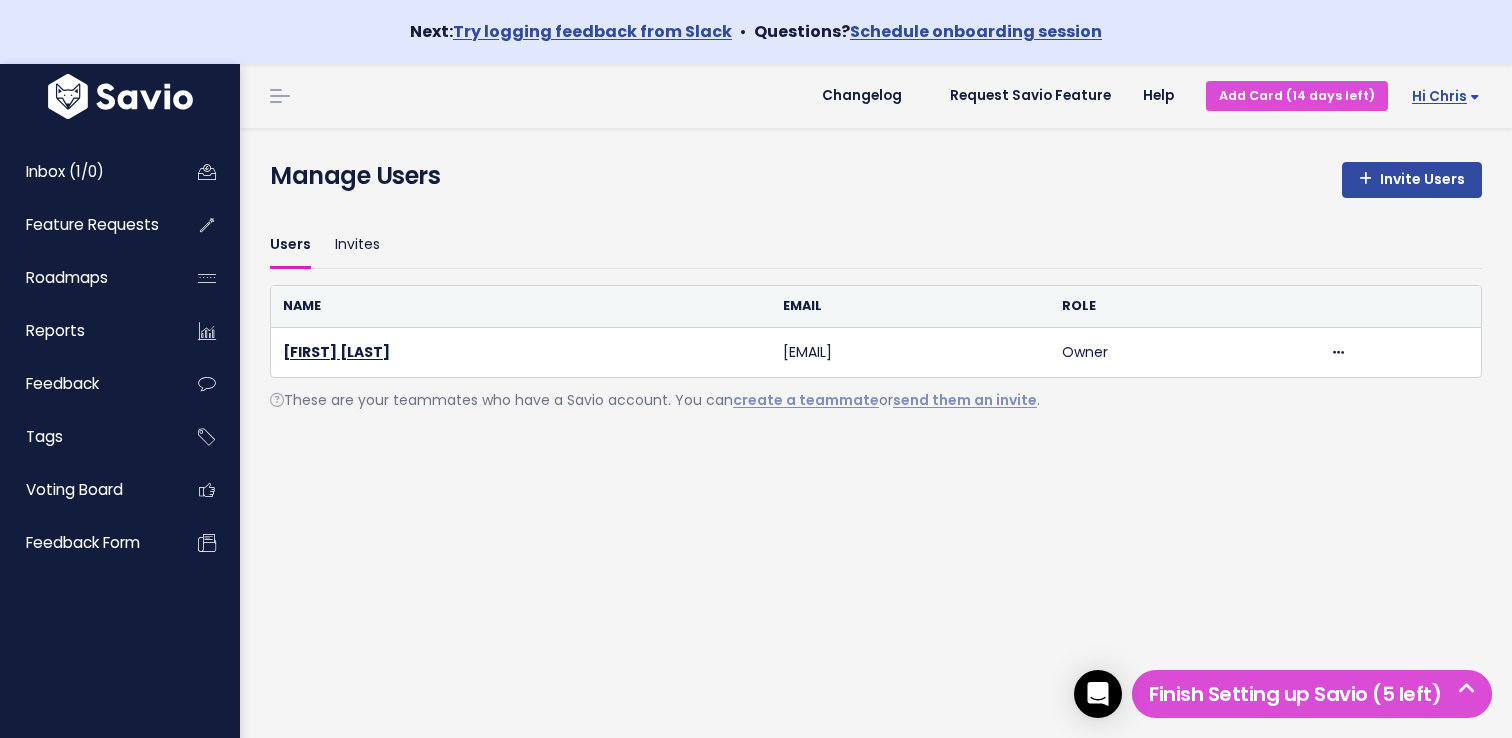 click on "Hi Chris" at bounding box center (1446, 96) 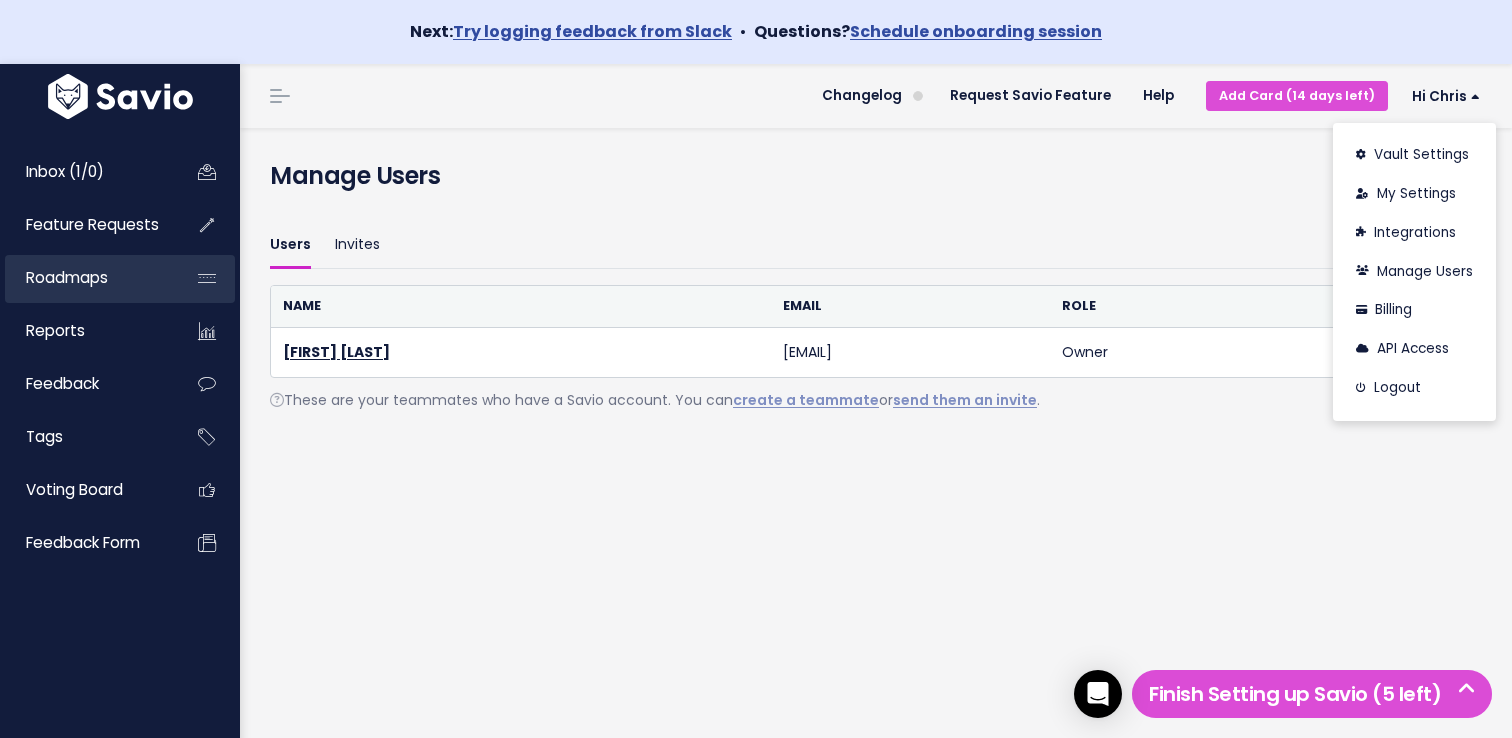 click on "Roadmaps" at bounding box center [85, 278] 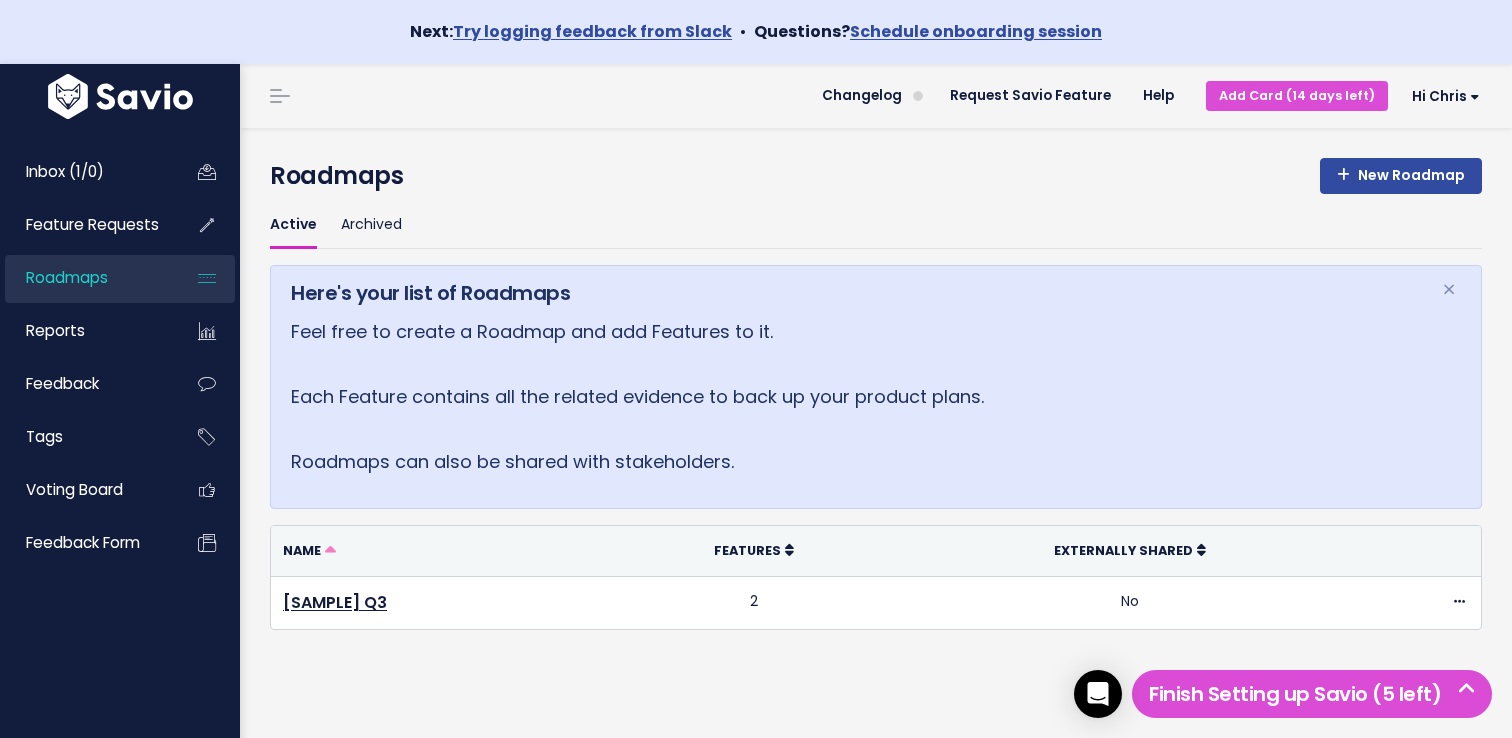 scroll, scrollTop: 64, scrollLeft: 0, axis: vertical 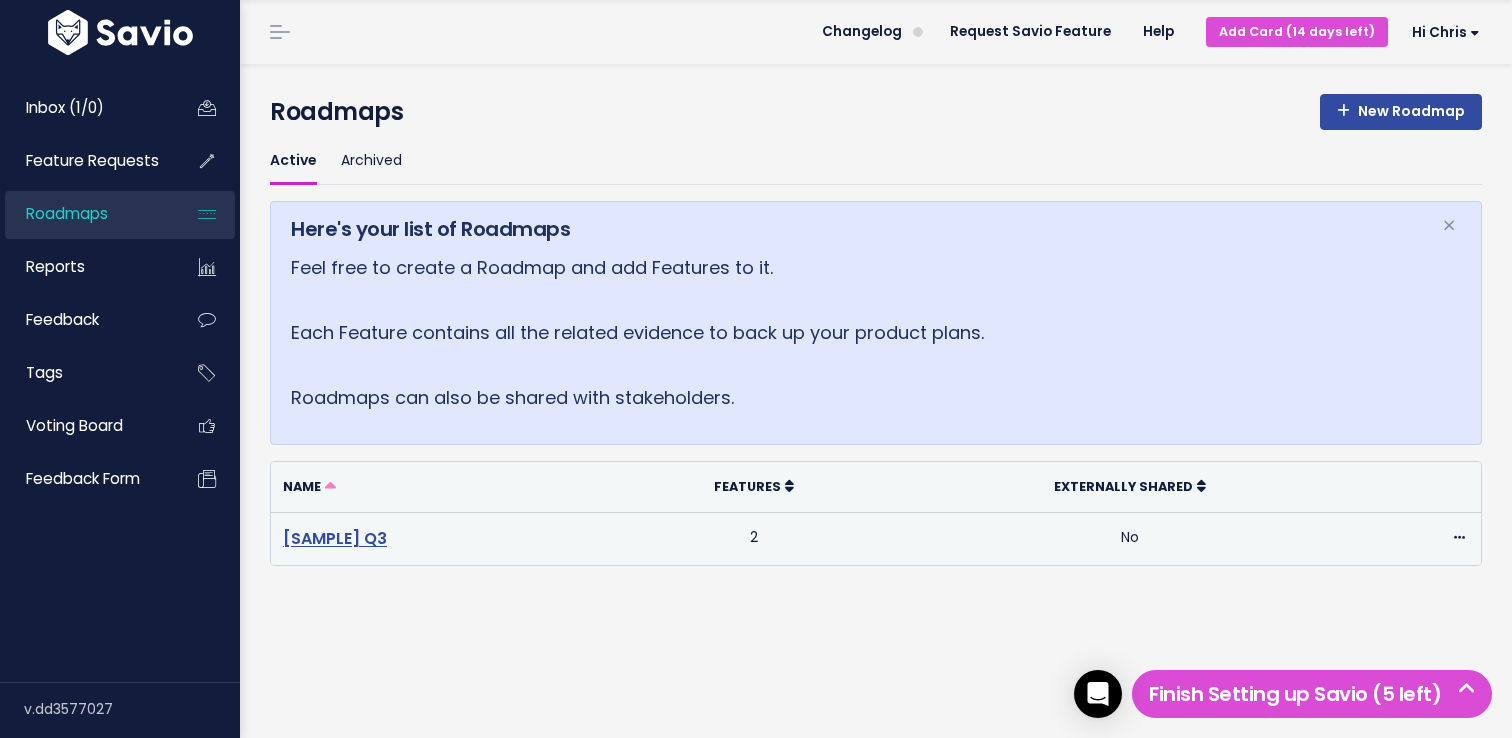 click on "[SAMPLE] Q3" at bounding box center [335, 538] 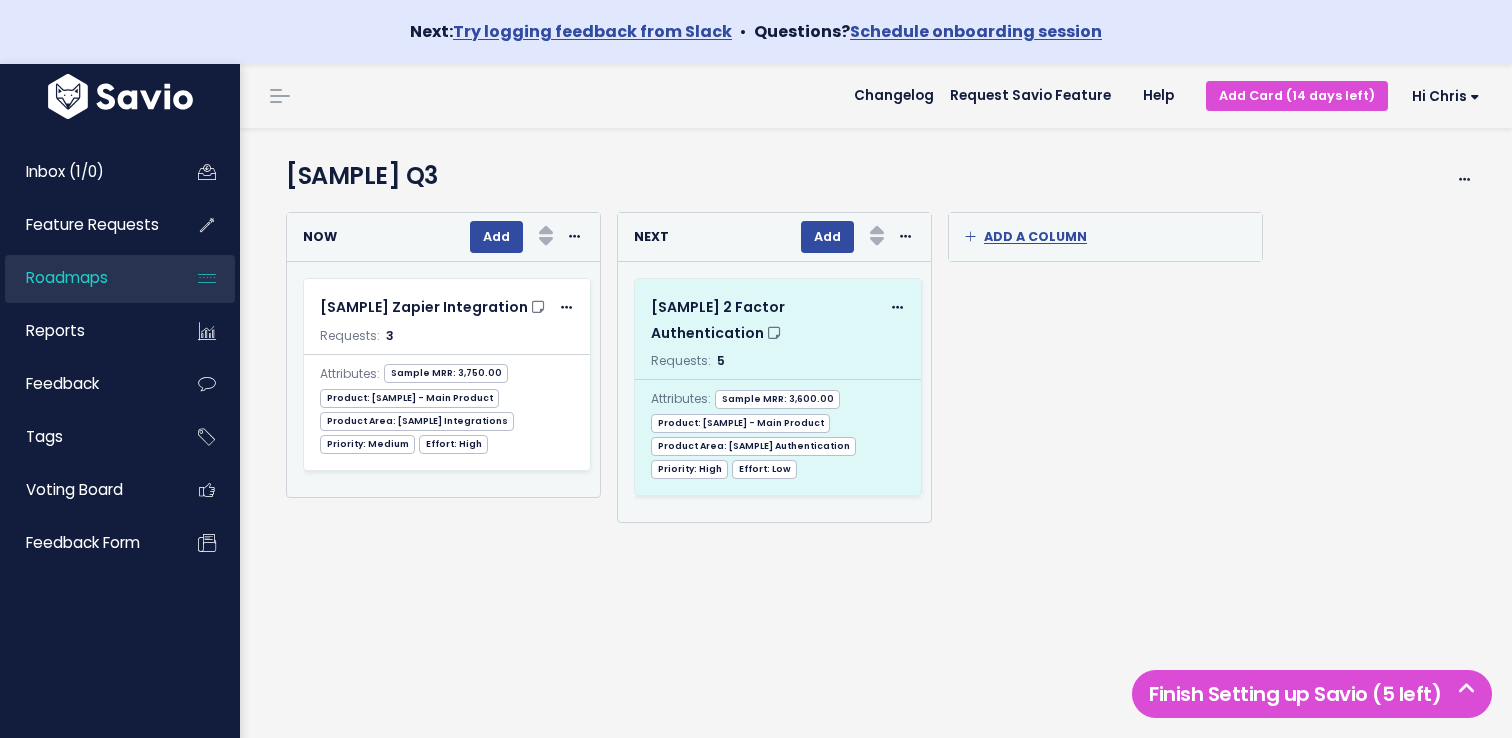 scroll, scrollTop: 0, scrollLeft: 0, axis: both 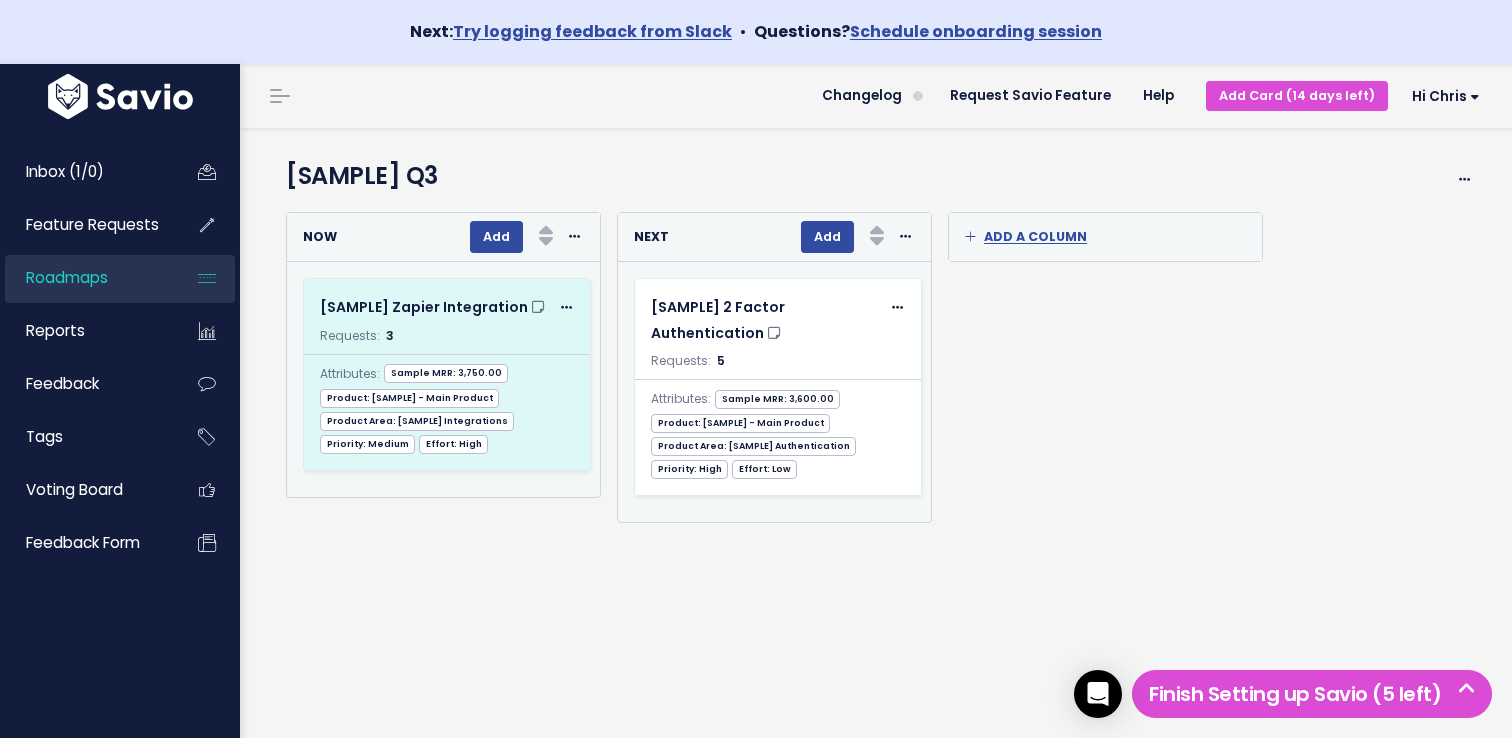 click on "[SAMPLE] Zapier Integration
Edit
Remove
Requests:
3
Attributes:
Sample MRR: 3,750.00
Product: [SAMPLE] - Main Product
Product Area: [SAMPLE] Integrations
Priority: Medium" at bounding box center (447, 374) 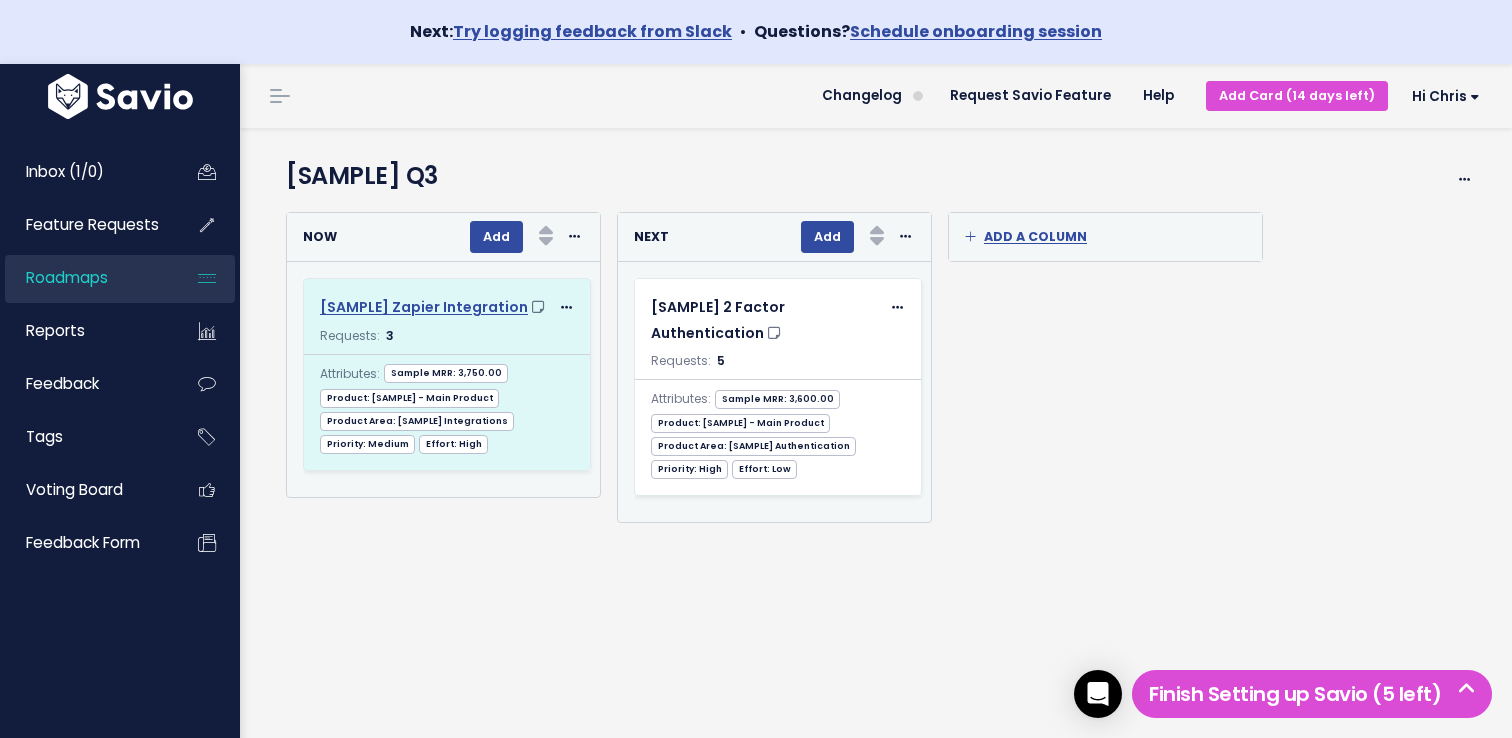 click on "[SAMPLE] Zapier Integration" at bounding box center [424, 307] 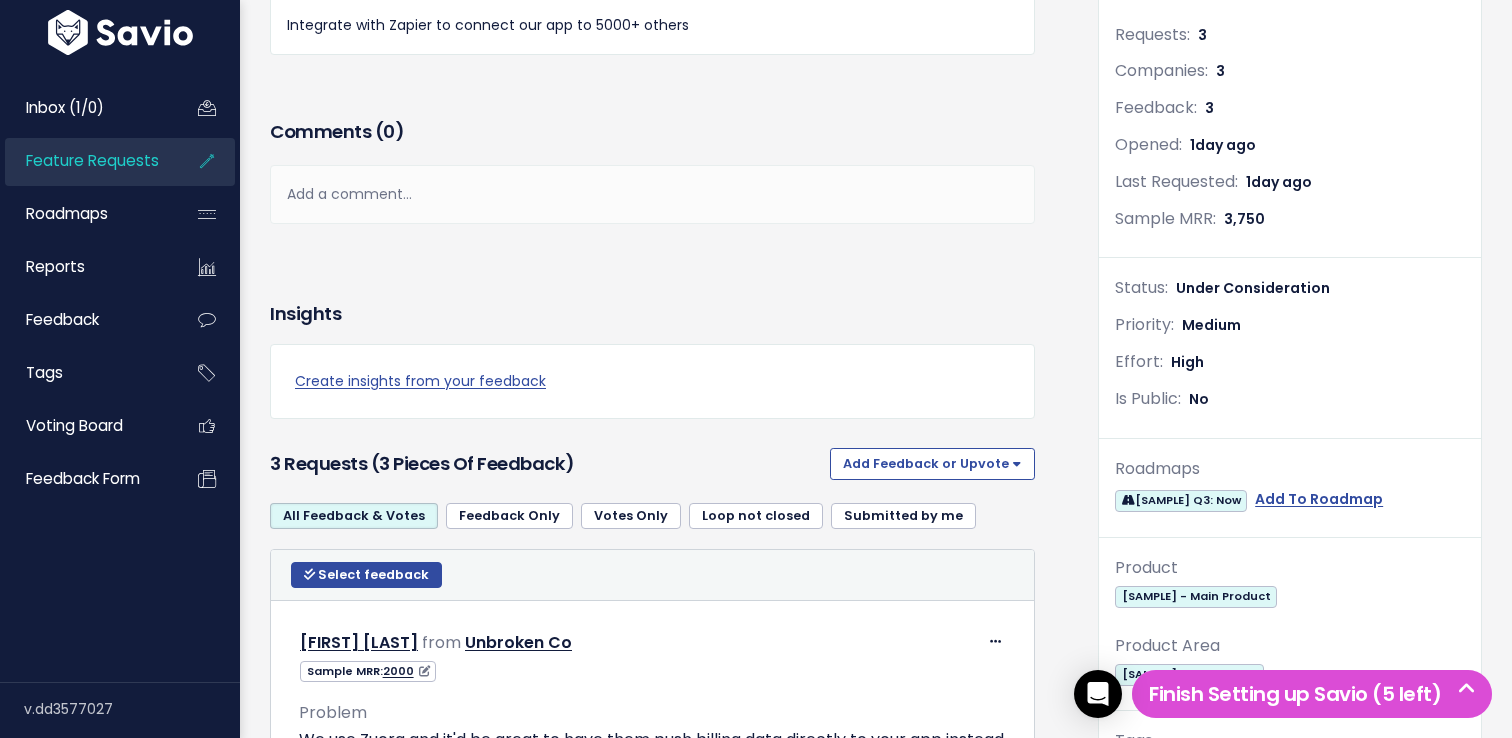 scroll, scrollTop: 487, scrollLeft: 0, axis: vertical 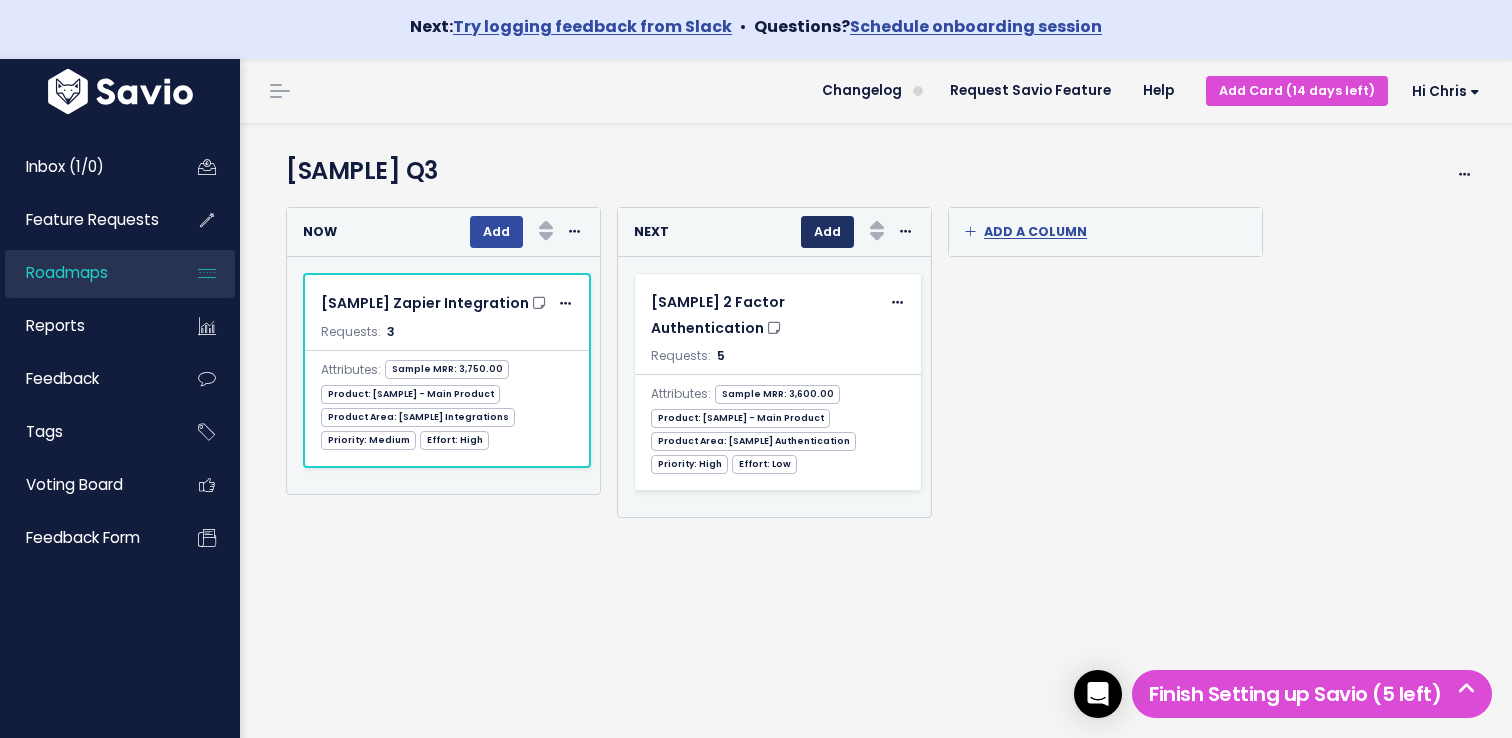click on "Add" at bounding box center (827, 232) 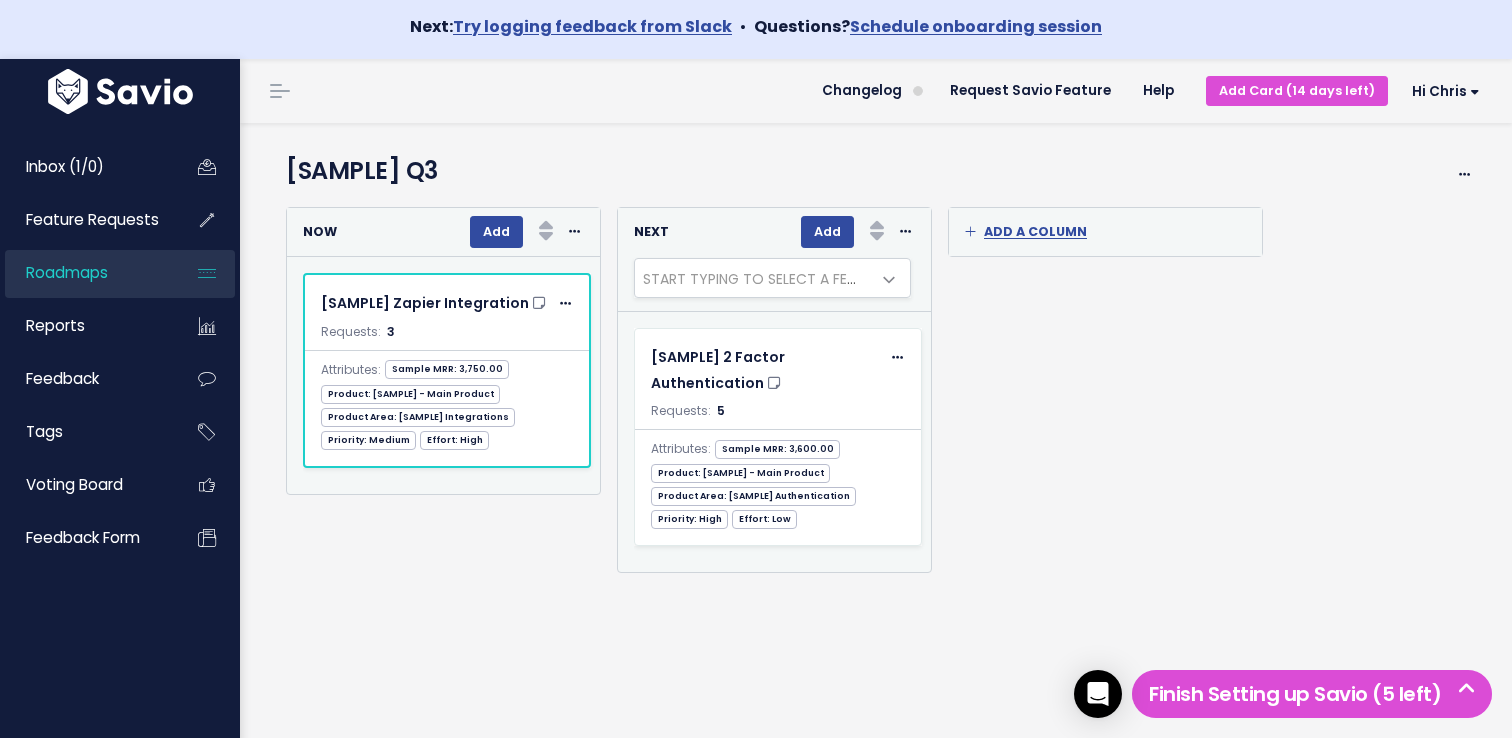 click at bounding box center (889, 280) 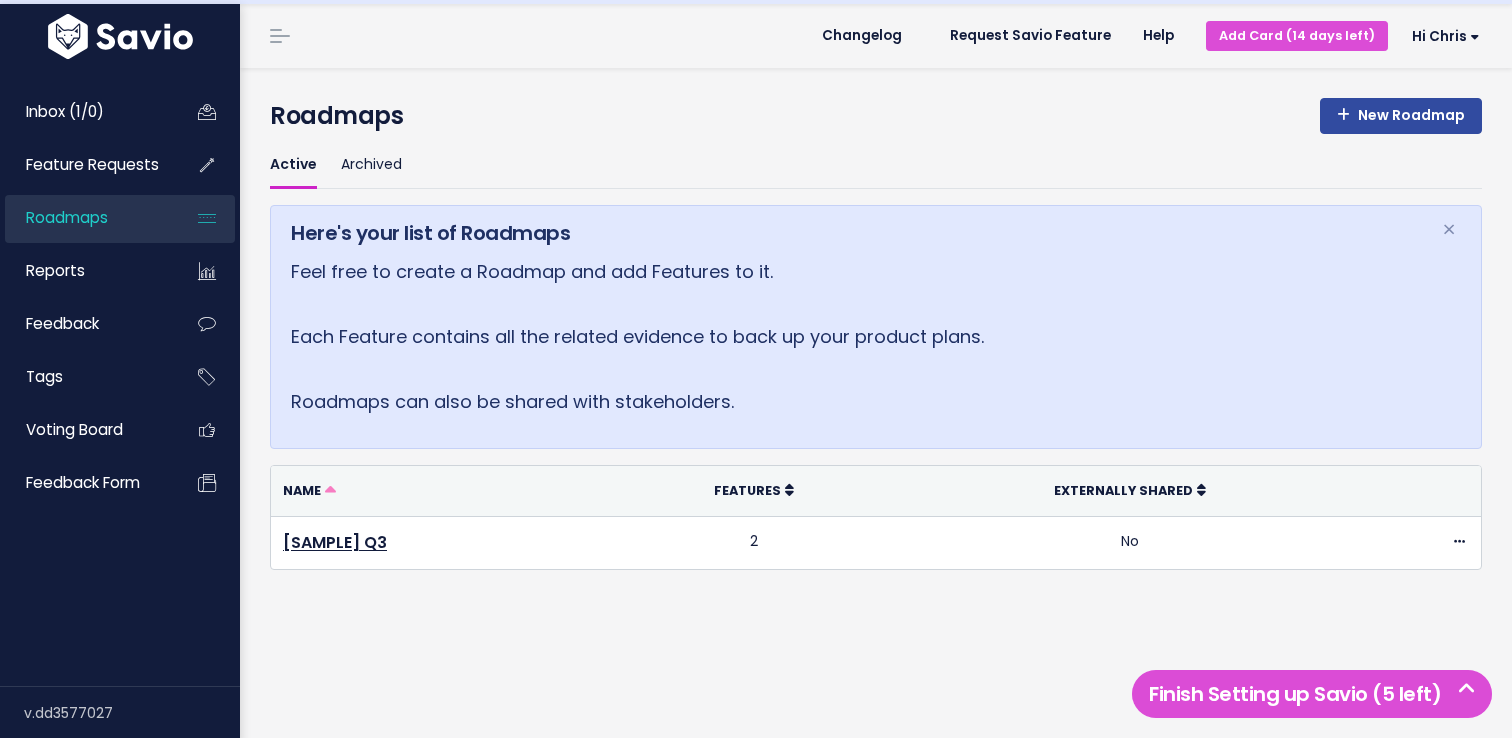 scroll, scrollTop: 64, scrollLeft: 0, axis: vertical 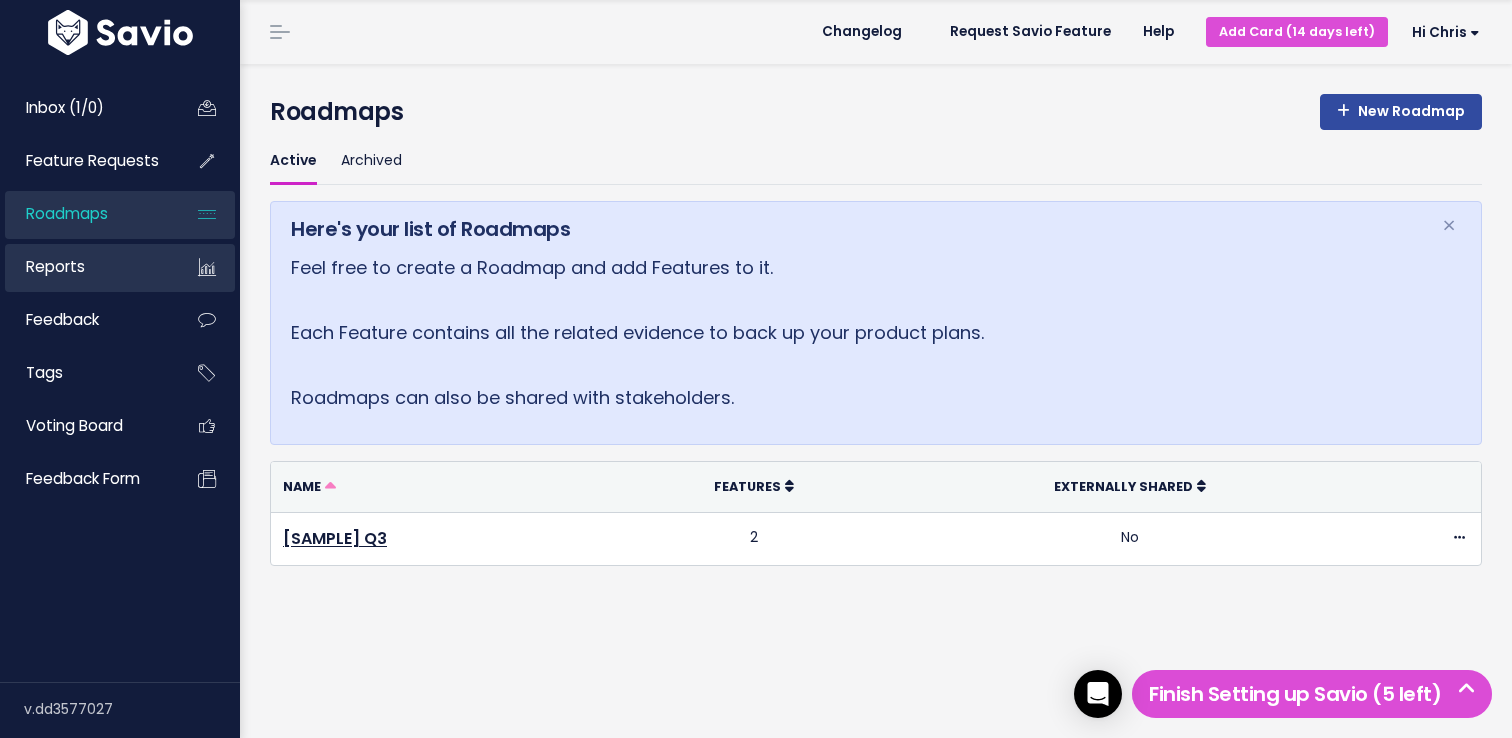 click on "Reports" at bounding box center [85, 267] 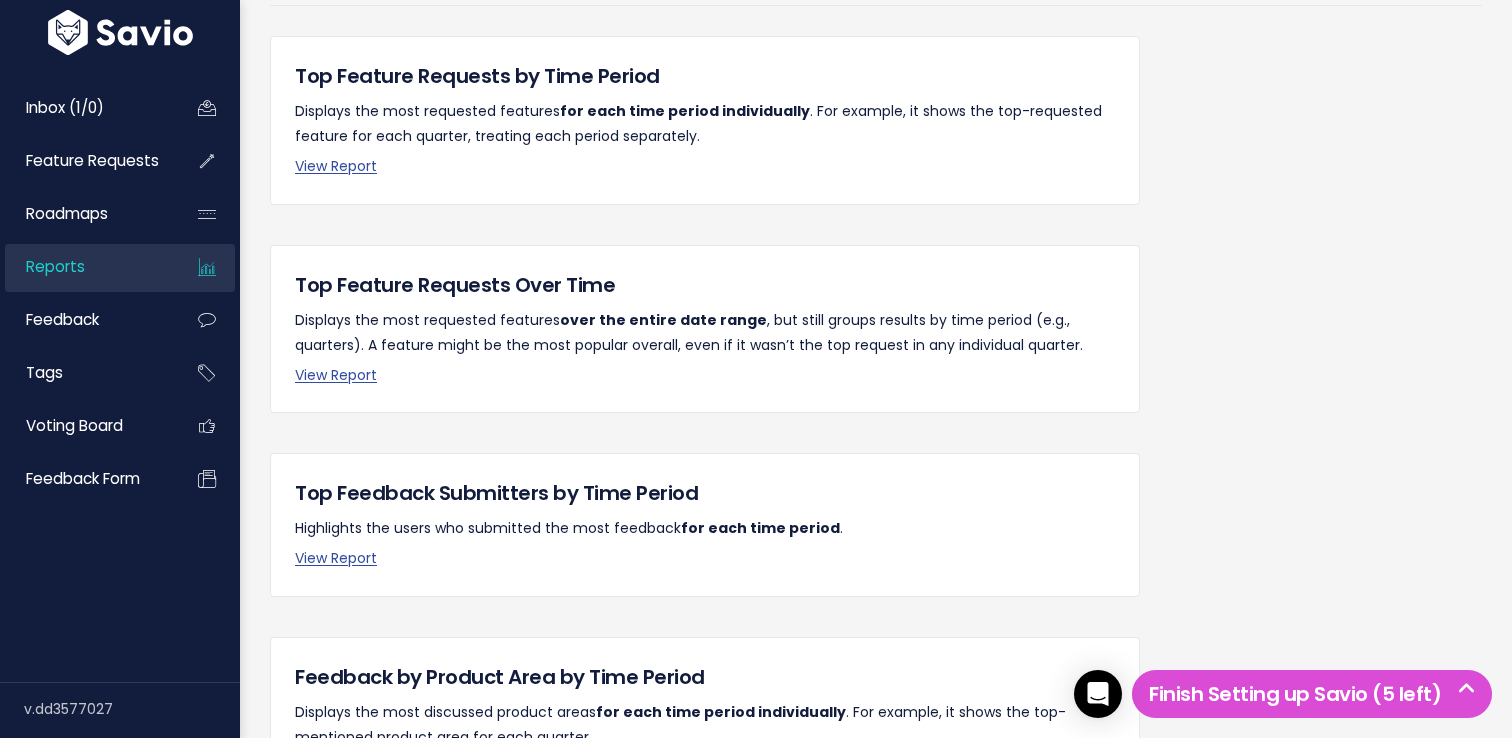 scroll, scrollTop: 206, scrollLeft: 0, axis: vertical 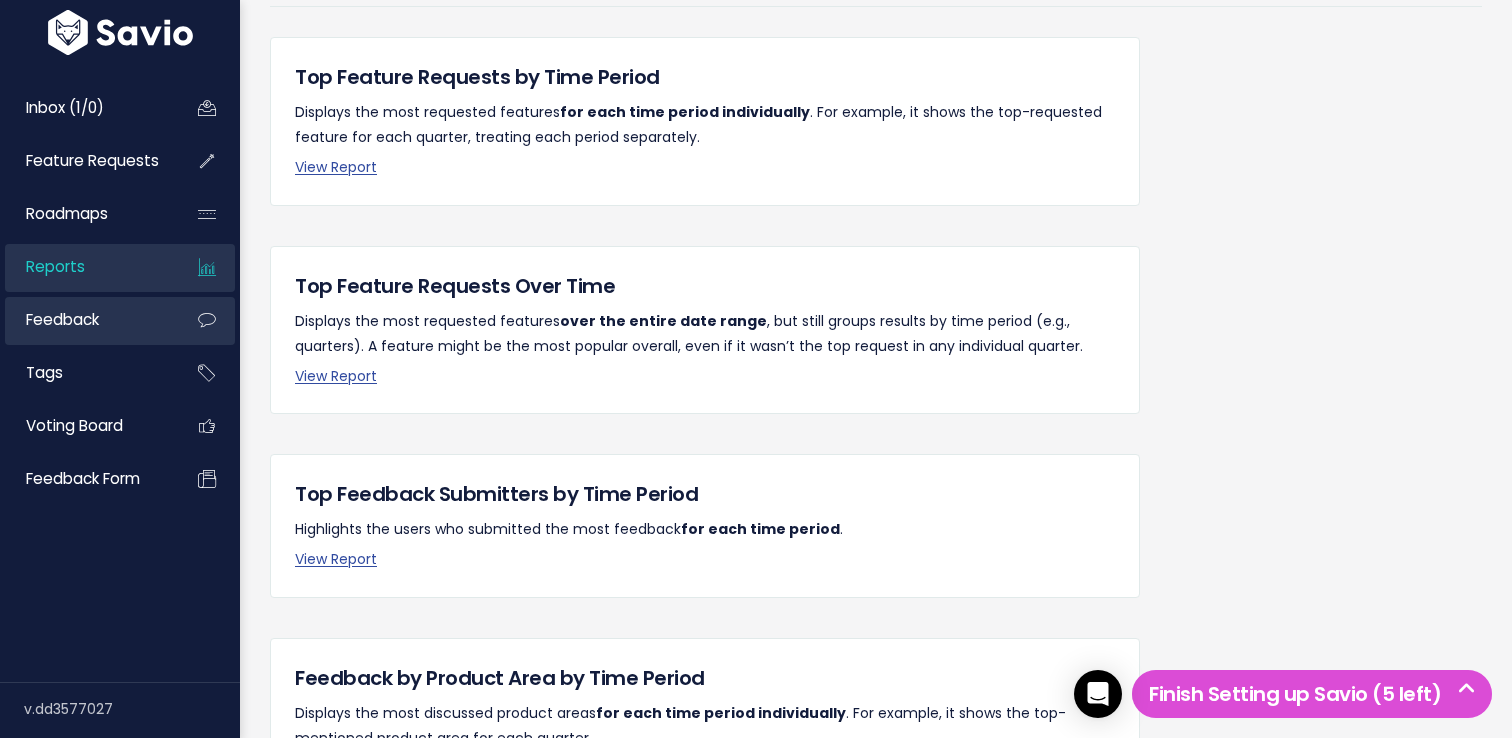 click on "Feedback" at bounding box center [85, 320] 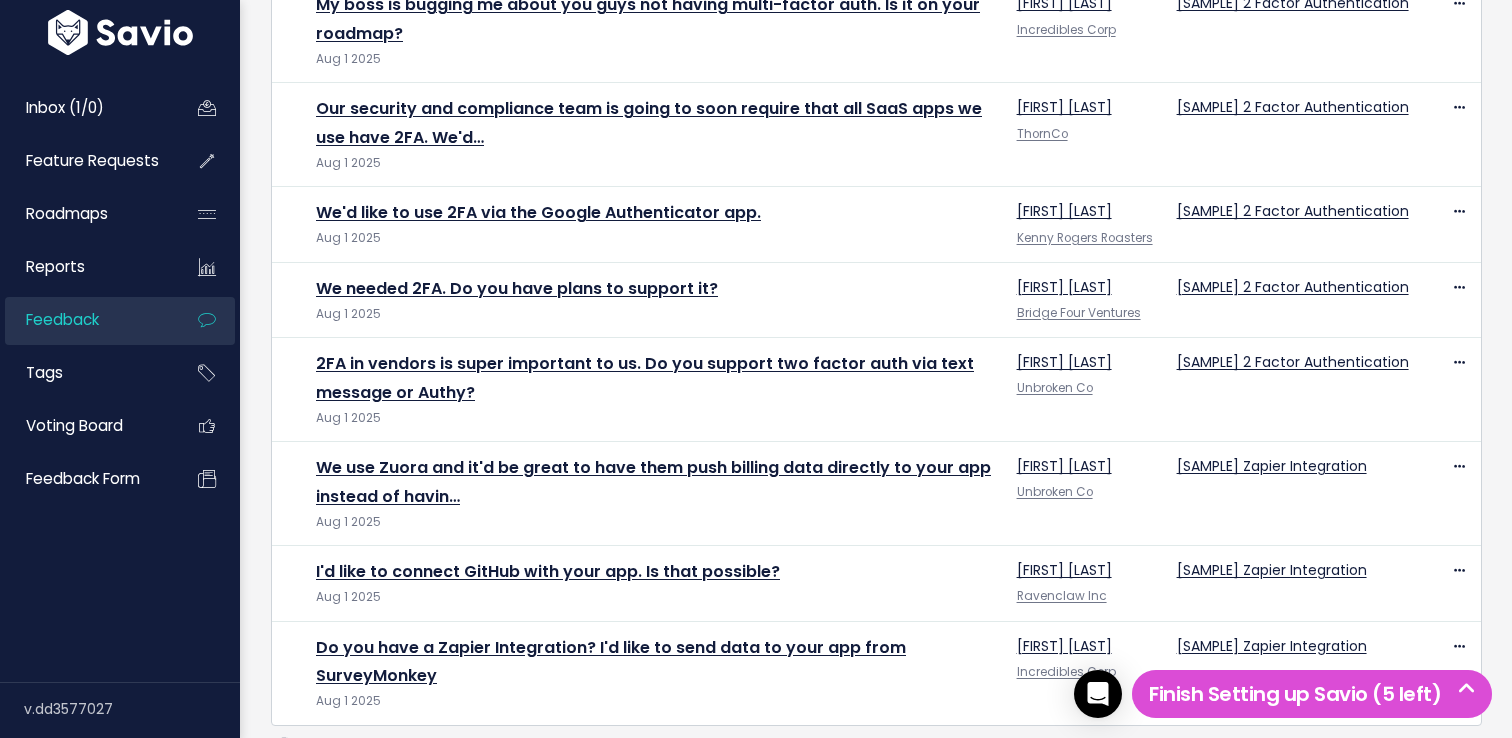 scroll, scrollTop: 501, scrollLeft: 0, axis: vertical 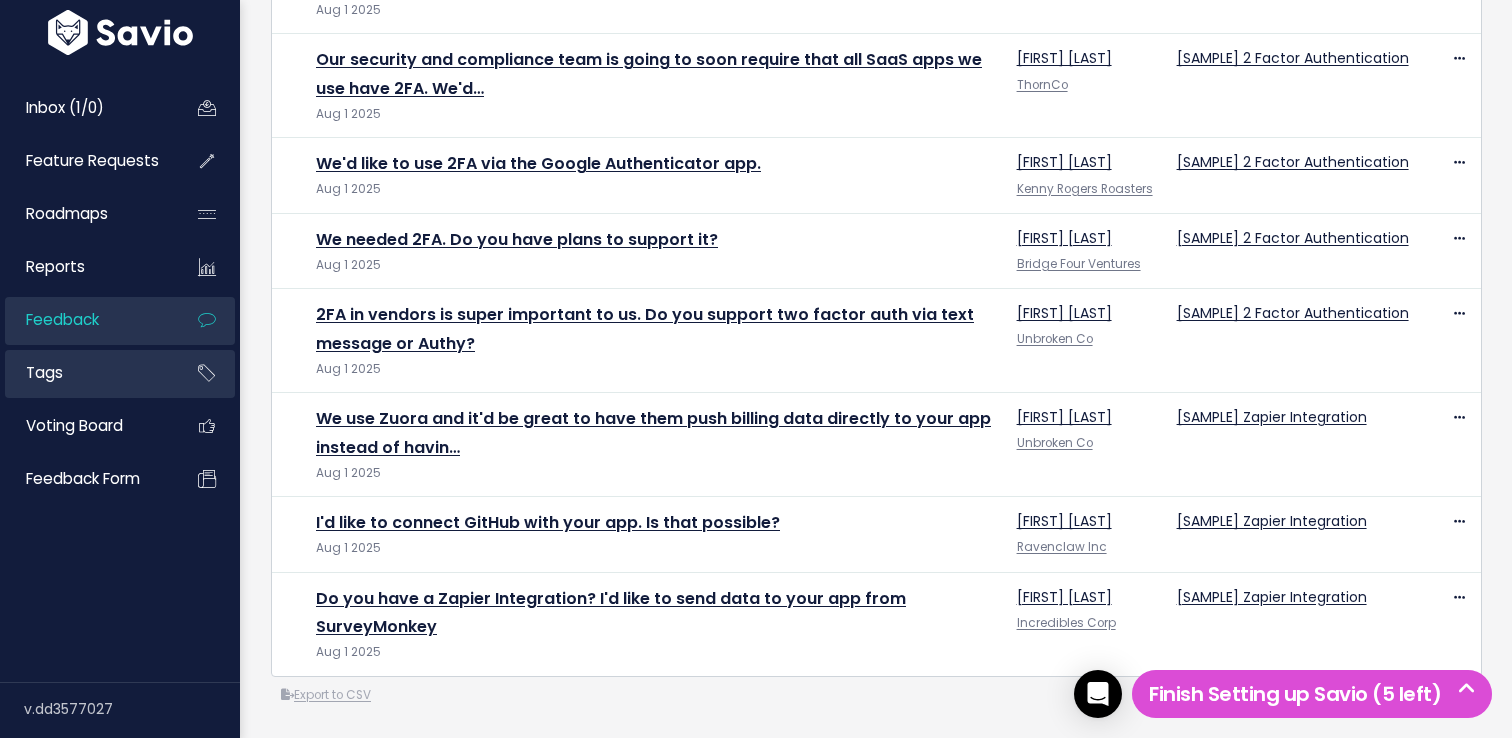 click on "Tags" at bounding box center (85, 373) 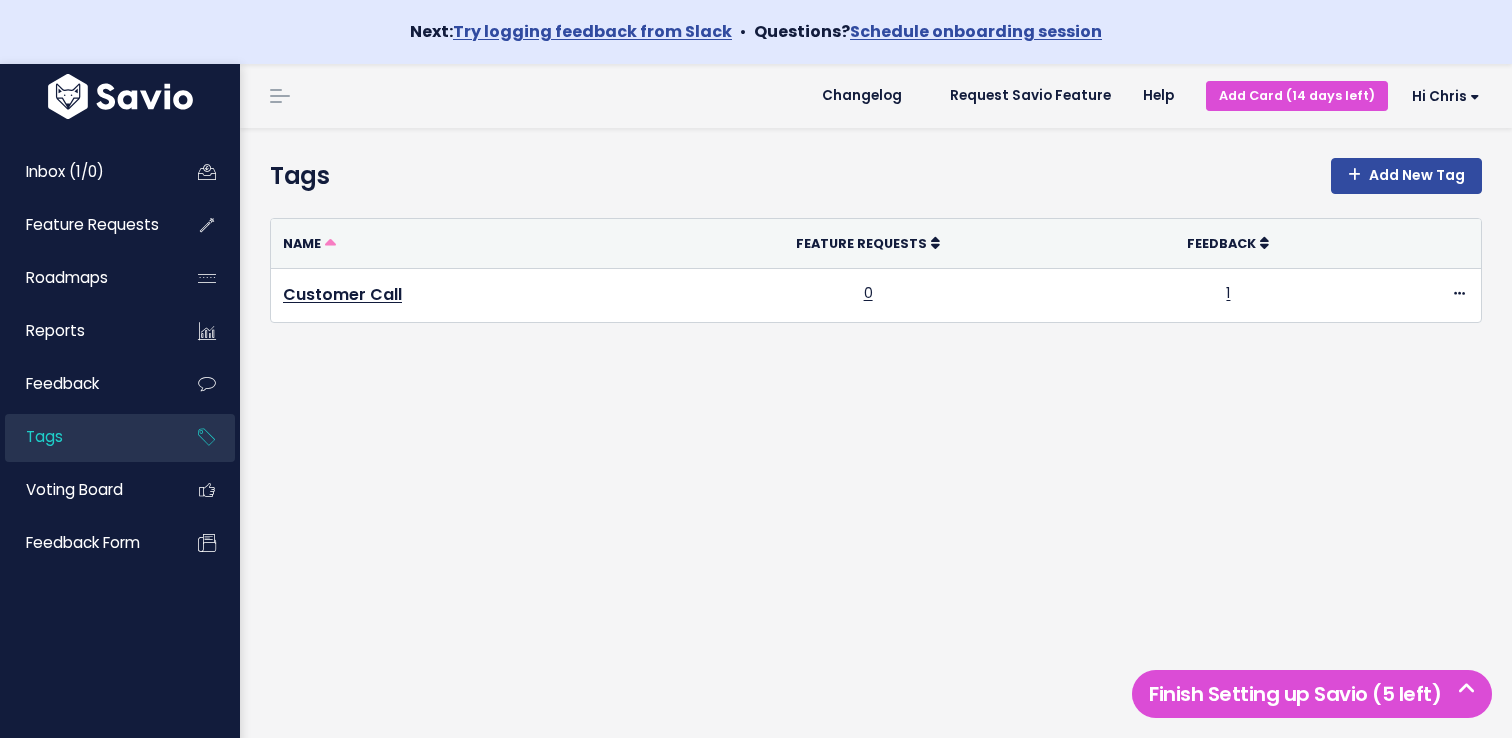 scroll, scrollTop: 0, scrollLeft: 0, axis: both 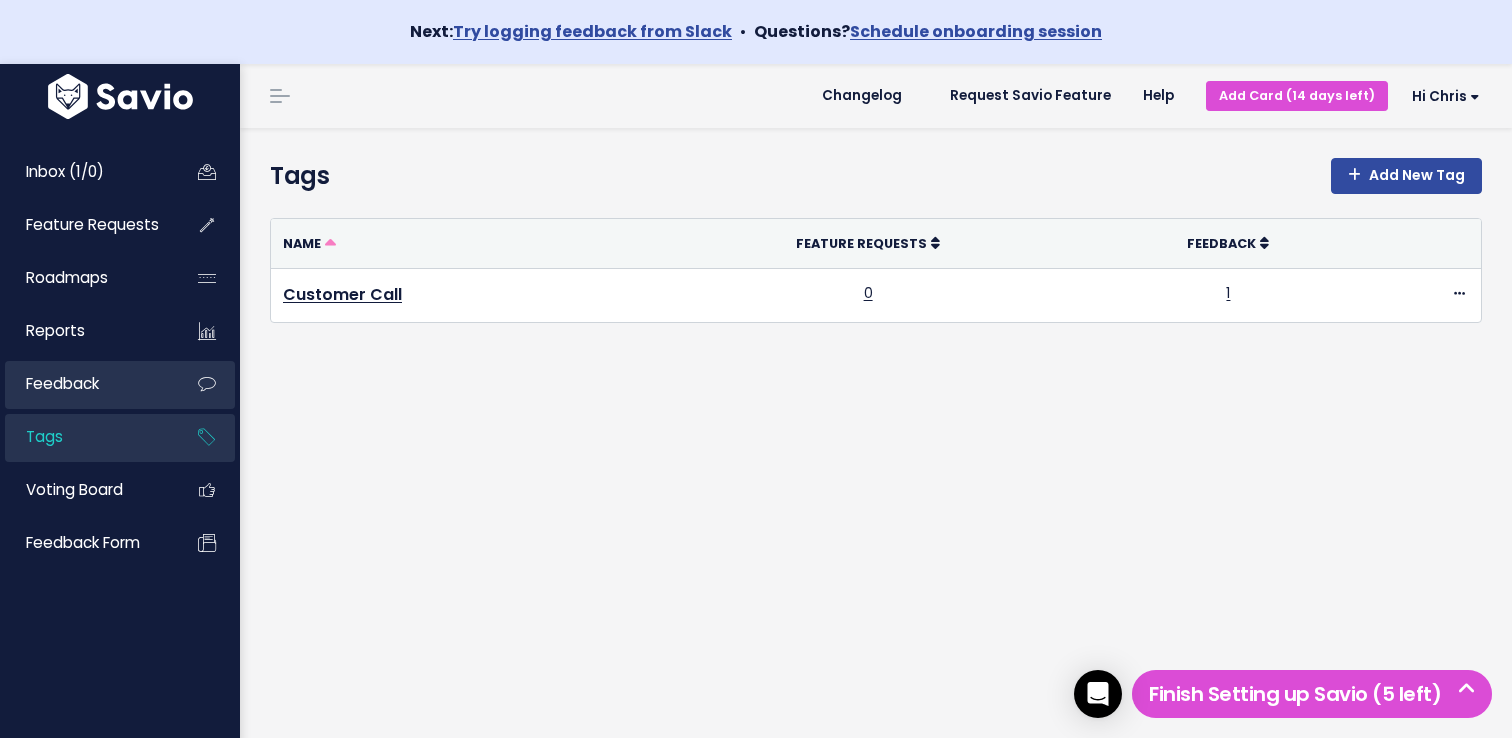 click on "Feedback" at bounding box center (85, 384) 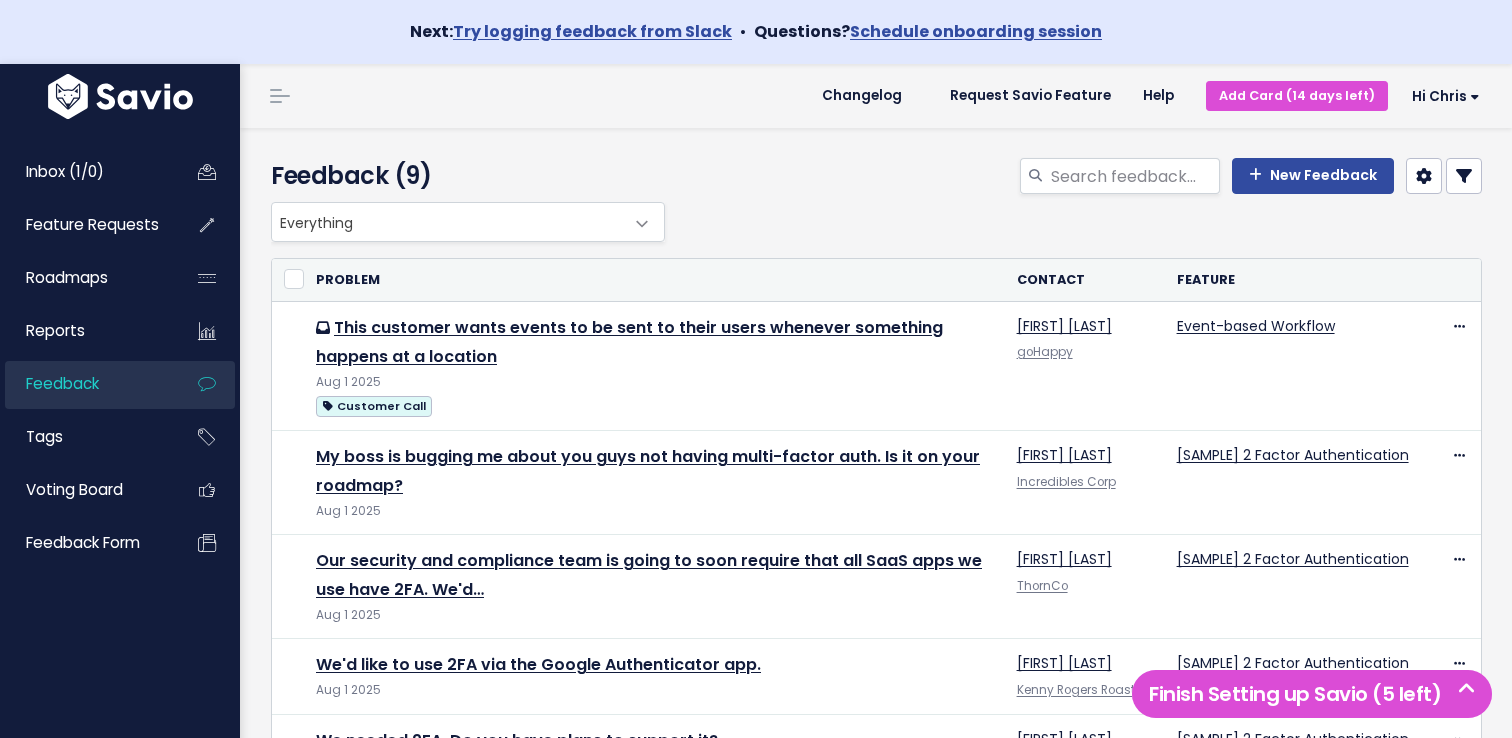 scroll, scrollTop: 0, scrollLeft: 0, axis: both 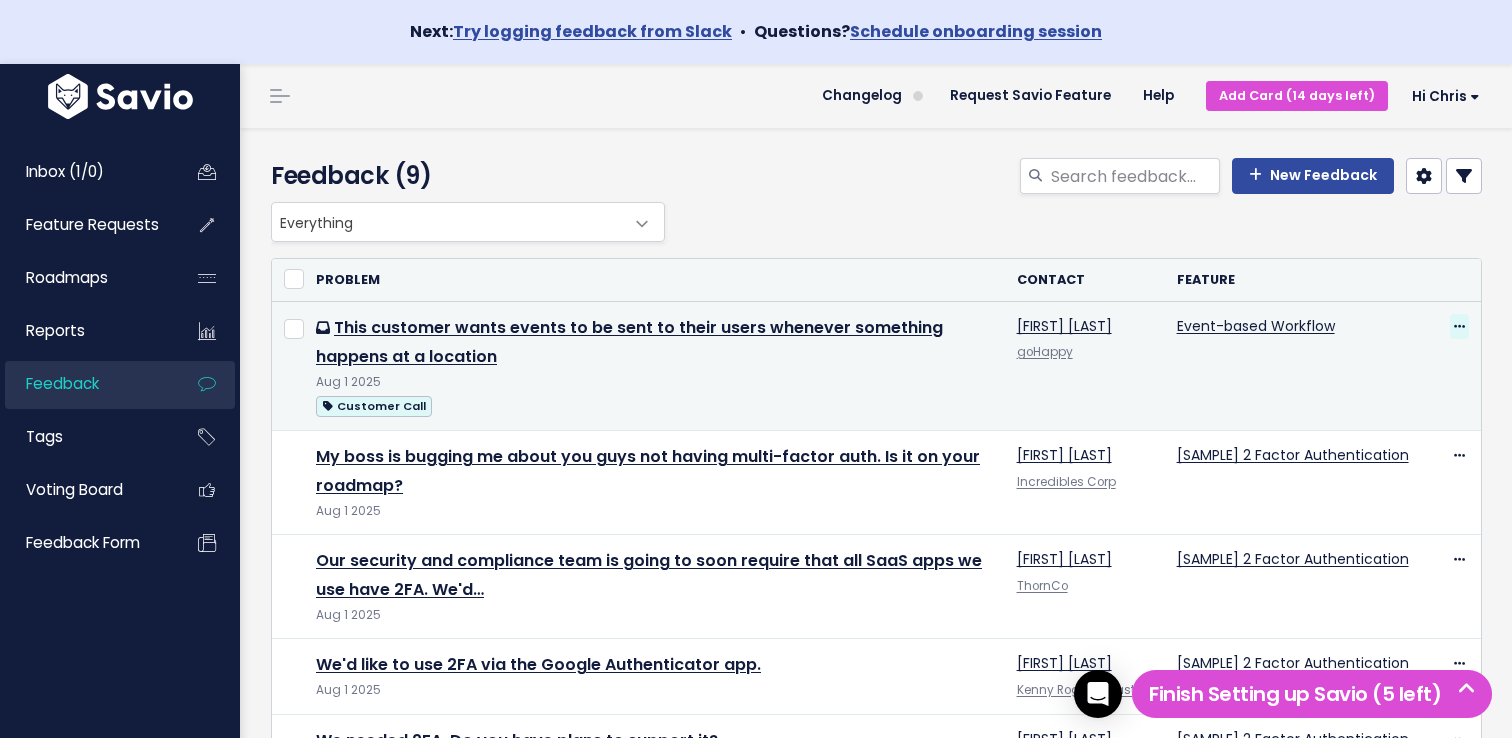 click at bounding box center [1459, 327] 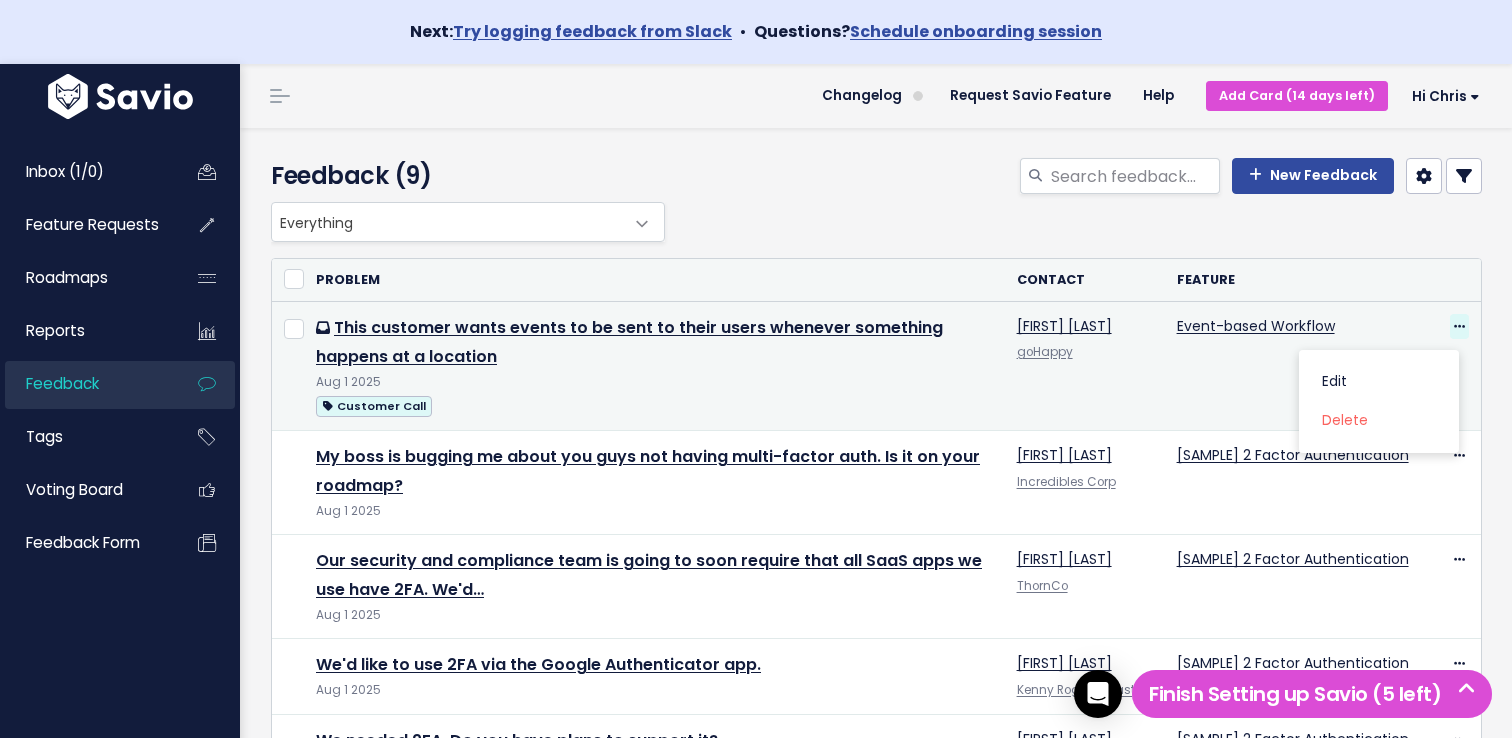 click at bounding box center (1459, 327) 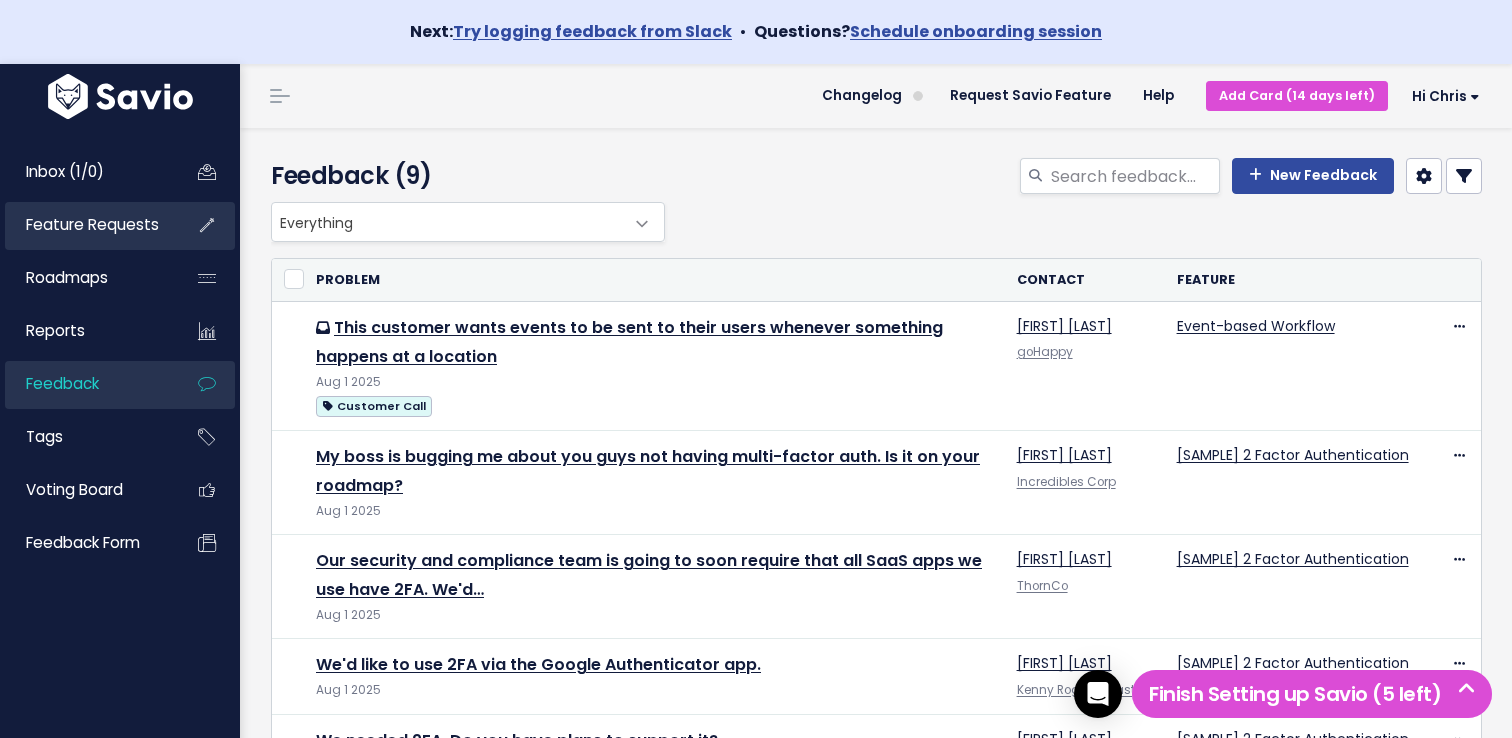click on "Feature Requests" at bounding box center [92, 224] 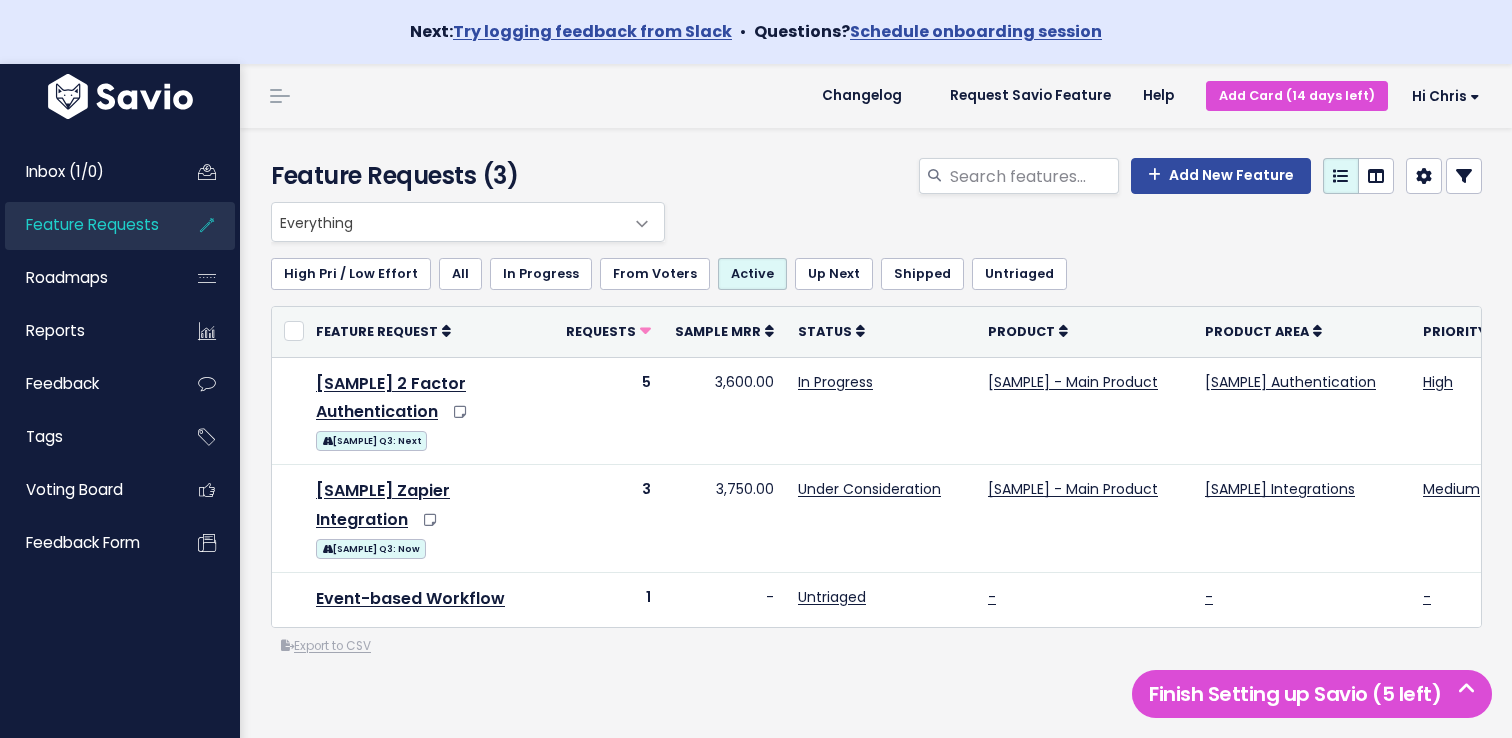 scroll, scrollTop: 0, scrollLeft: 0, axis: both 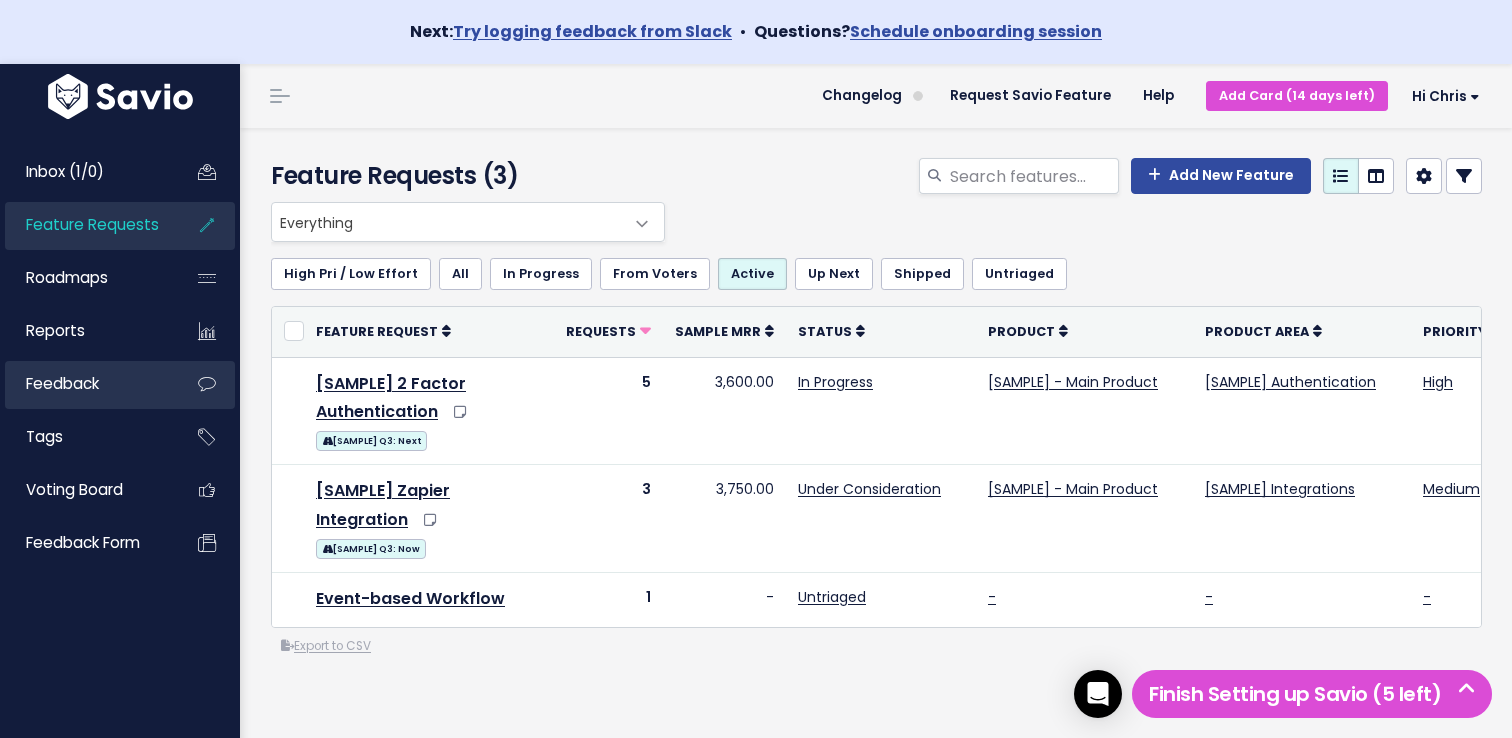 click on "Feedback" at bounding box center [85, 384] 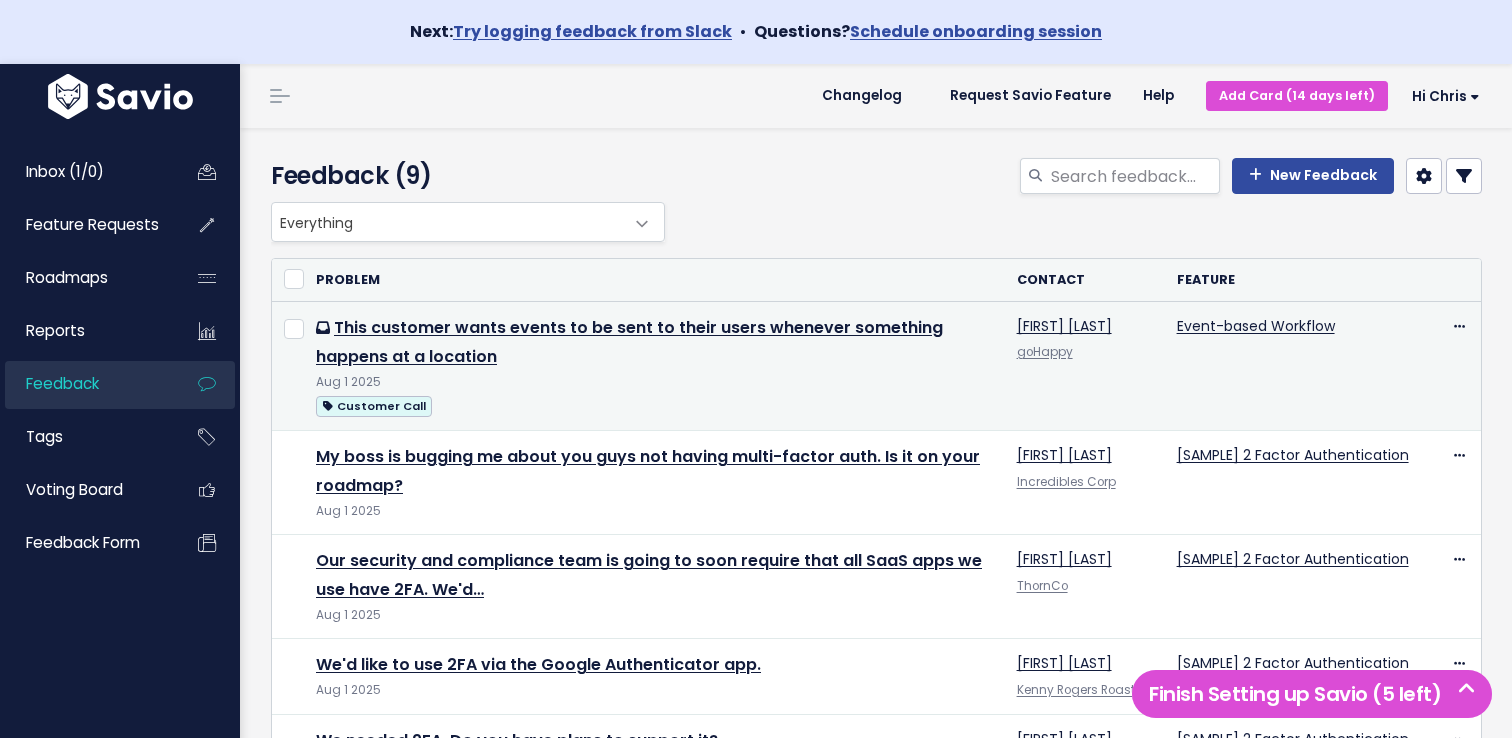 scroll, scrollTop: 0, scrollLeft: 0, axis: both 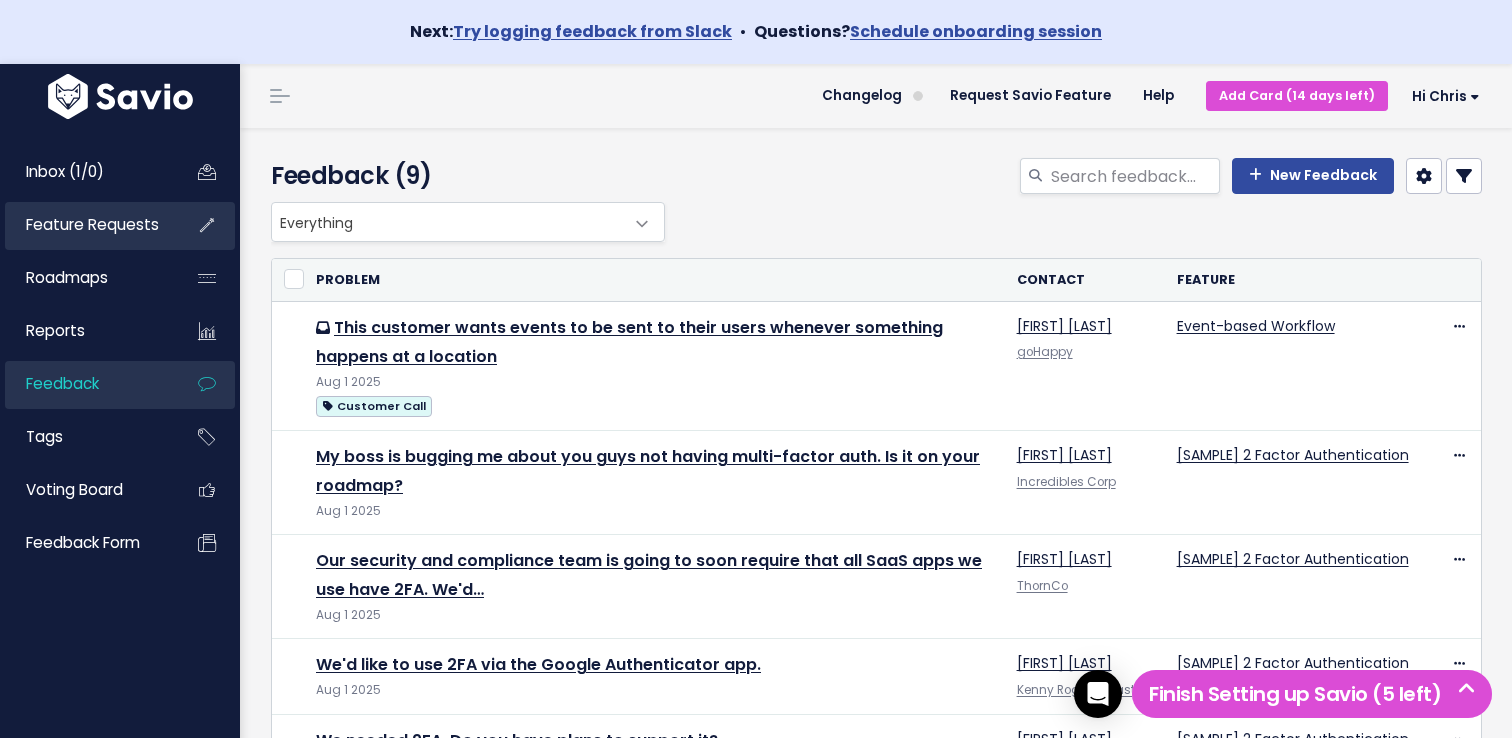 click on "Feature Requests" at bounding box center (85, 225) 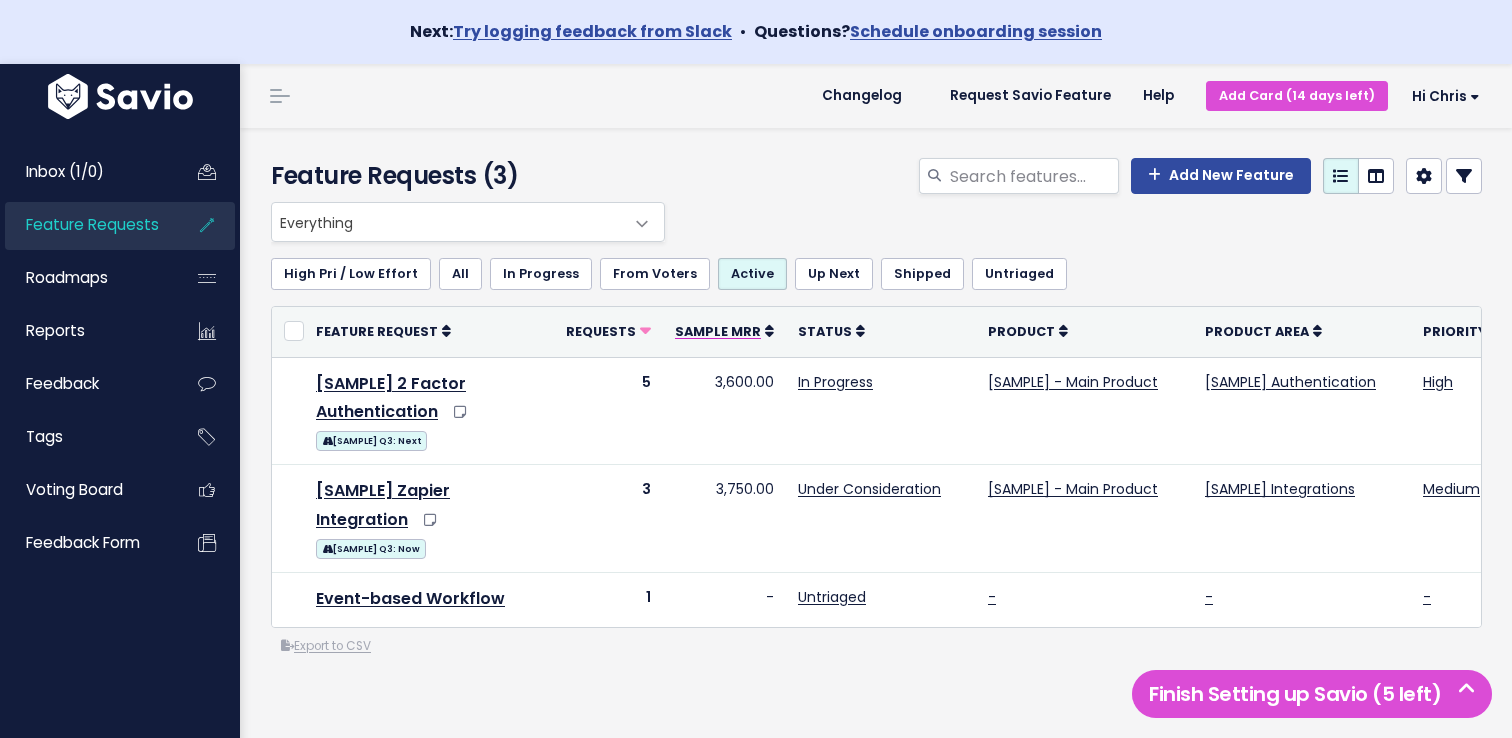 scroll, scrollTop: 0, scrollLeft: 0, axis: both 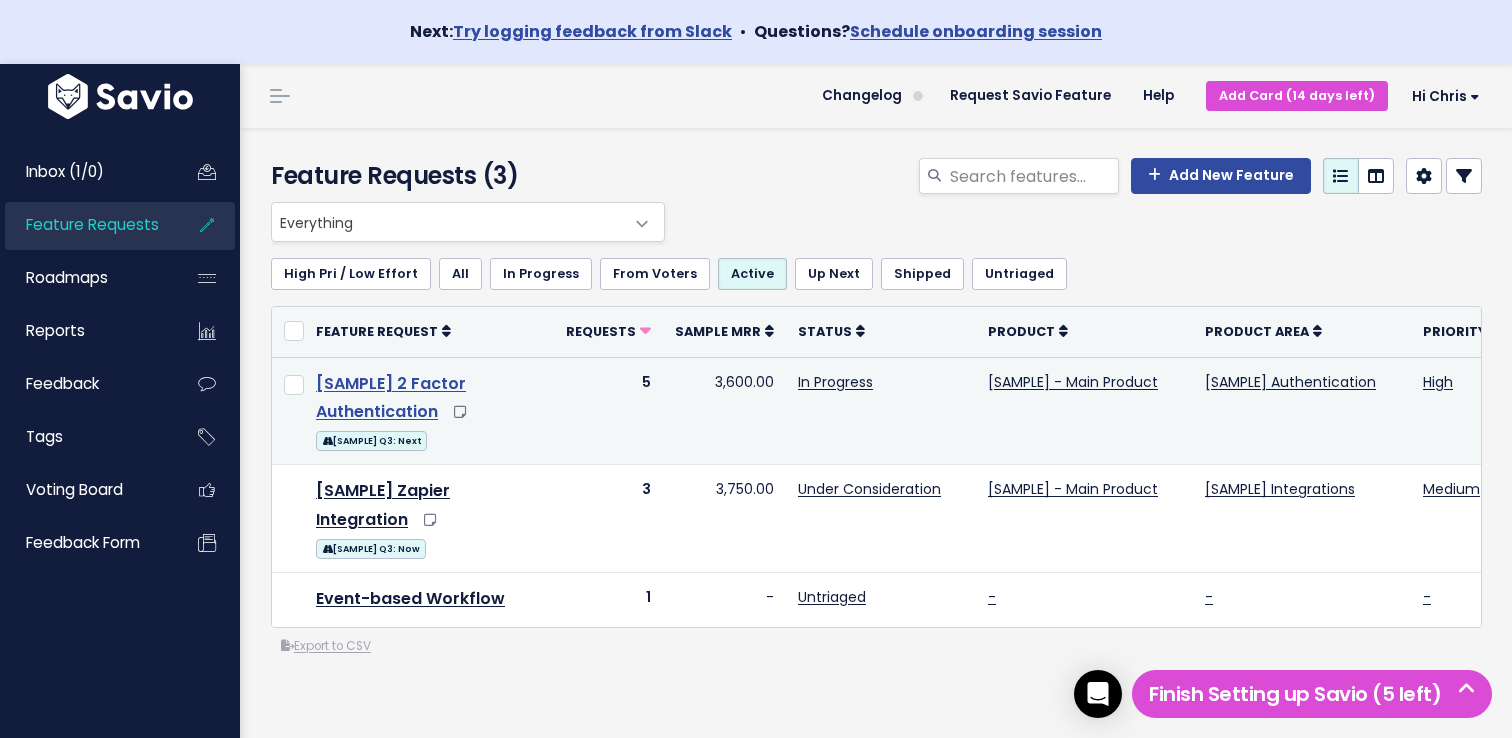 click on "[SAMPLE] 2 Factor Authentication" at bounding box center (391, 398) 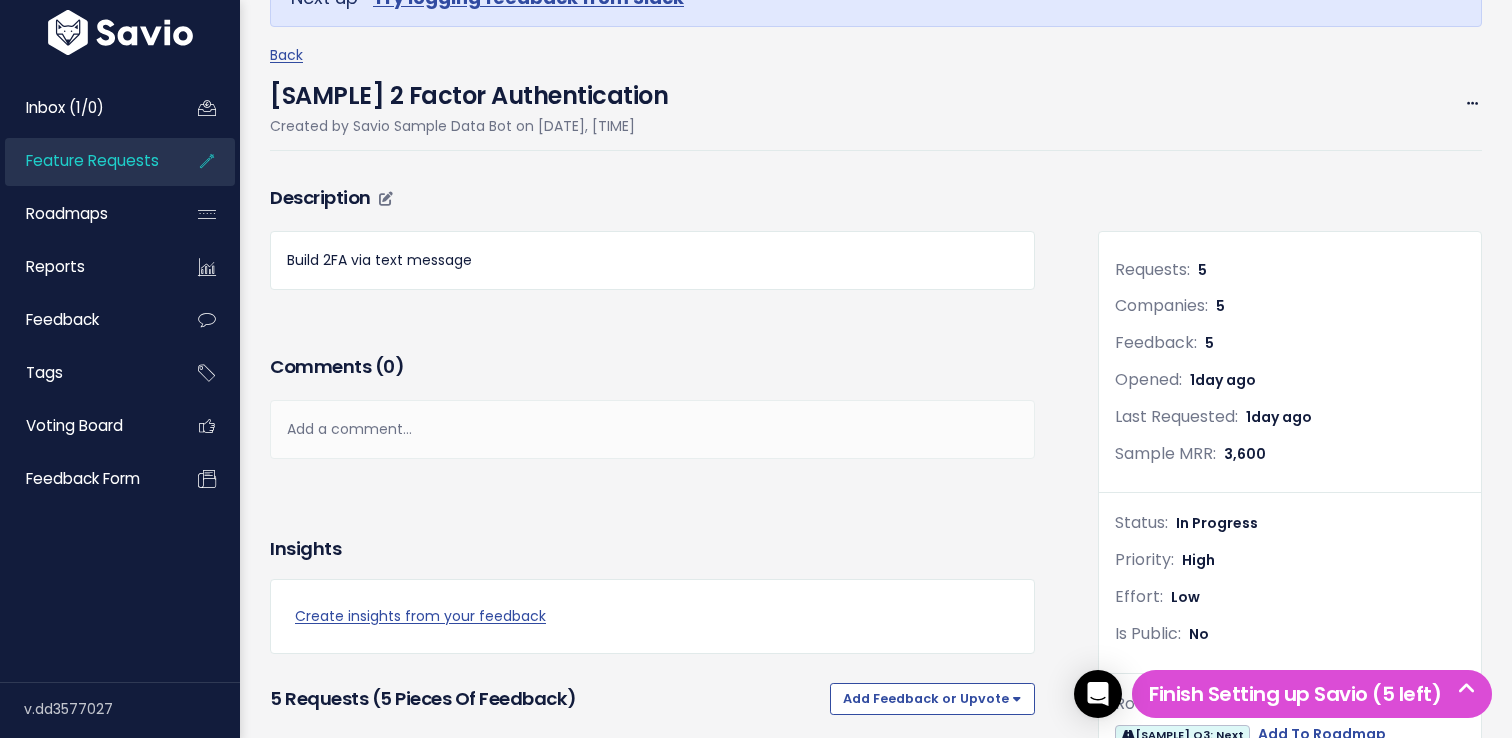 scroll, scrollTop: 241, scrollLeft: 0, axis: vertical 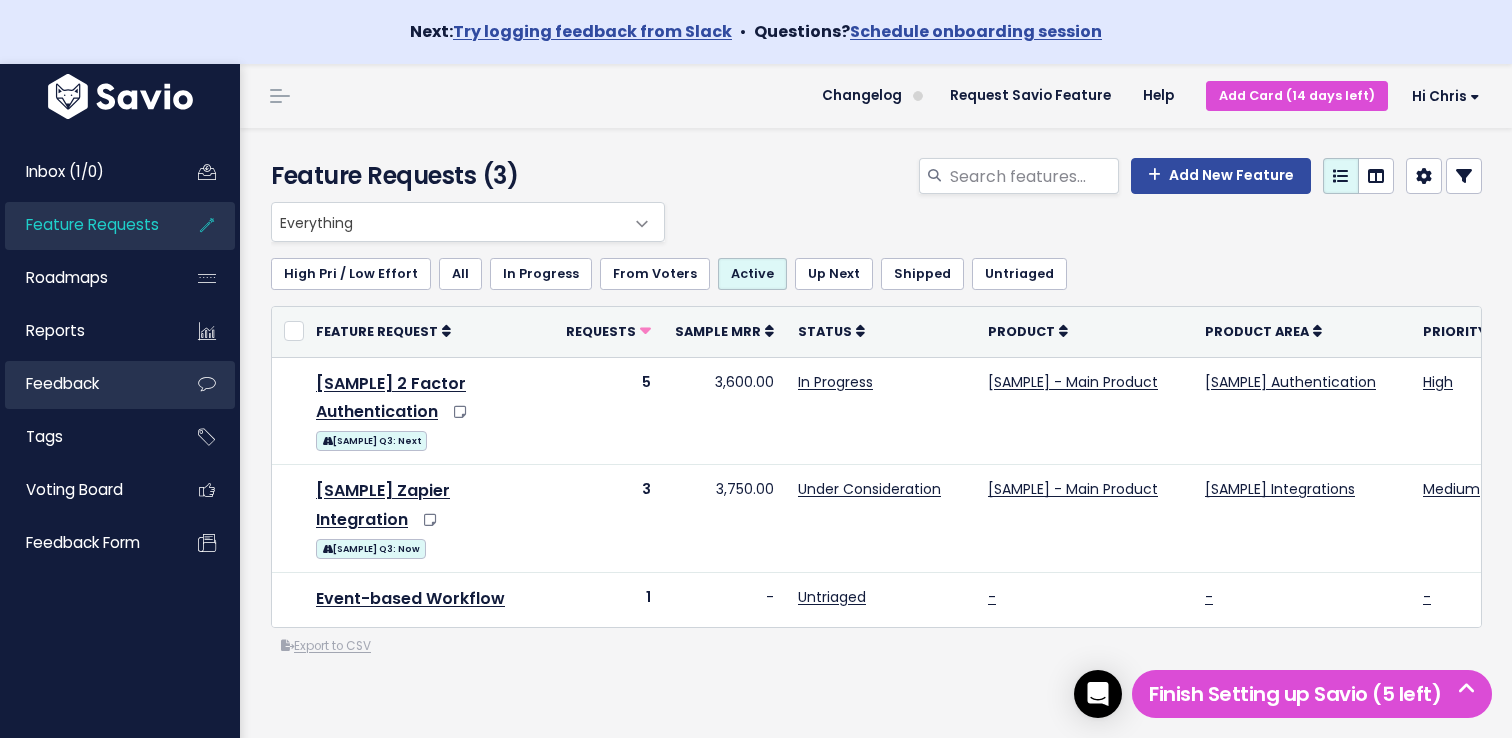 click on "Feedback" at bounding box center (85, 384) 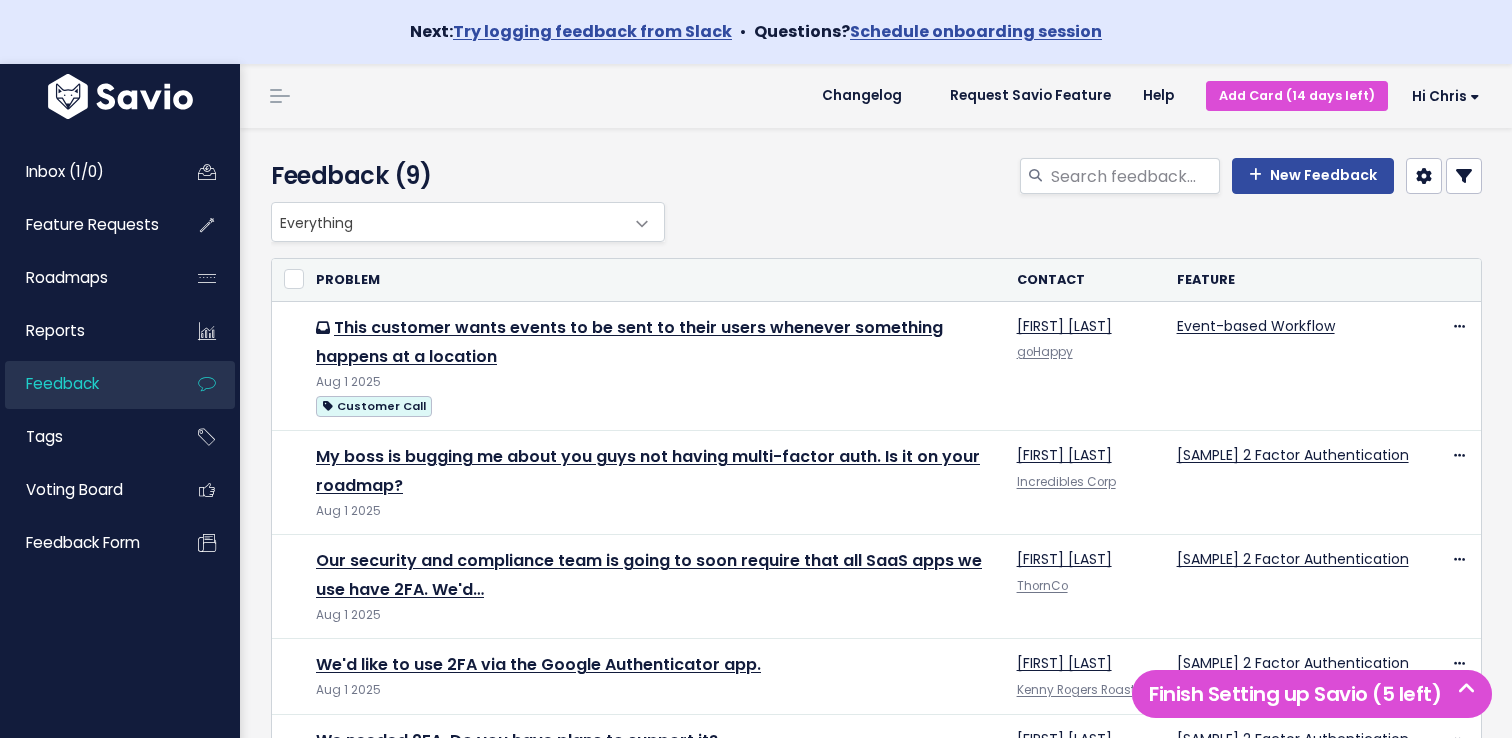 scroll, scrollTop: 0, scrollLeft: 0, axis: both 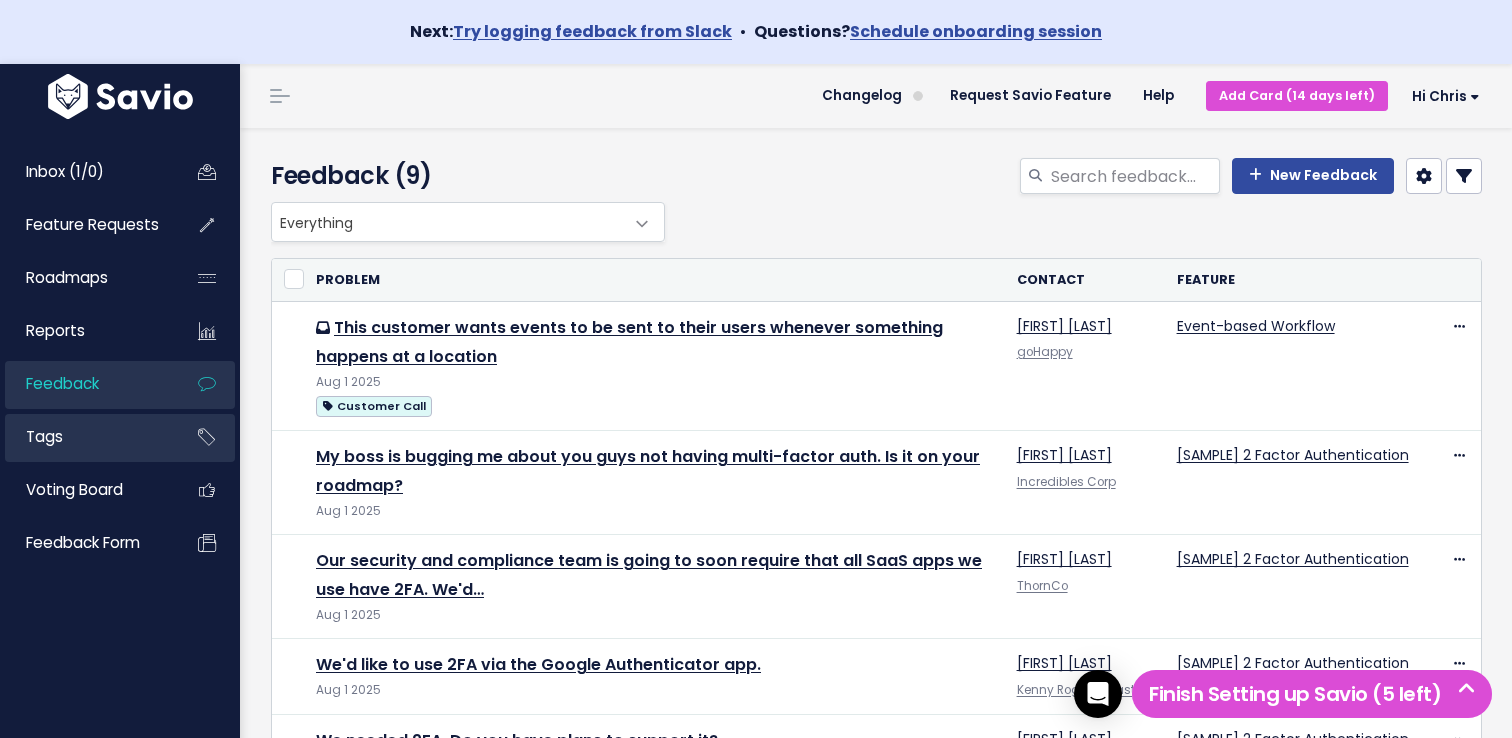 click on "Tags" at bounding box center (120, 438) 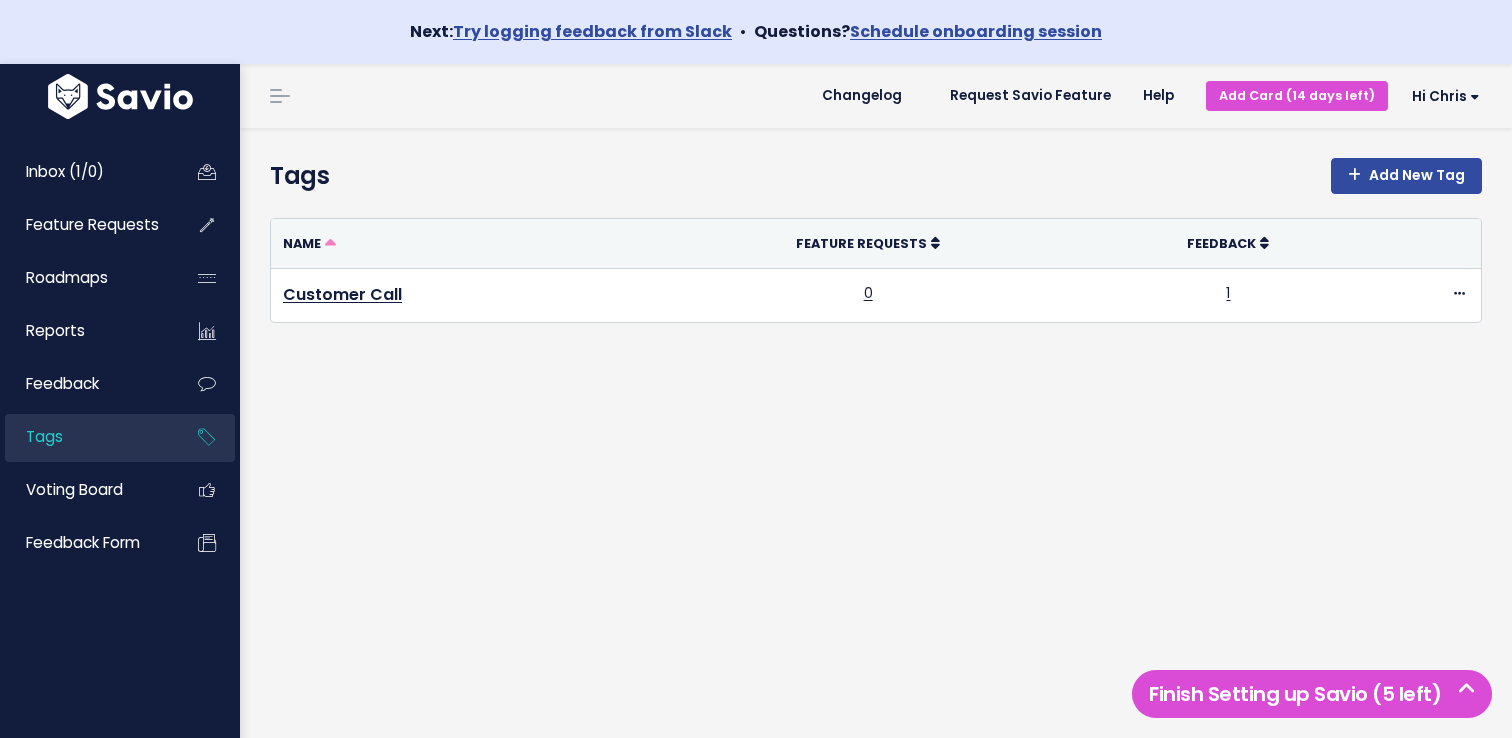 scroll, scrollTop: 0, scrollLeft: 0, axis: both 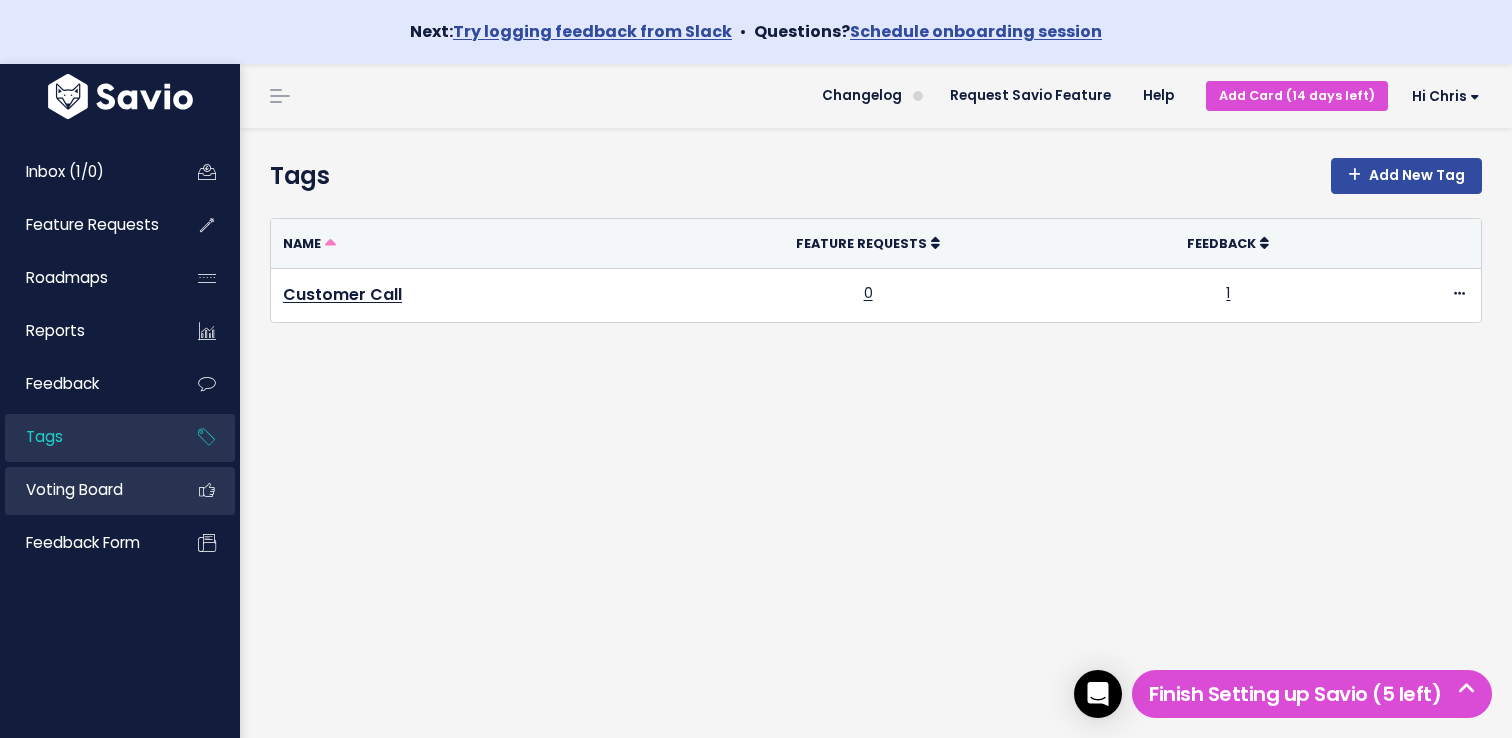 click on "Voting Board" at bounding box center [74, 489] 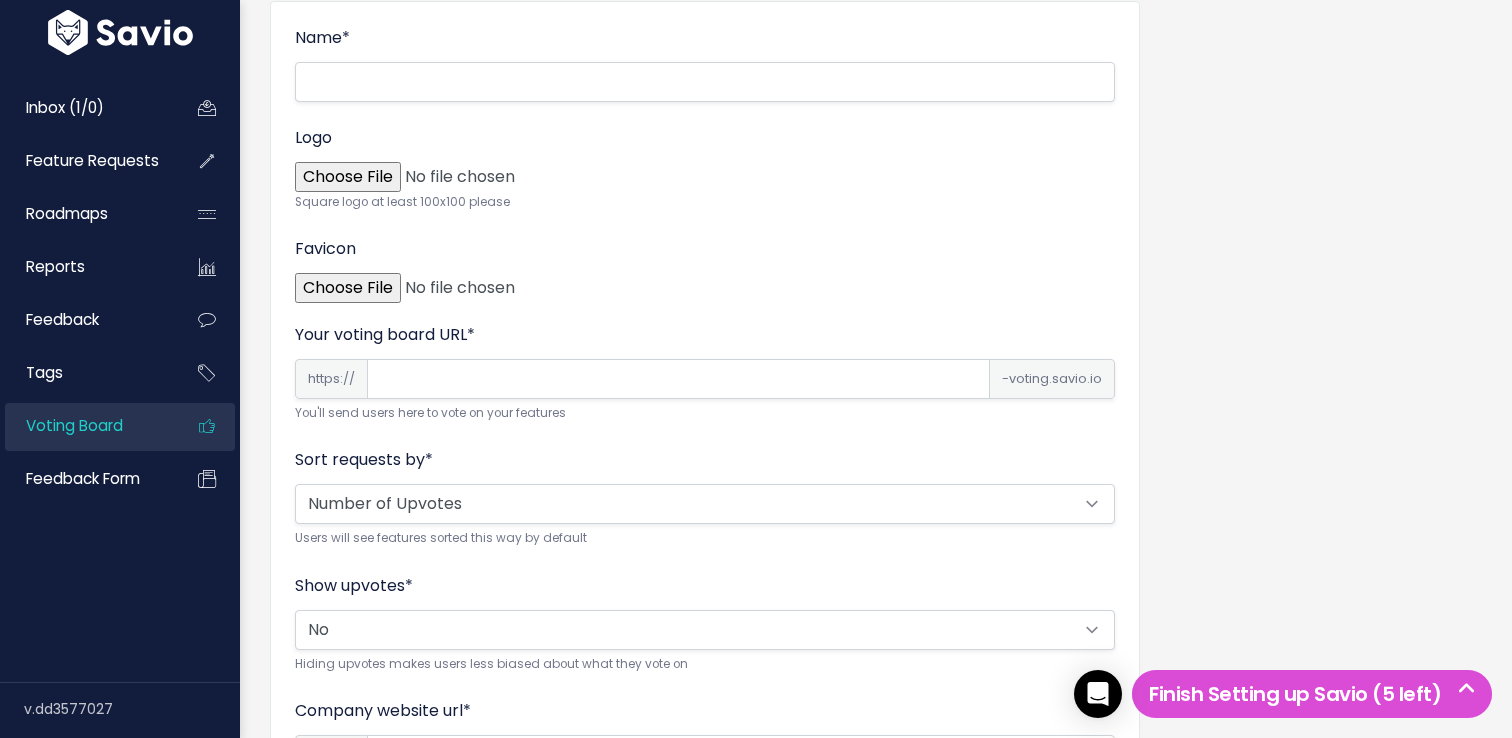 scroll, scrollTop: 0, scrollLeft: 0, axis: both 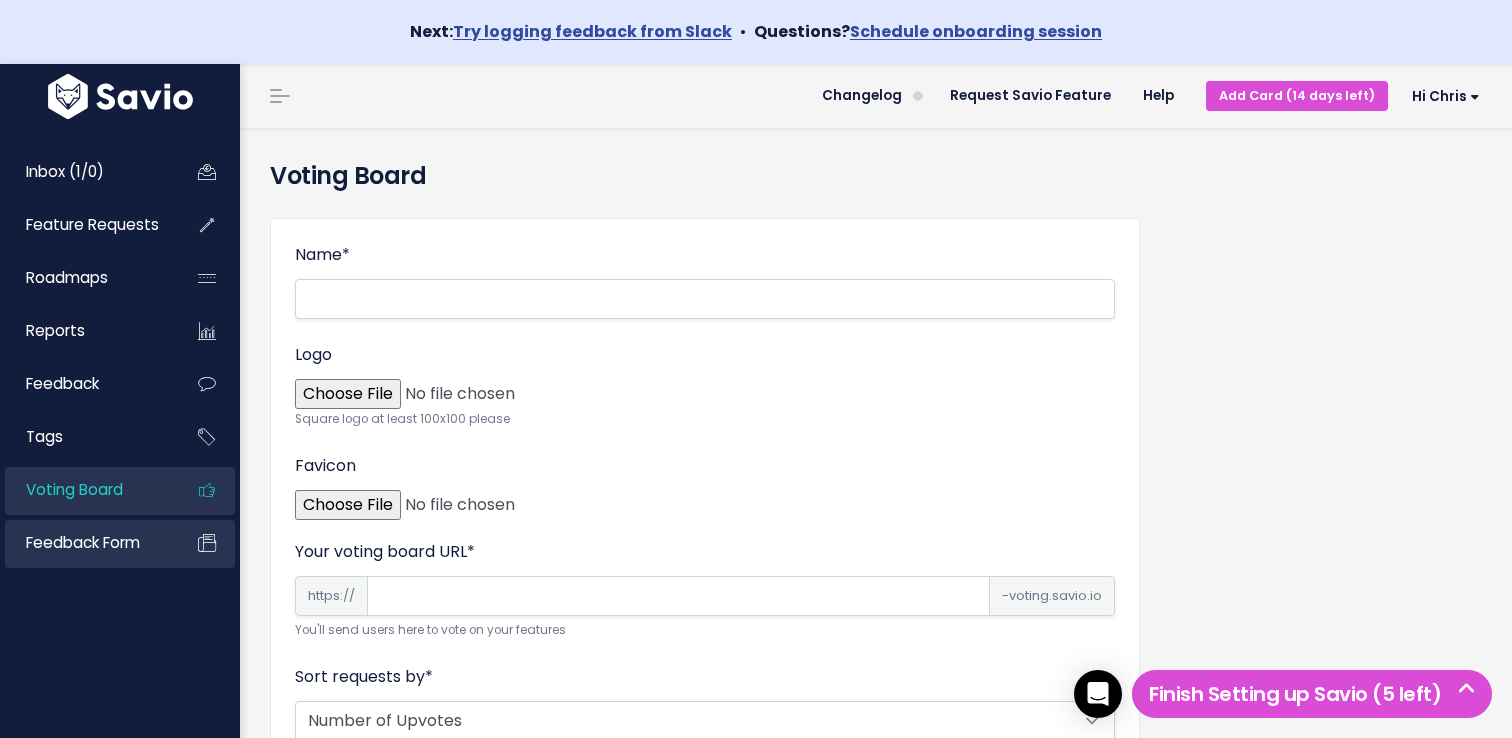 click on "Feedback form" at bounding box center (85, 543) 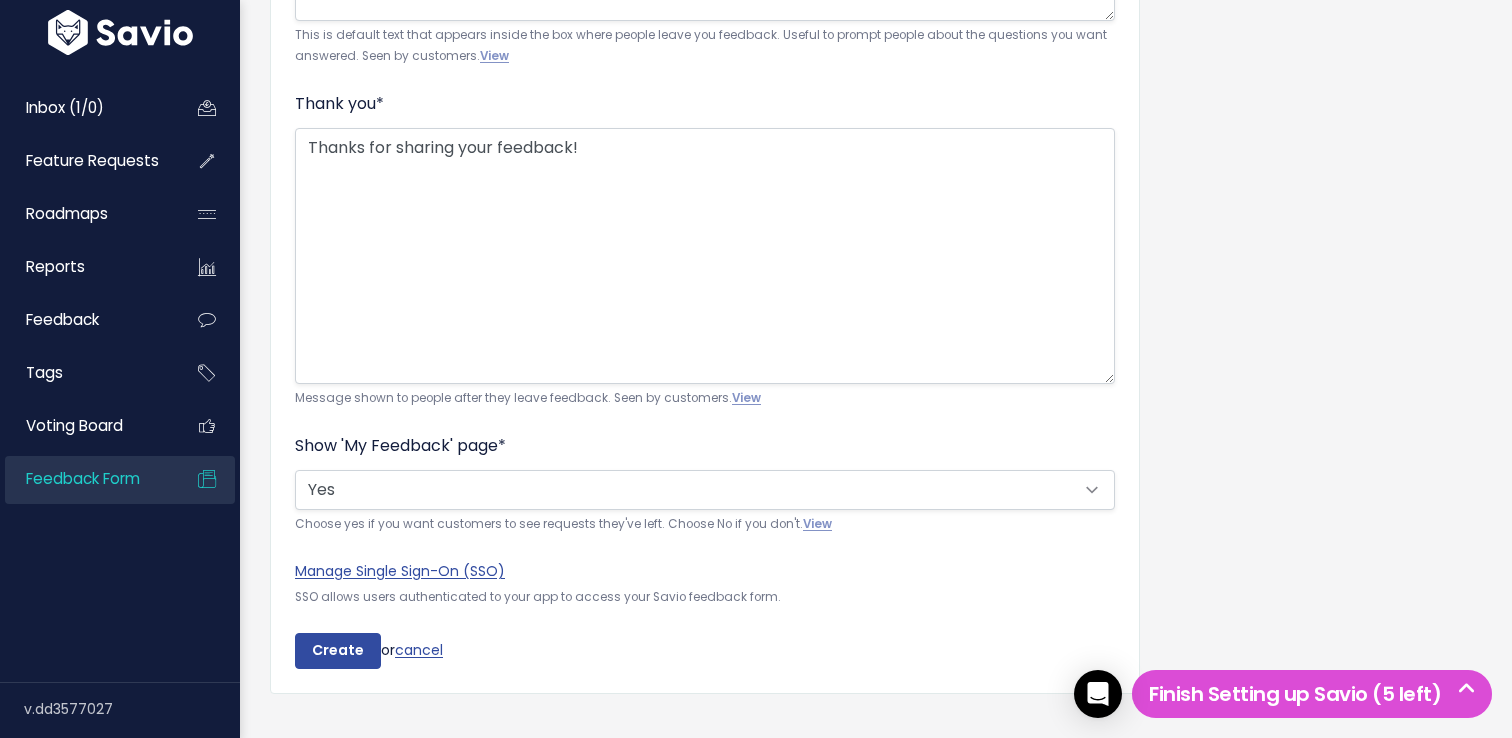 scroll, scrollTop: 1681, scrollLeft: 0, axis: vertical 